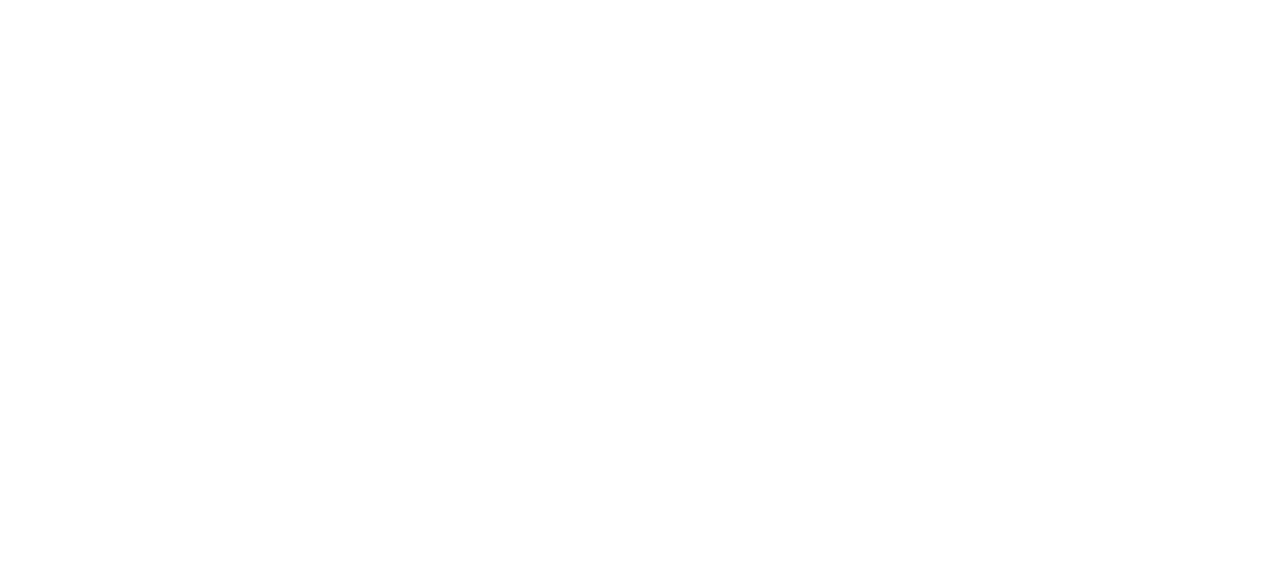 scroll, scrollTop: 0, scrollLeft: 0, axis: both 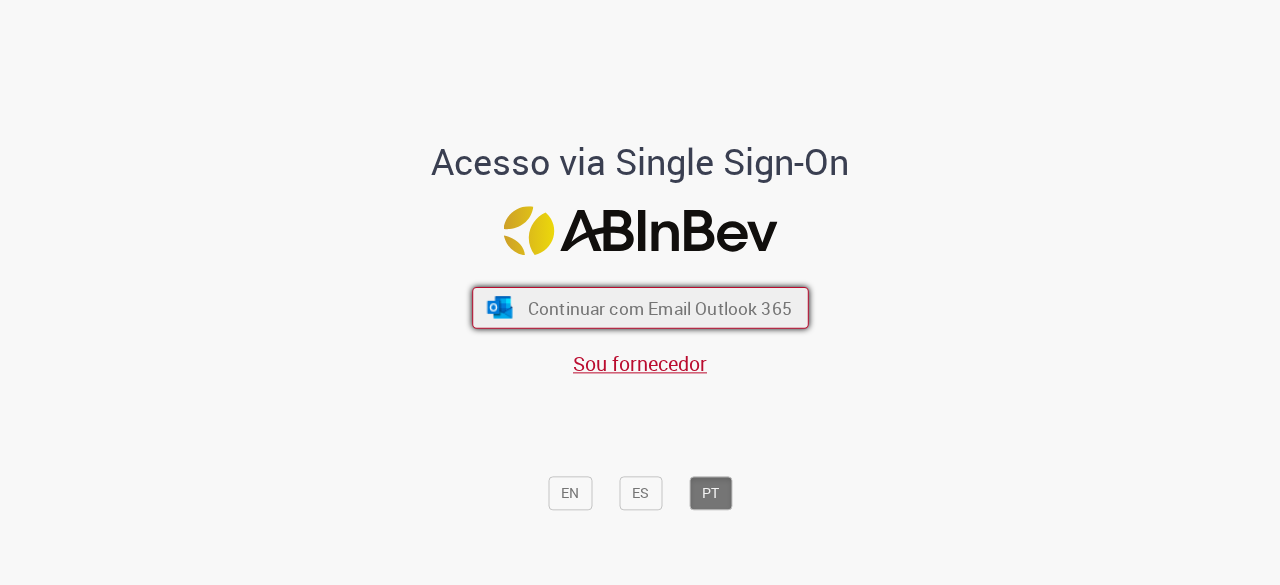 click on "Continuar com Email Outlook 365" at bounding box center (659, 308) 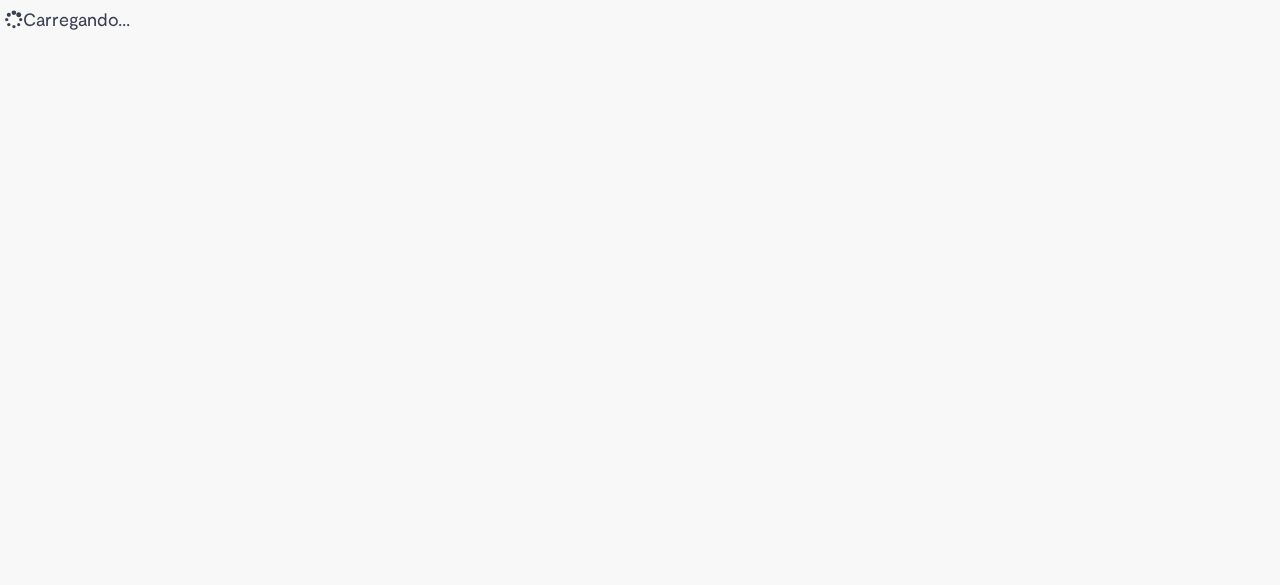 scroll, scrollTop: 0, scrollLeft: 0, axis: both 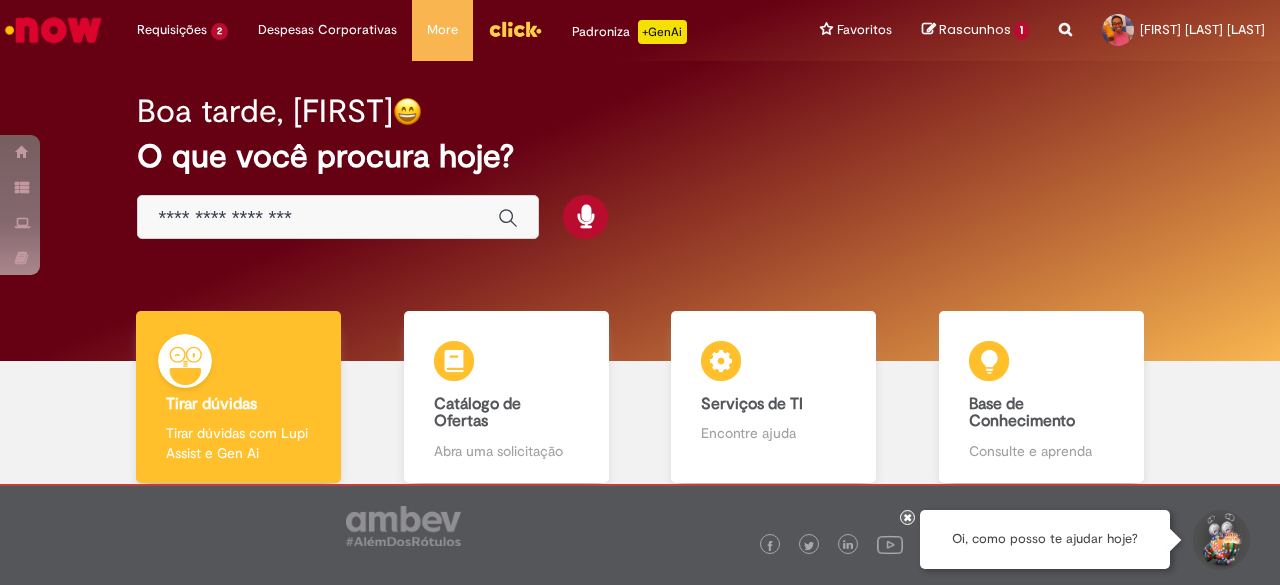 drag, startPoint x: 1195, startPoint y: 463, endPoint x: 1141, endPoint y: 407, distance: 77.7946 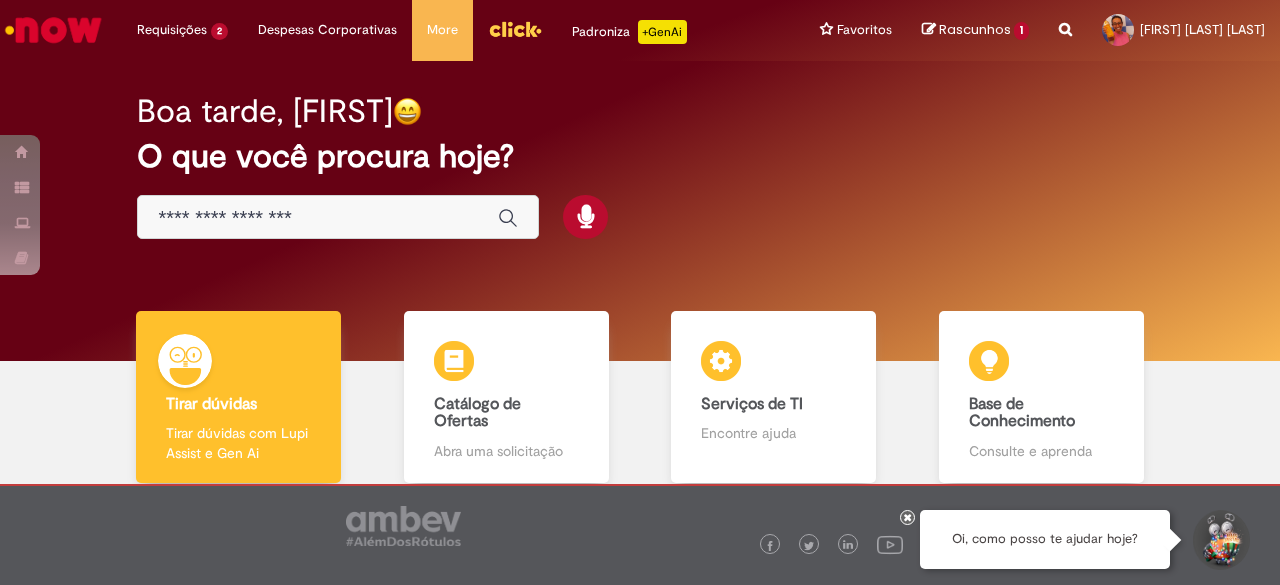 click at bounding box center [318, 218] 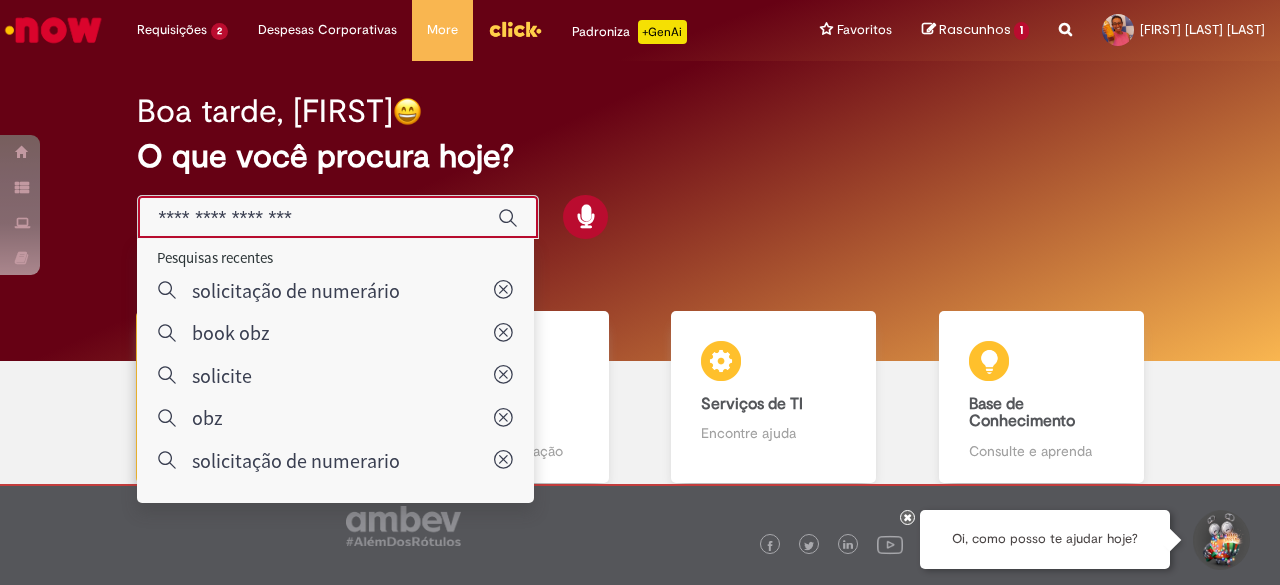click at bounding box center [318, 218] 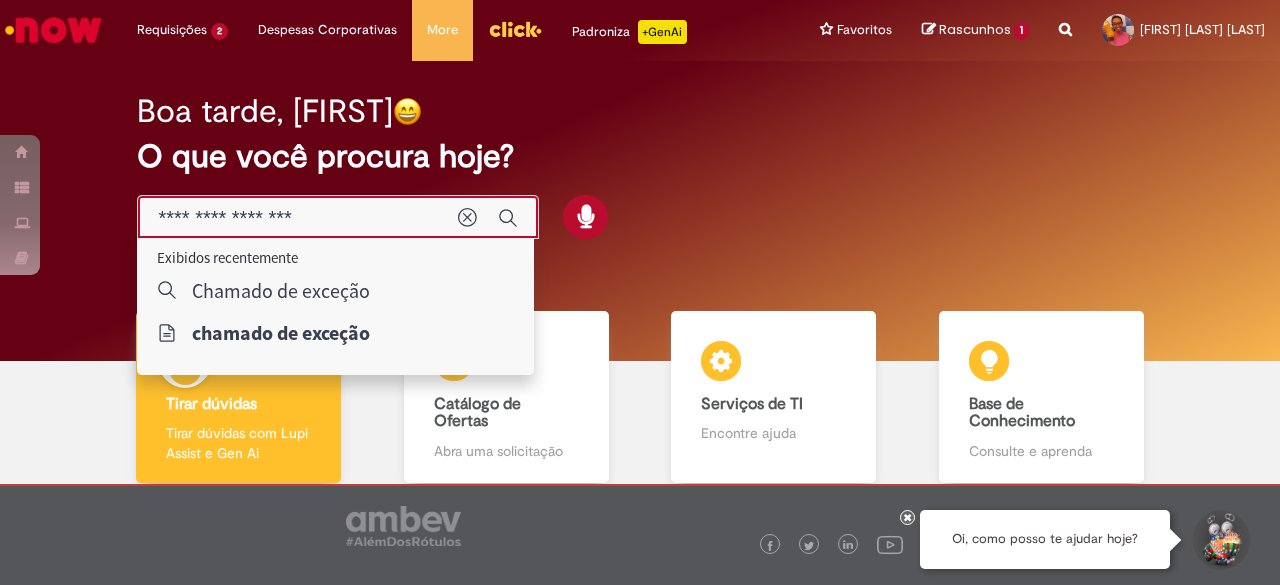 type on "**********" 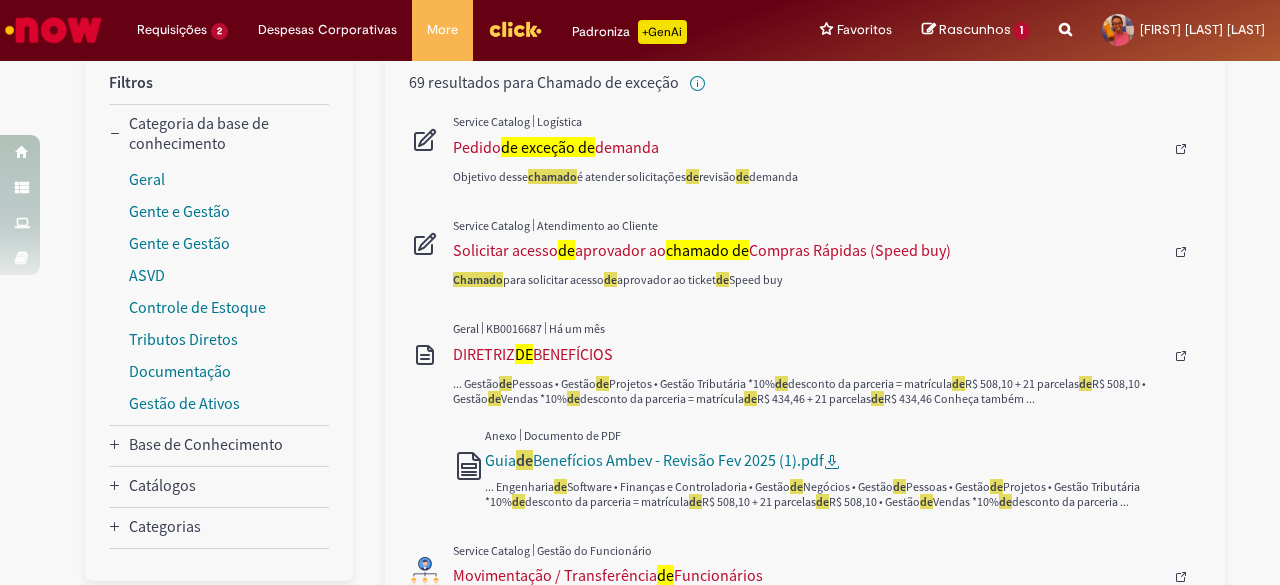 scroll, scrollTop: 0, scrollLeft: 0, axis: both 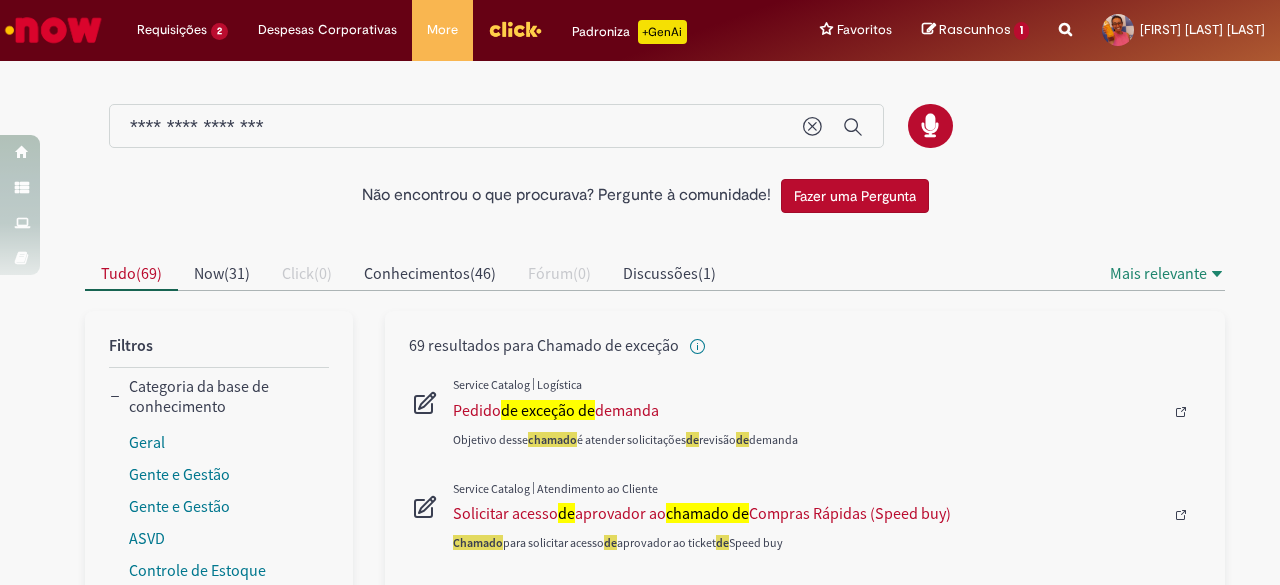 drag, startPoint x: 391, startPoint y: 113, endPoint x: 0, endPoint y: 113, distance: 391 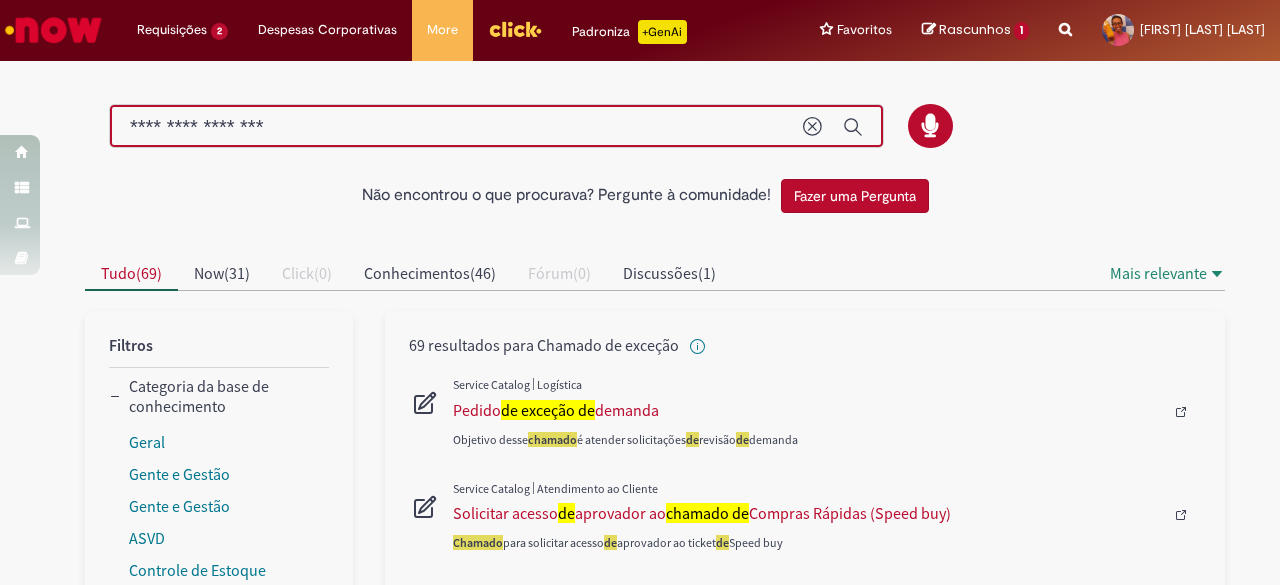 click on "**********" at bounding box center (456, 127) 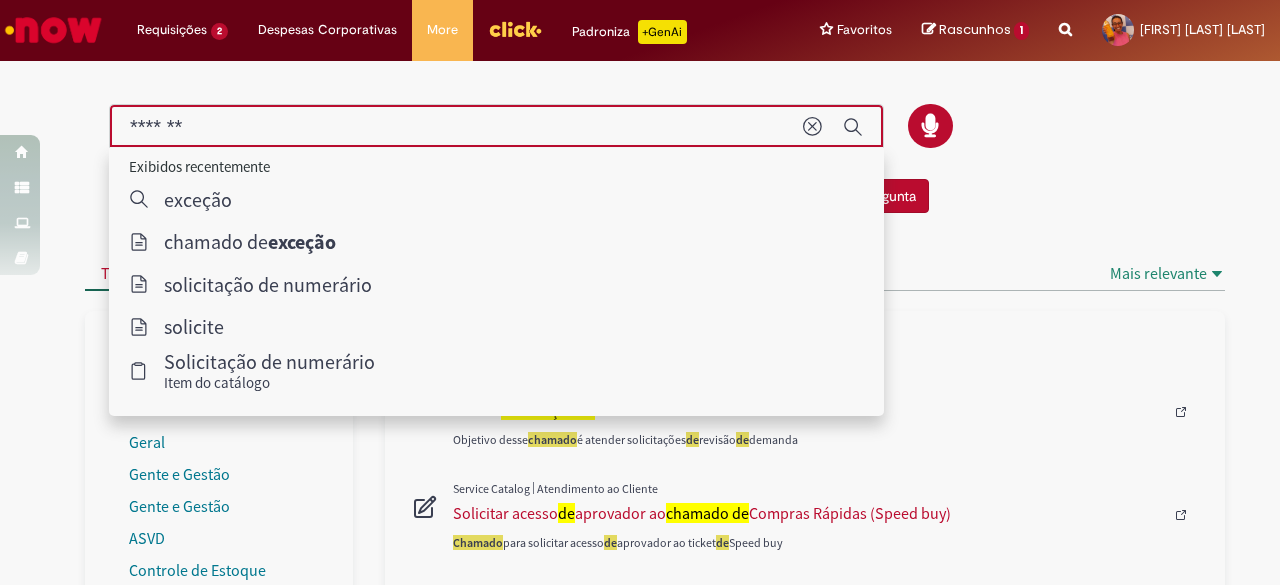 type on "*******" 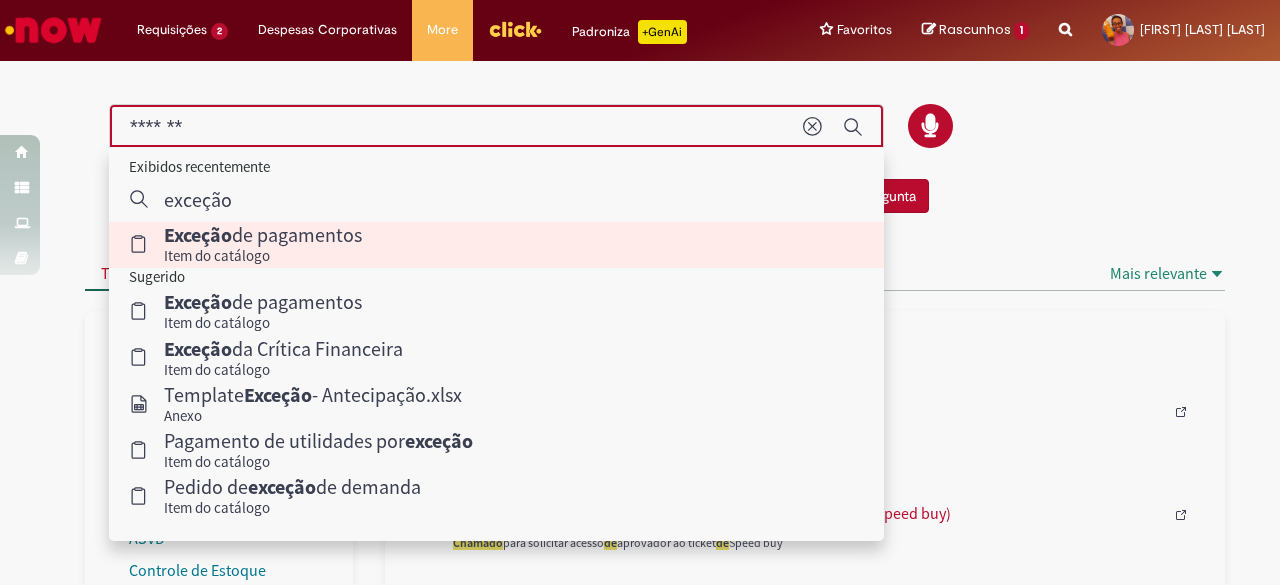 type 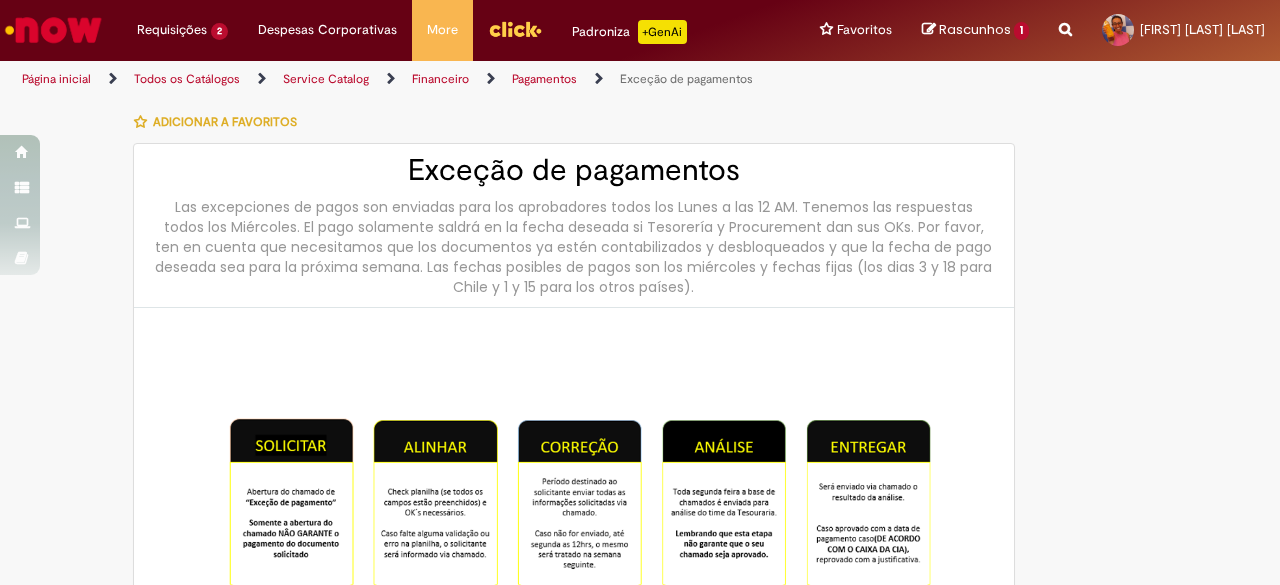 type on "********" 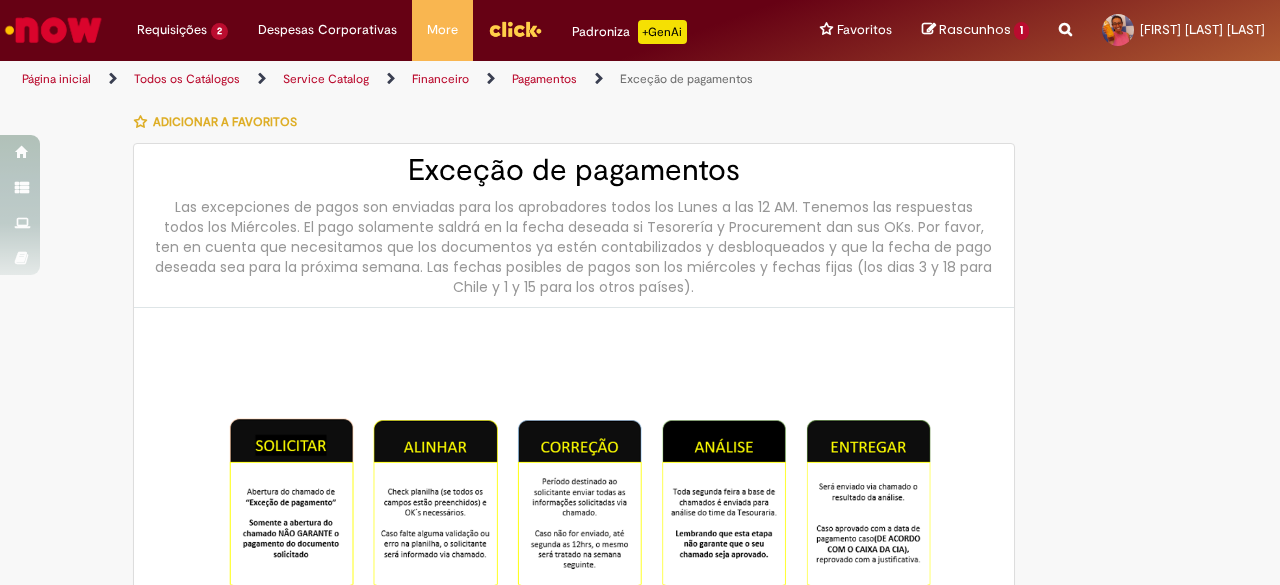 type on "**********" 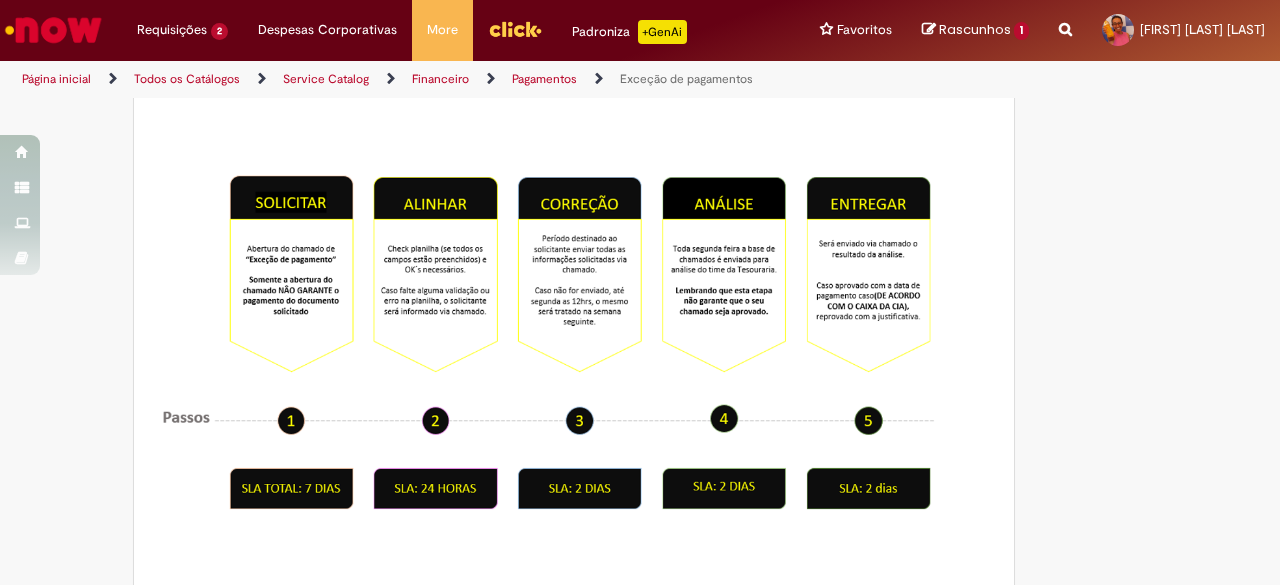 scroll, scrollTop: 500, scrollLeft: 0, axis: vertical 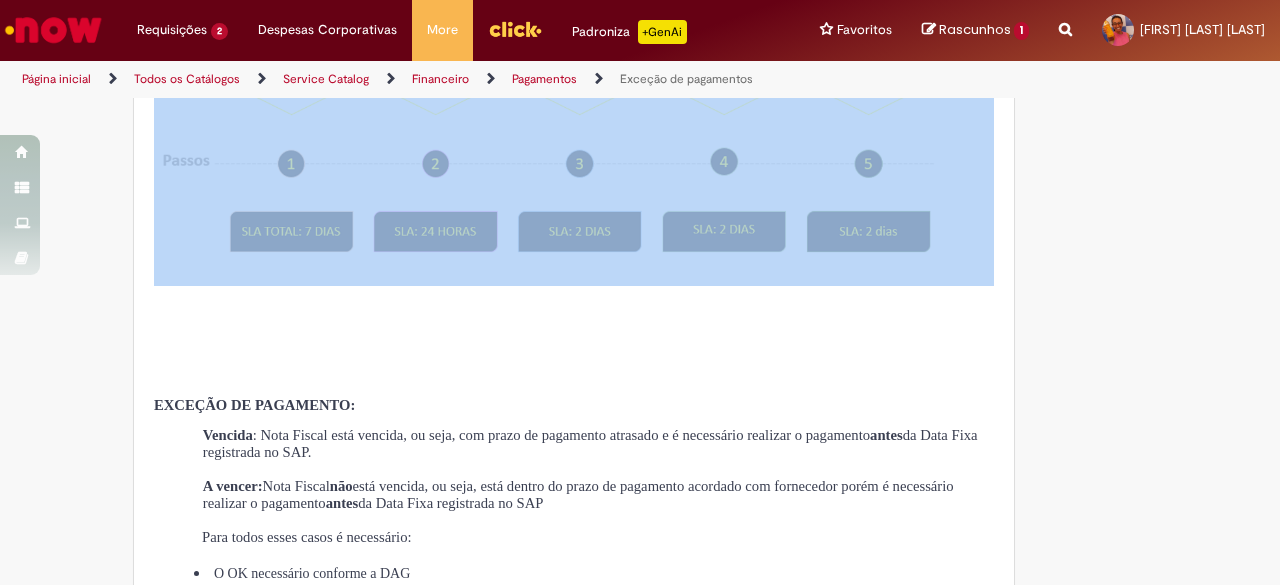drag, startPoint x: 1266, startPoint y: 199, endPoint x: 1275, endPoint y: 79, distance: 120.33703 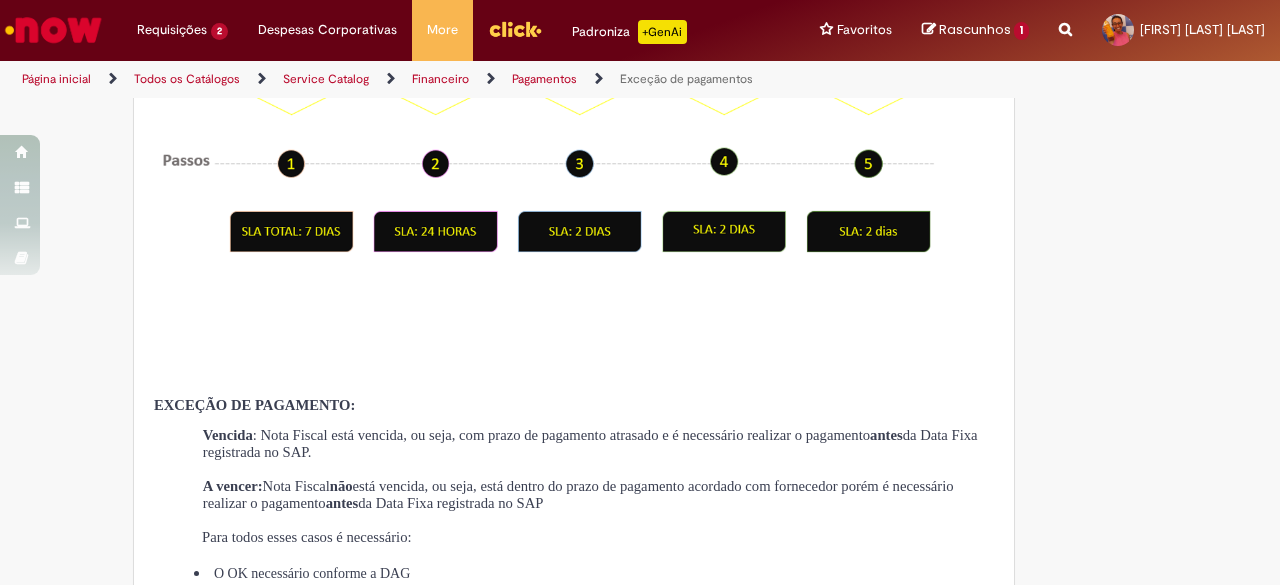 scroll, scrollTop: 0, scrollLeft: 0, axis: both 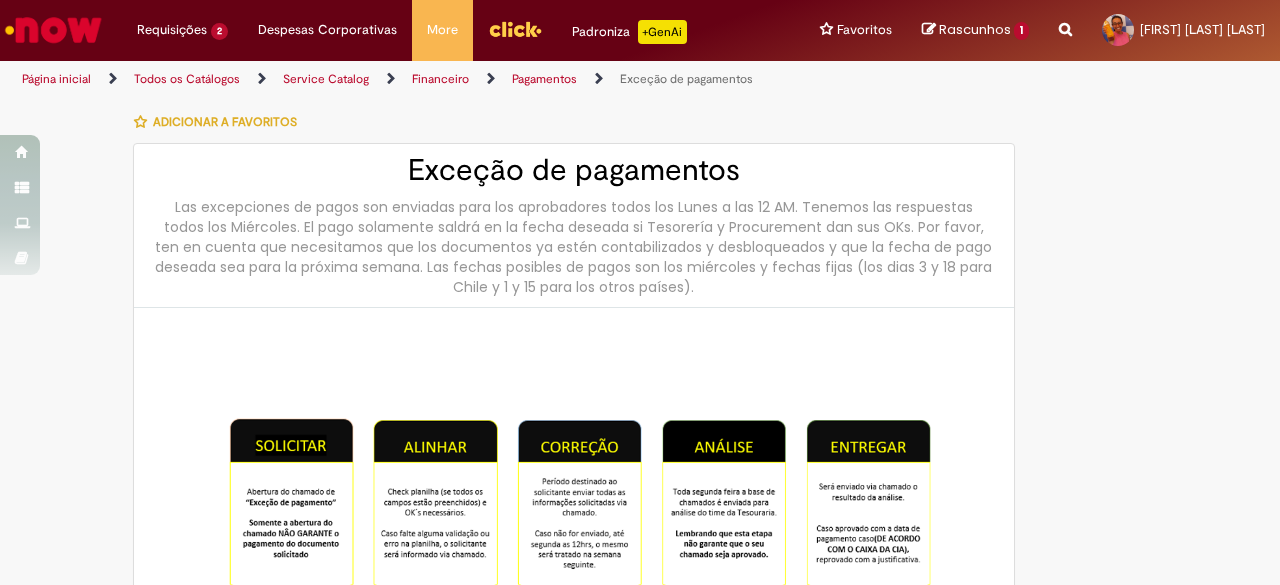click at bounding box center [53, 30] 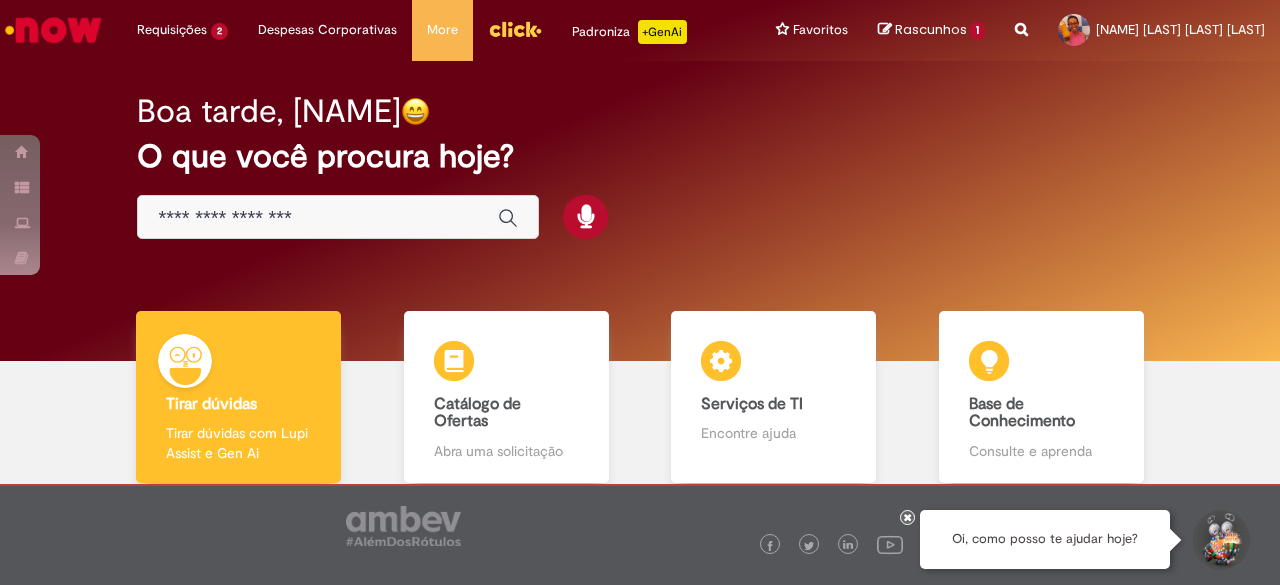 scroll, scrollTop: 0, scrollLeft: 0, axis: both 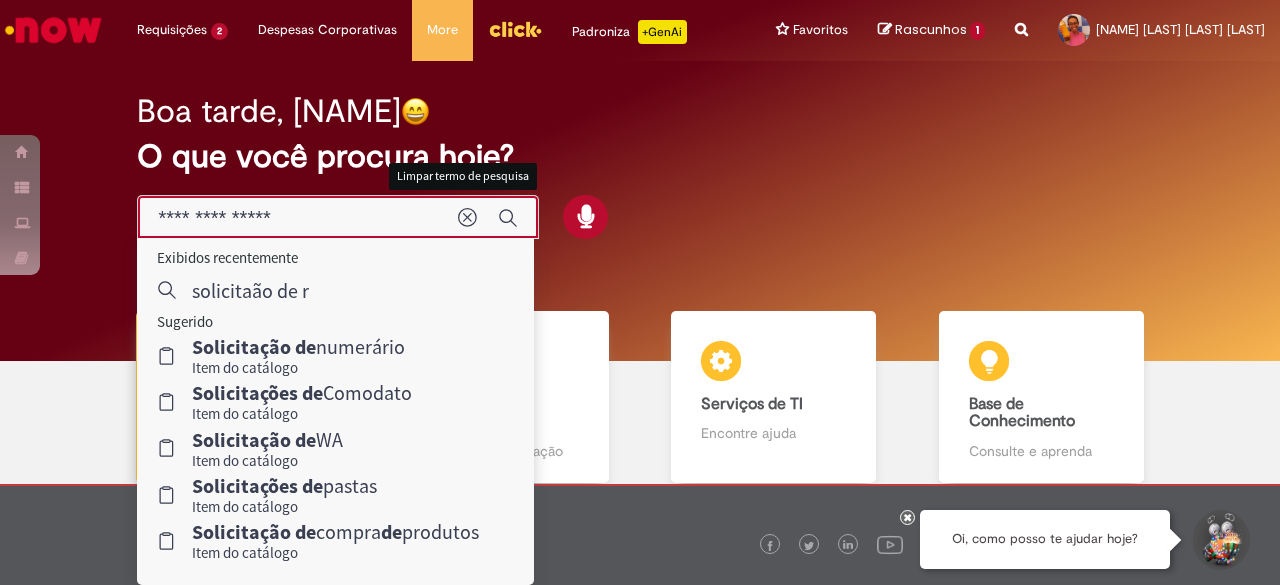 type on "**********" 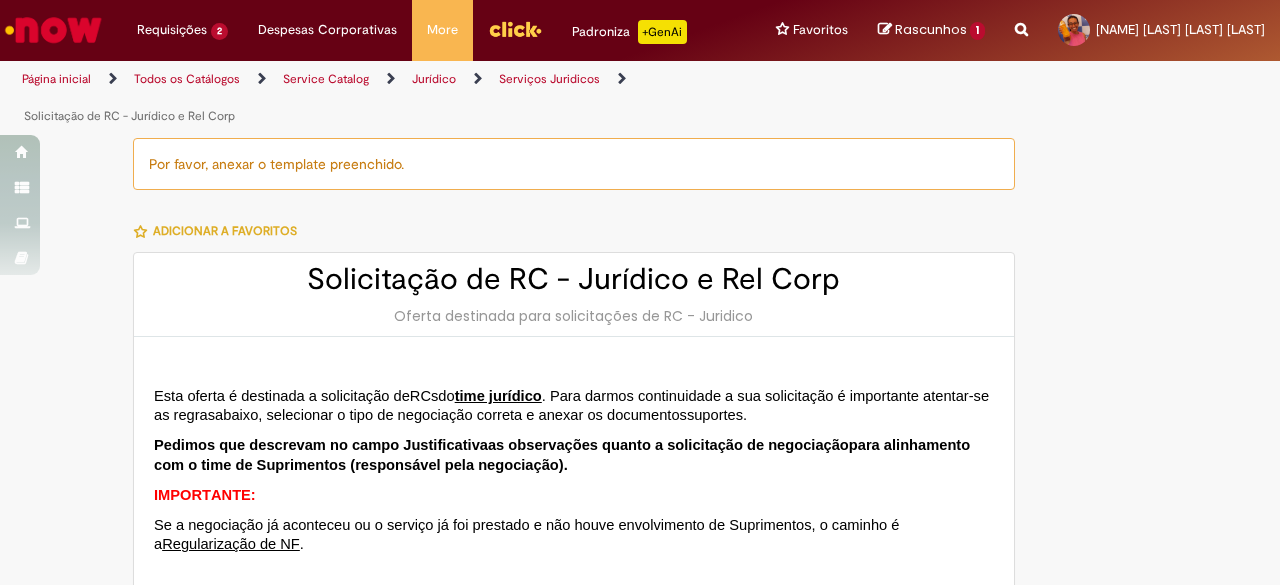 type on "********" 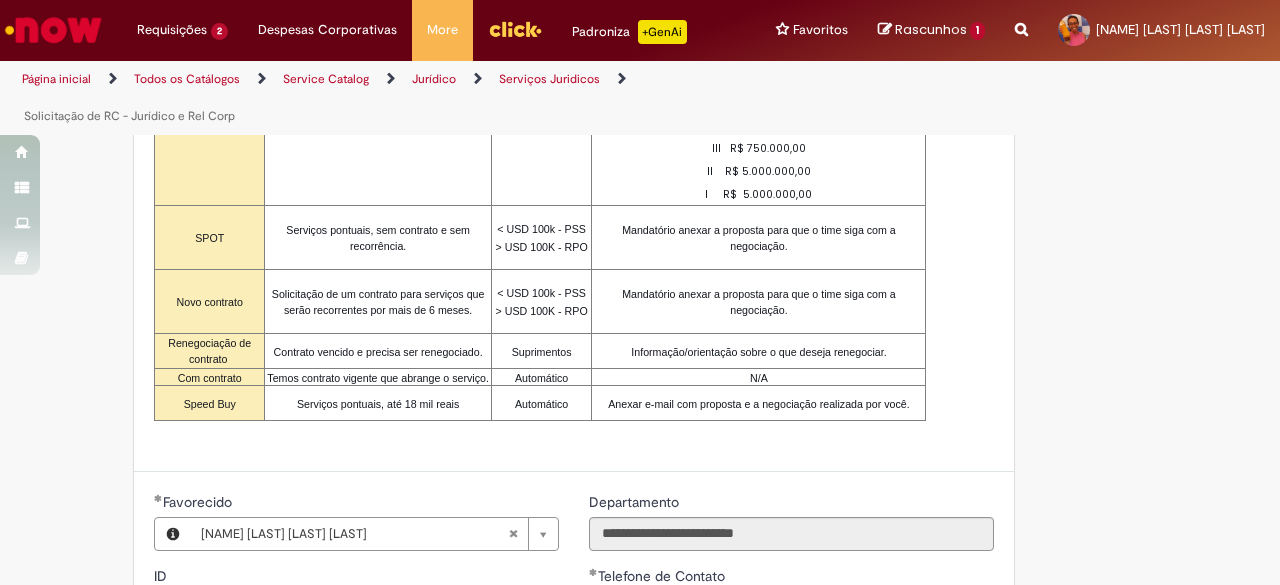 scroll, scrollTop: 700, scrollLeft: 0, axis: vertical 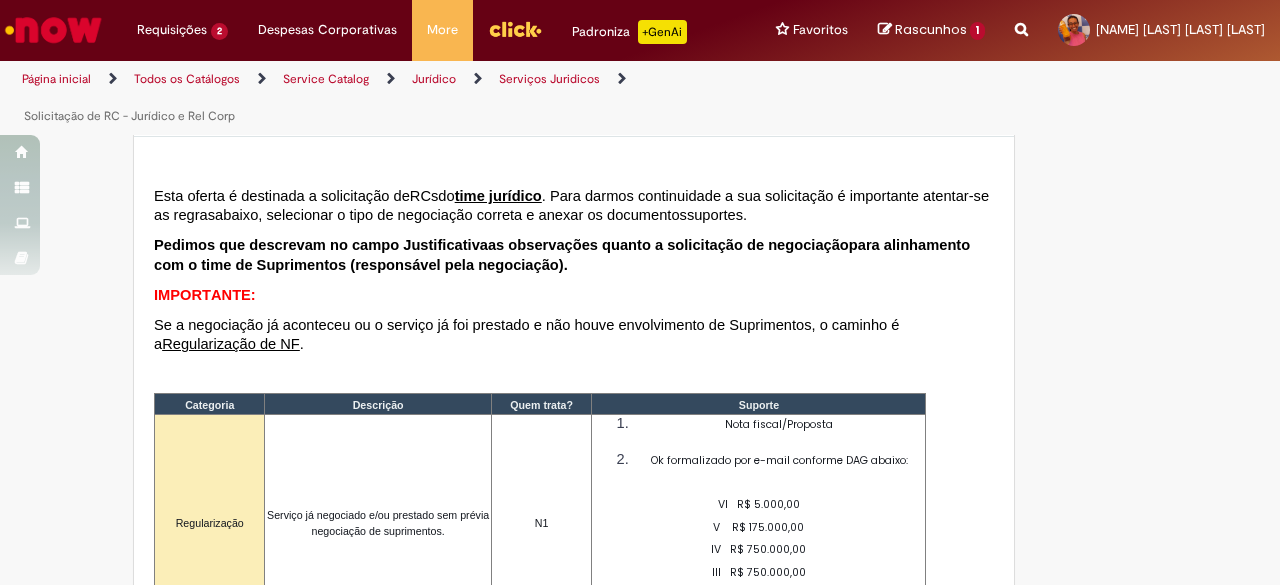 click at bounding box center [53, 30] 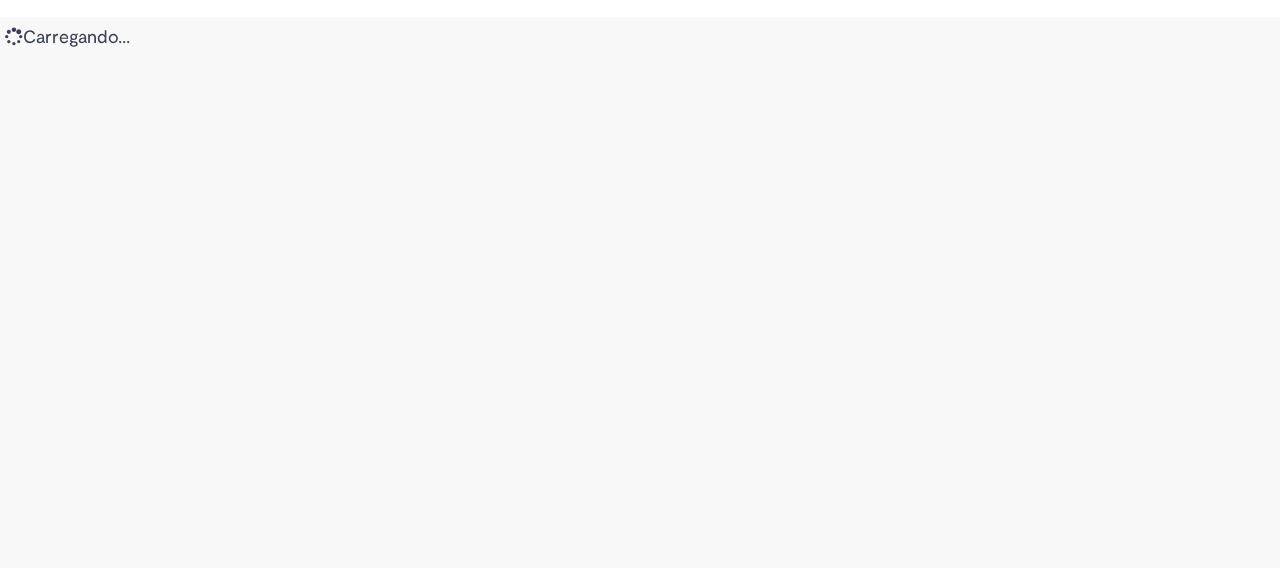 scroll, scrollTop: 0, scrollLeft: 0, axis: both 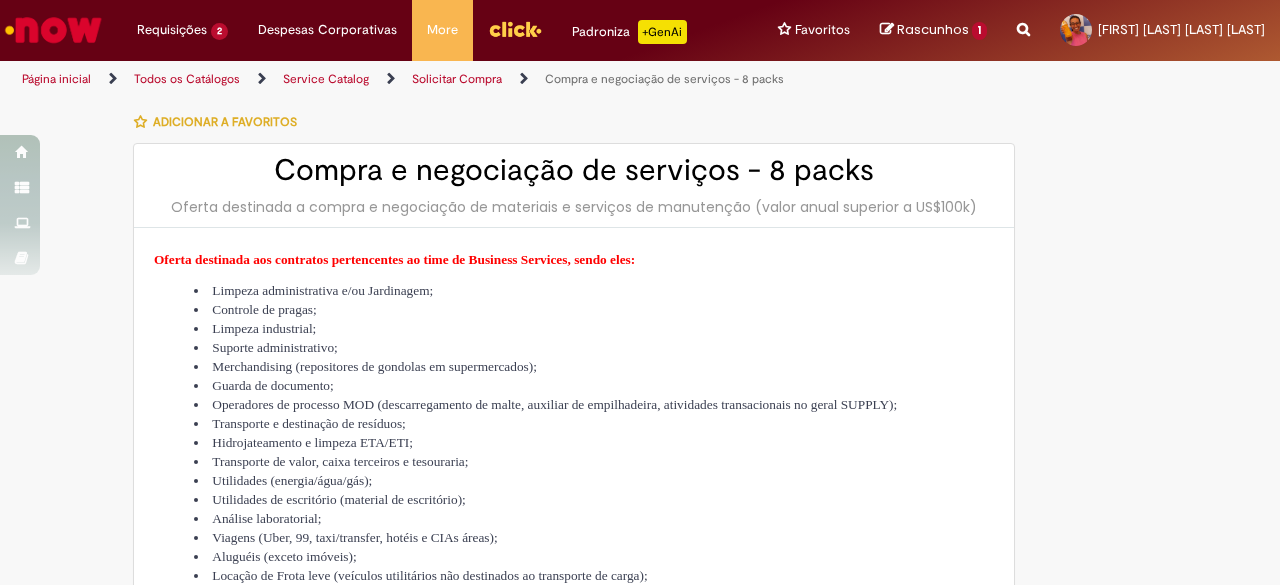 type on "********" 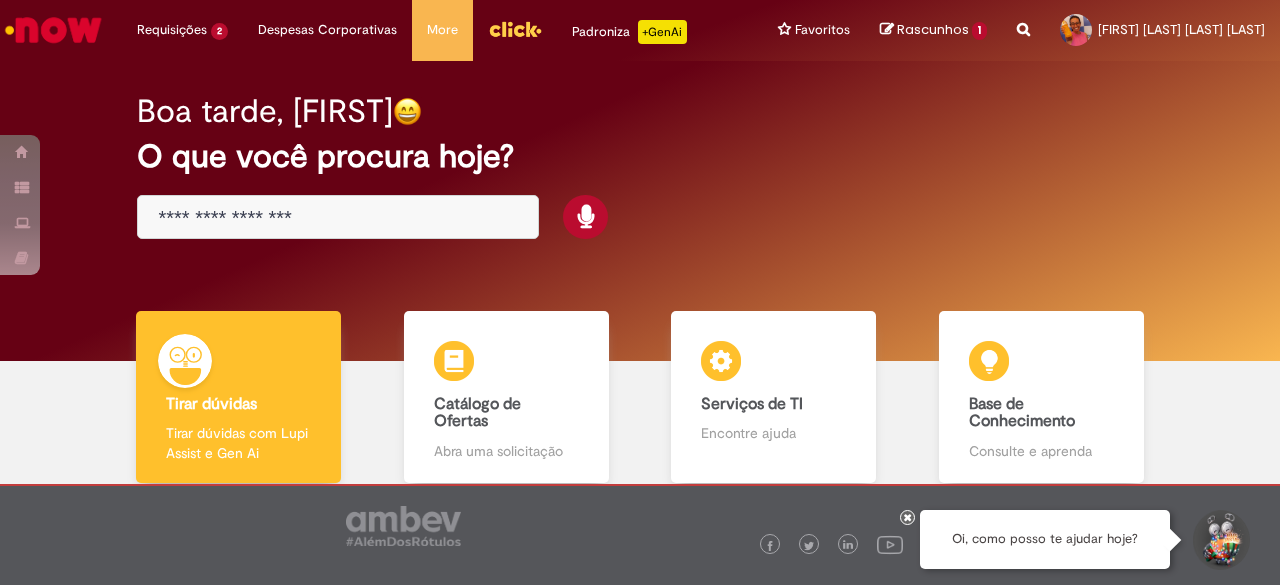 scroll, scrollTop: 0, scrollLeft: 0, axis: both 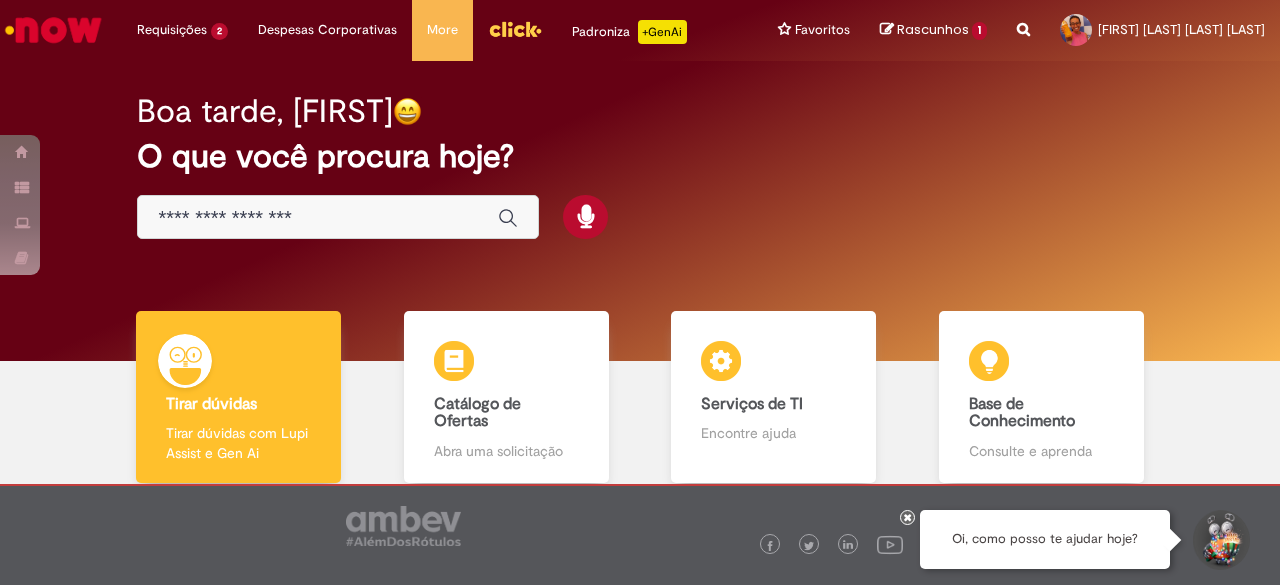 click at bounding box center [318, 218] 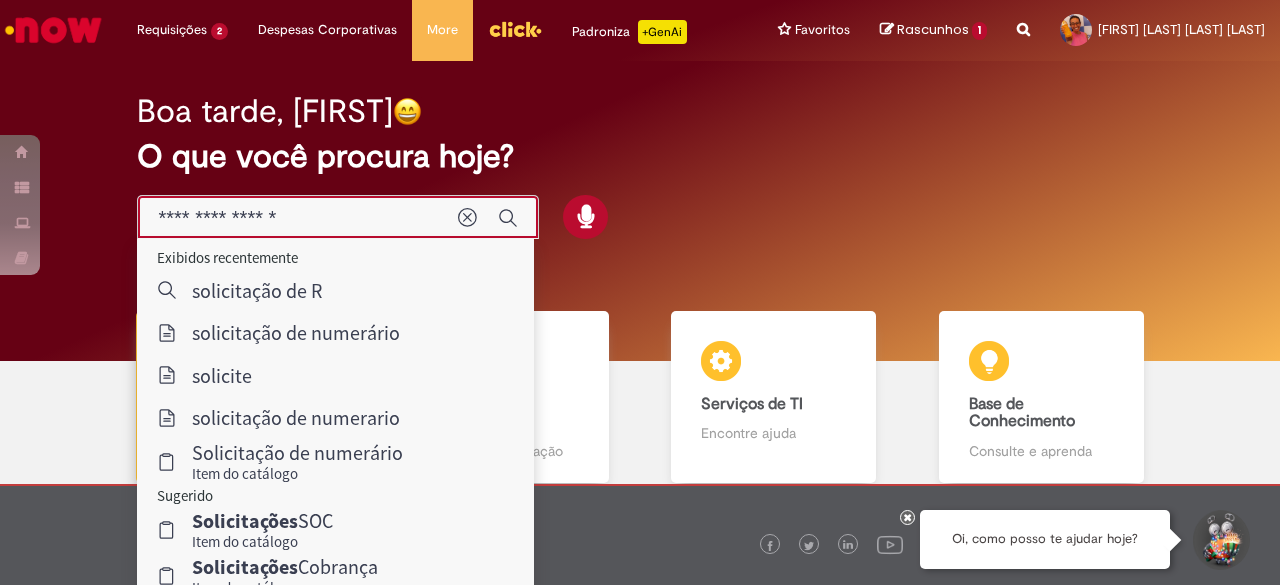 type on "**********" 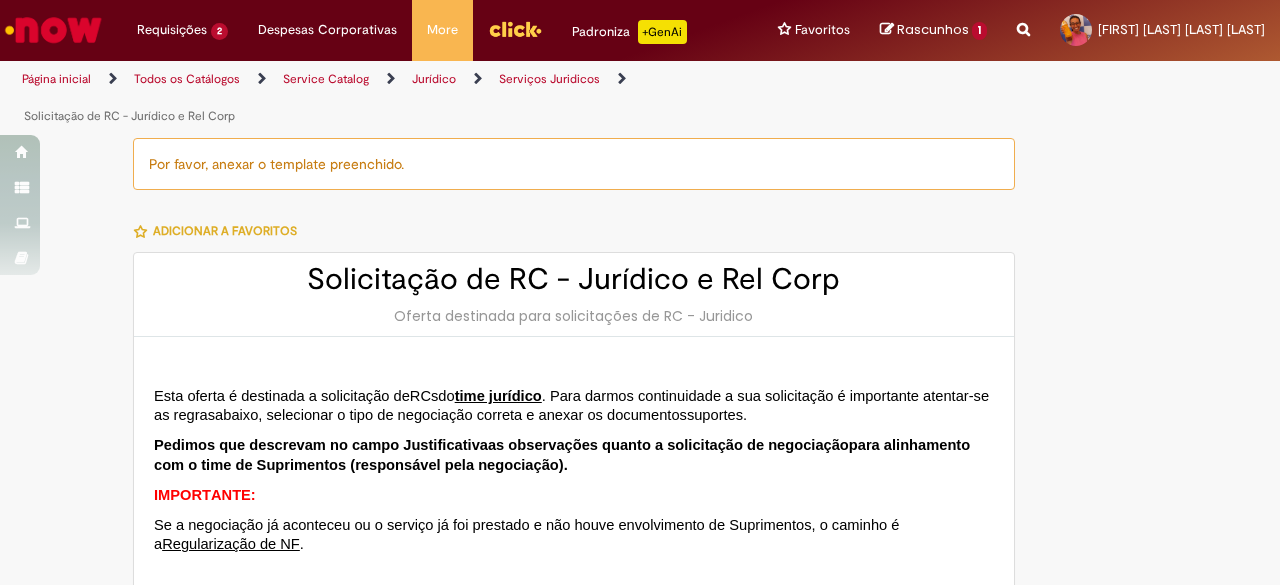 type on "********" 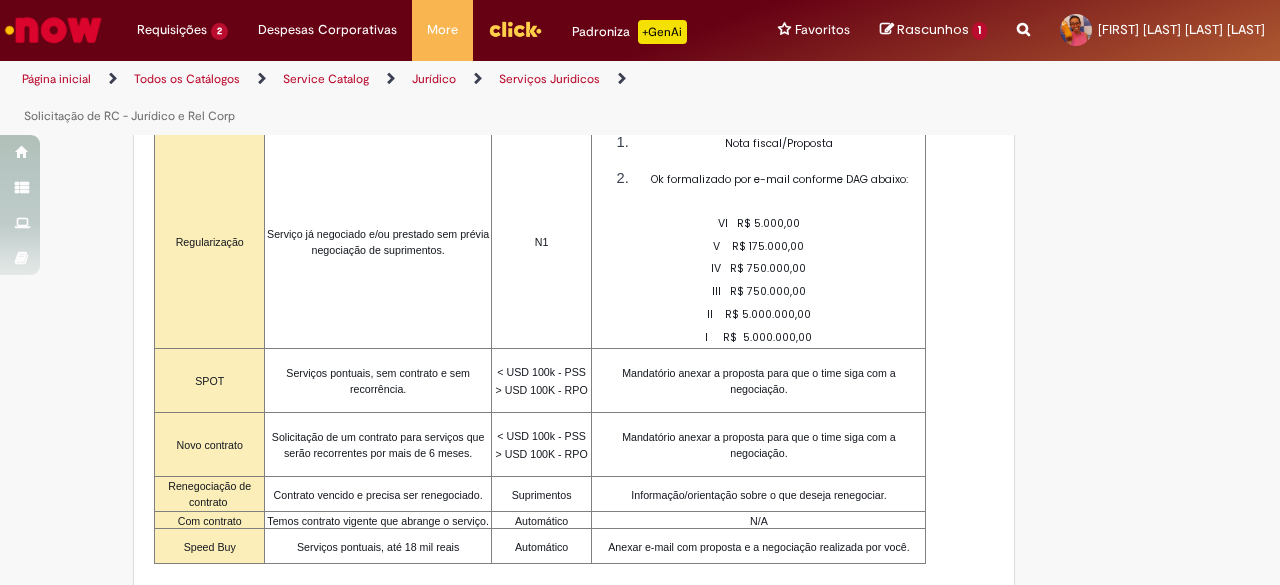 scroll, scrollTop: 400, scrollLeft: 0, axis: vertical 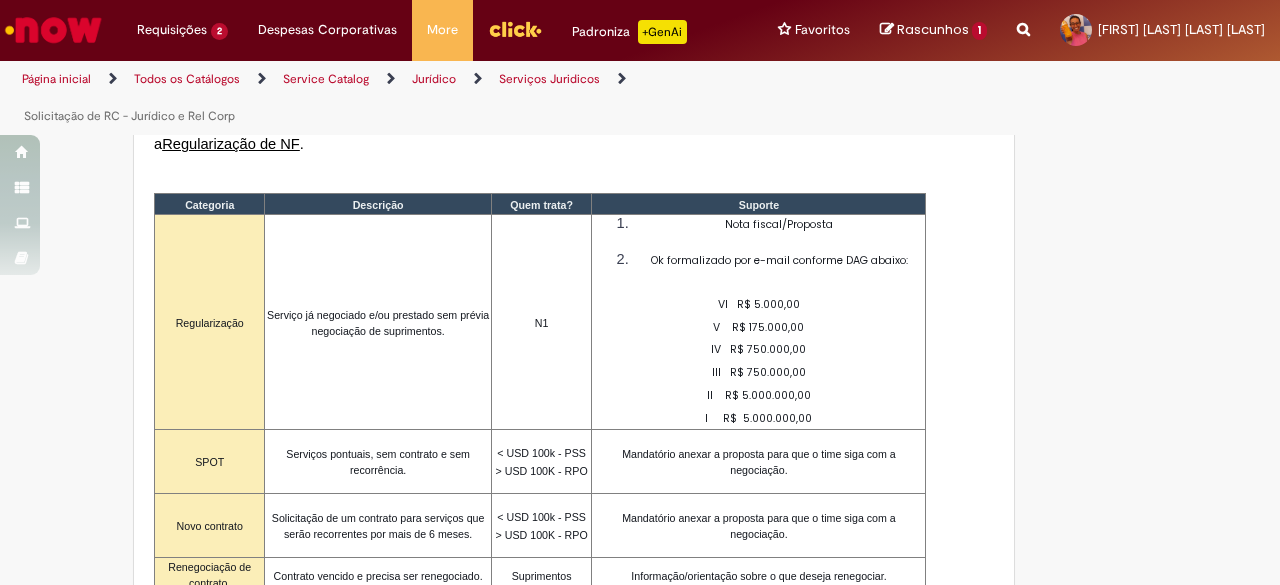 click at bounding box center (53, 30) 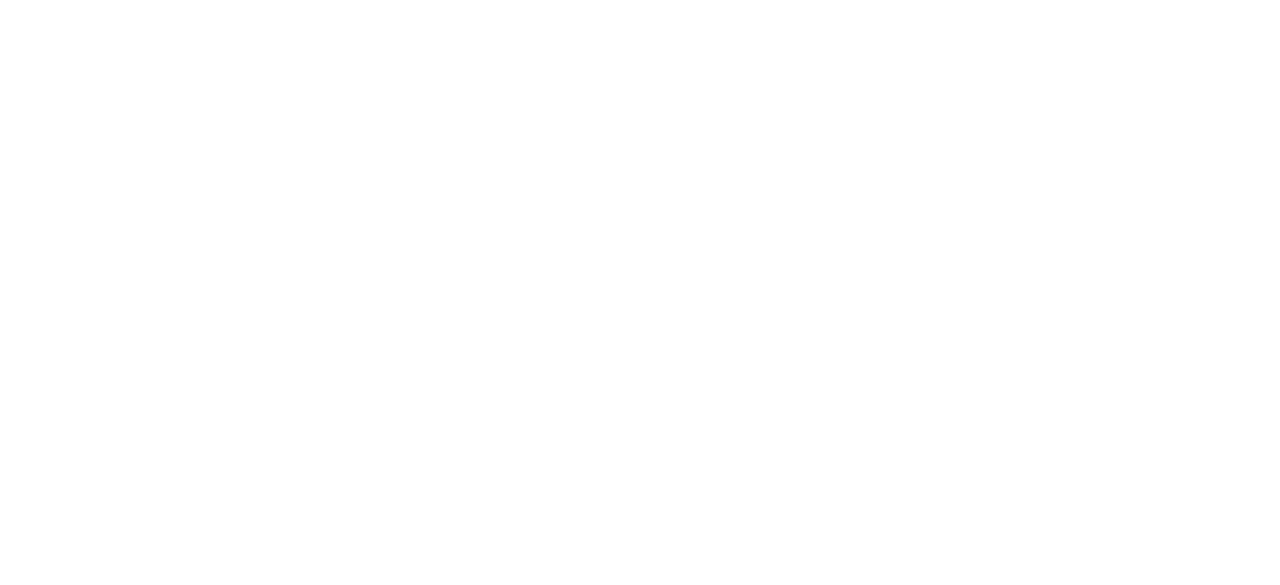 scroll, scrollTop: 0, scrollLeft: 0, axis: both 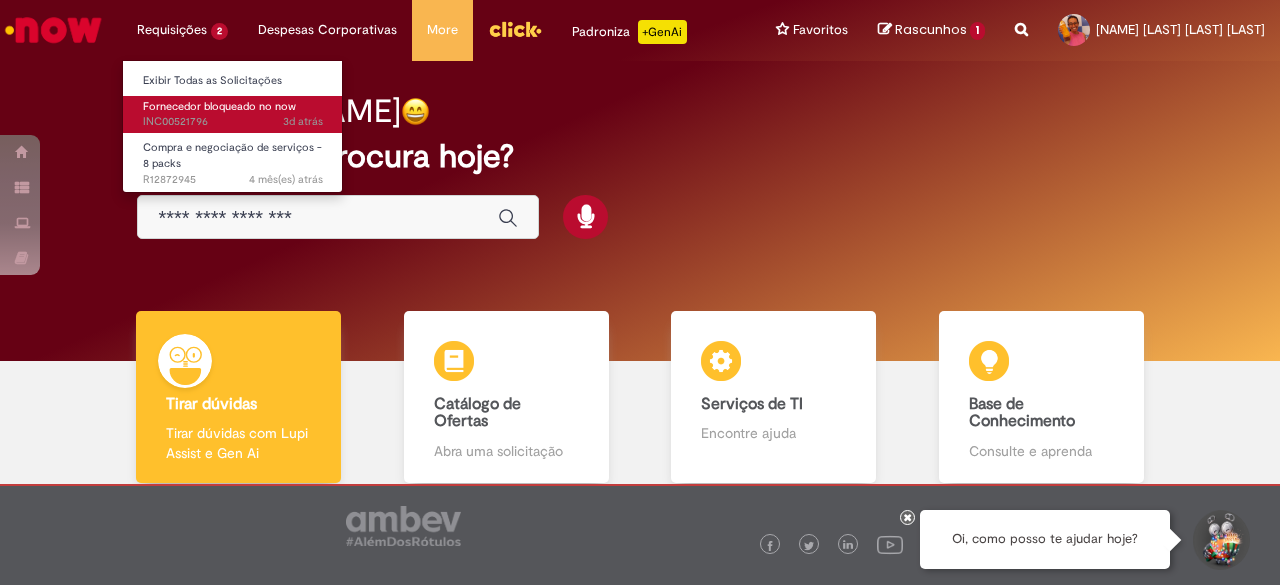 click on "Fornecedor bloqueado no now" at bounding box center (219, 106) 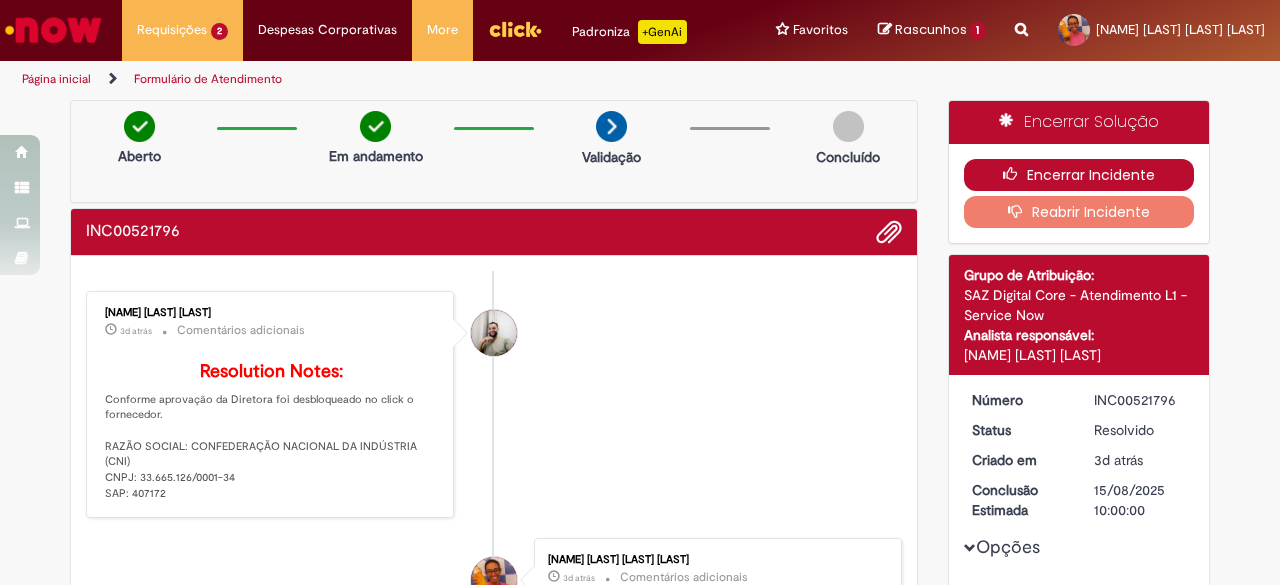 click on "Encerrar Incidente" at bounding box center (1079, 175) 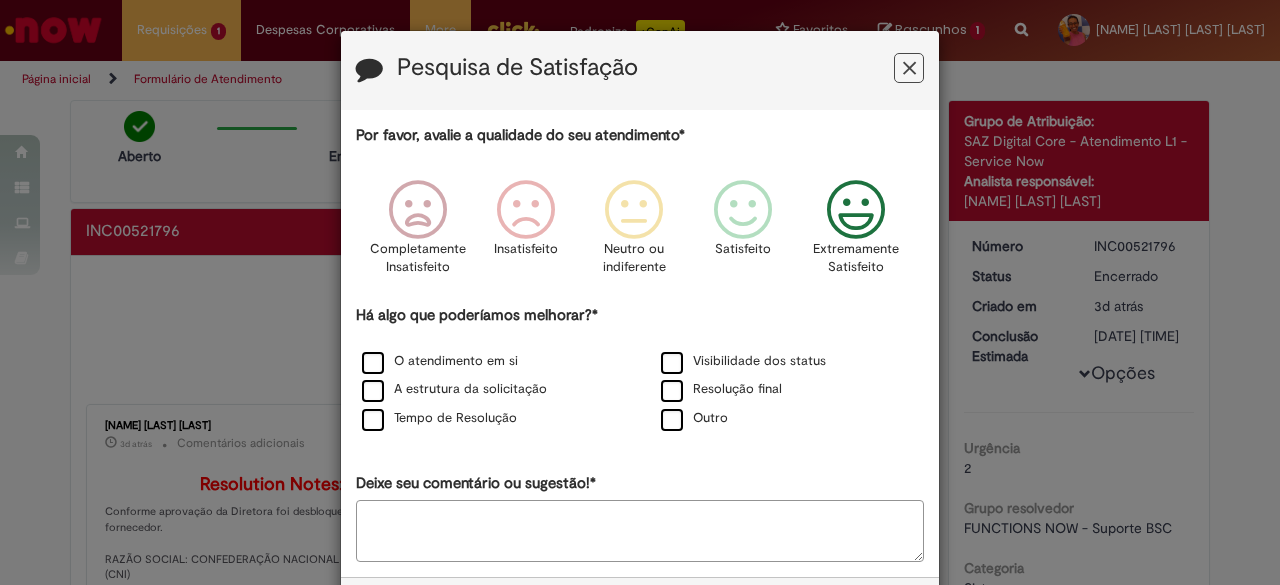 click at bounding box center (856, 210) 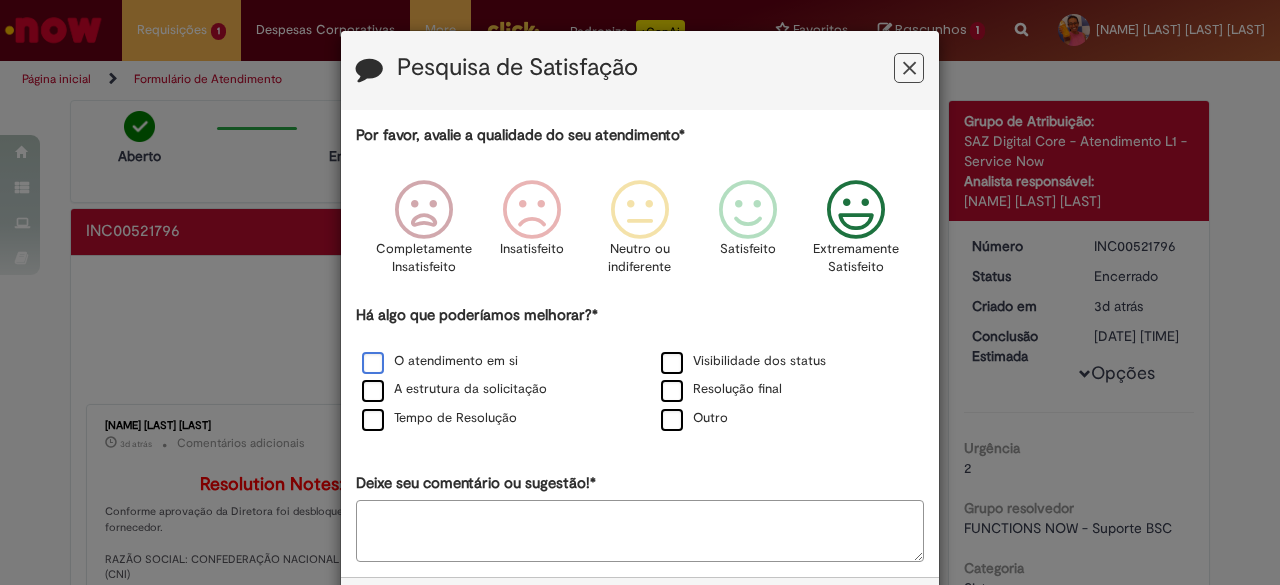 click on "O atendimento em si" at bounding box center (440, 361) 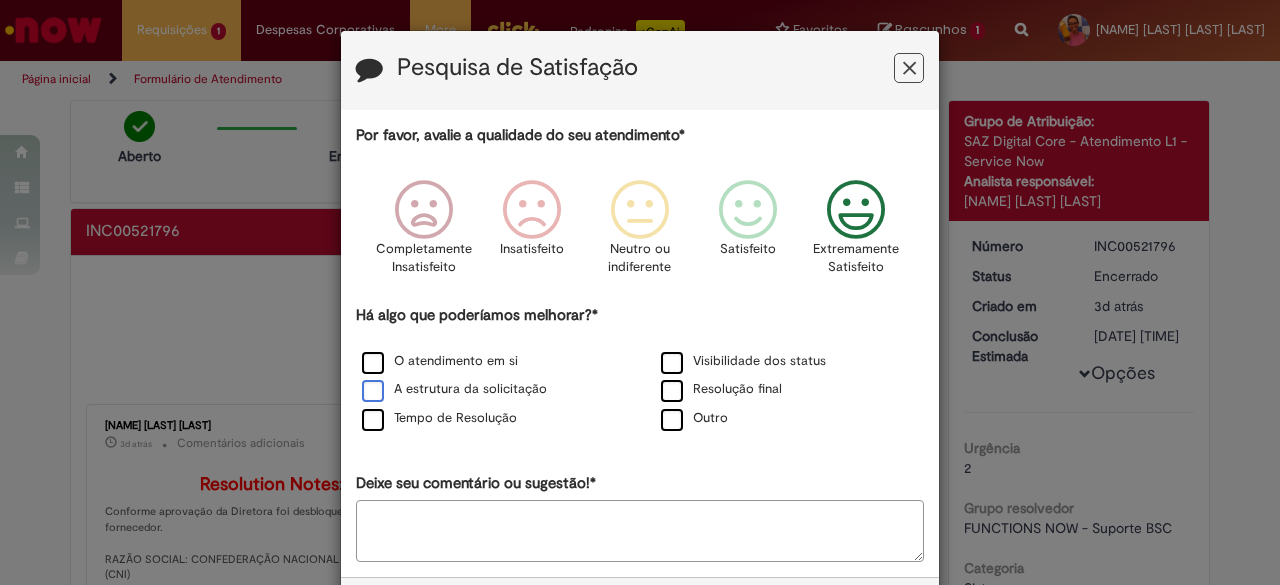 click on "A estrutura da solicitação" at bounding box center (454, 389) 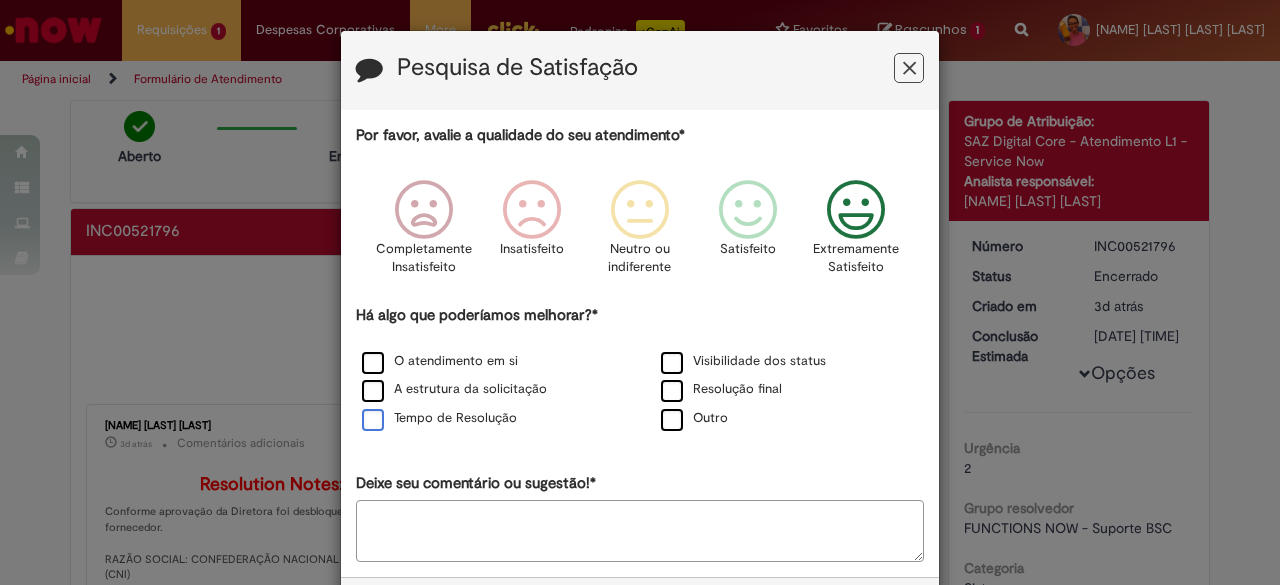 click on "Tempo de Resolução" at bounding box center [439, 418] 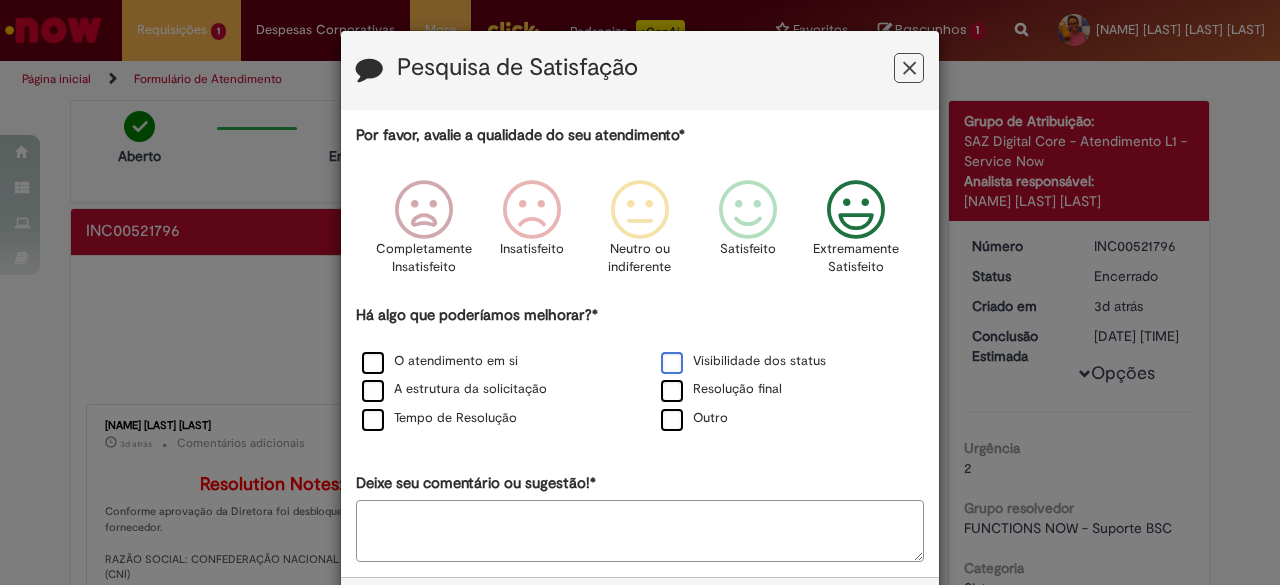 click on "Visibilidade dos status" at bounding box center (743, 361) 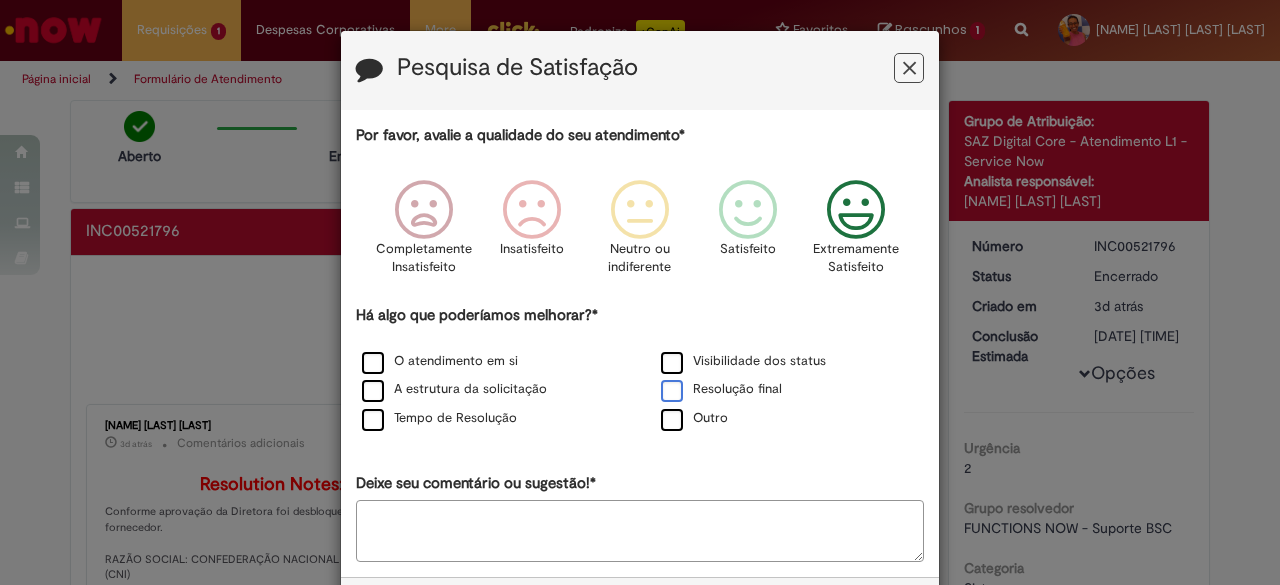 click on "Resolução final" at bounding box center (721, 389) 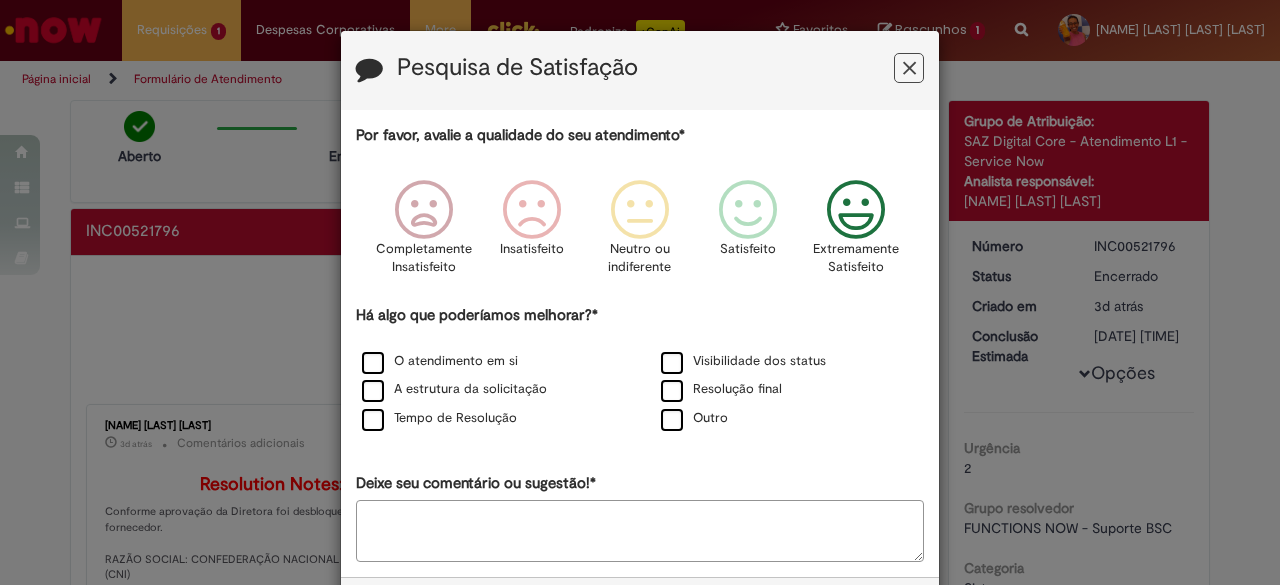 scroll, scrollTop: 85, scrollLeft: 0, axis: vertical 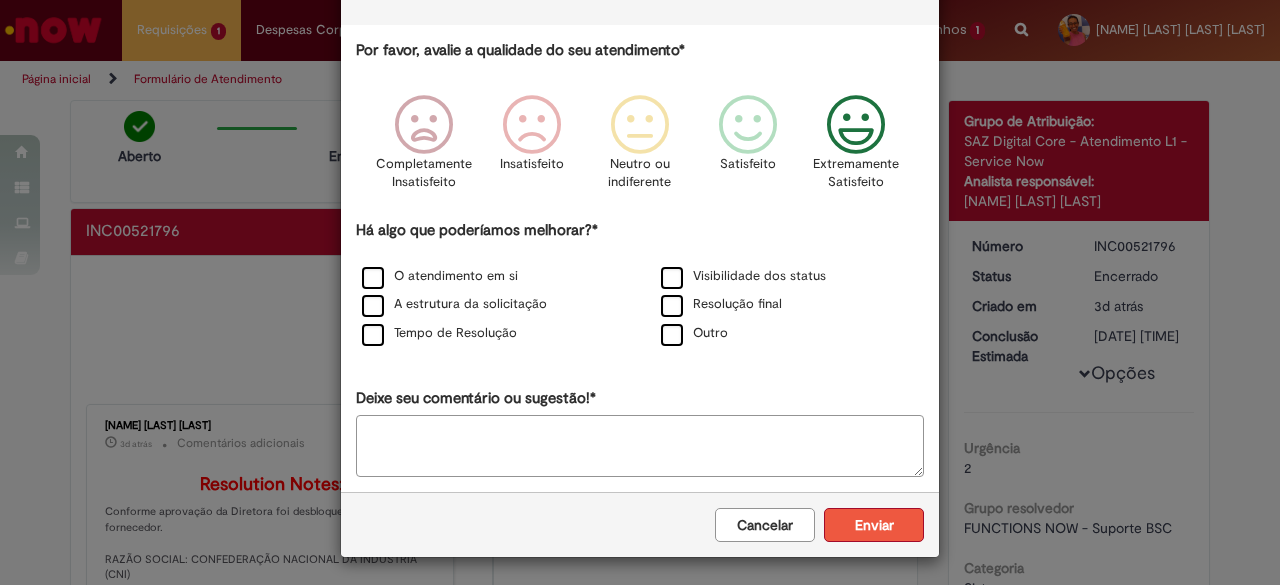 click on "Enviar" at bounding box center [874, 525] 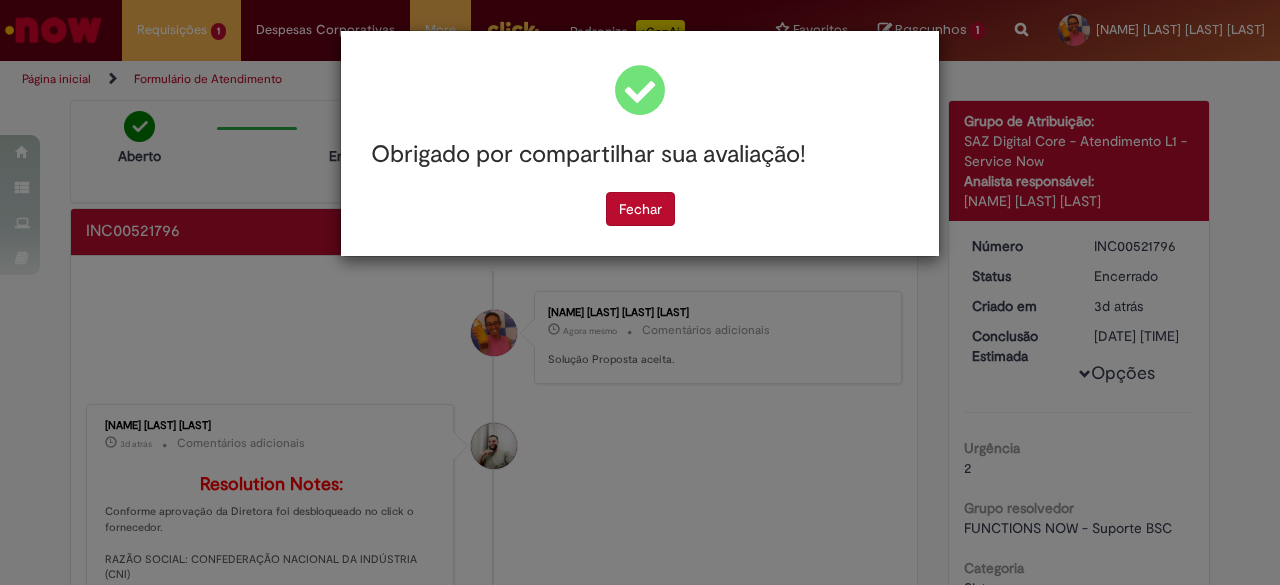 scroll, scrollTop: 0, scrollLeft: 0, axis: both 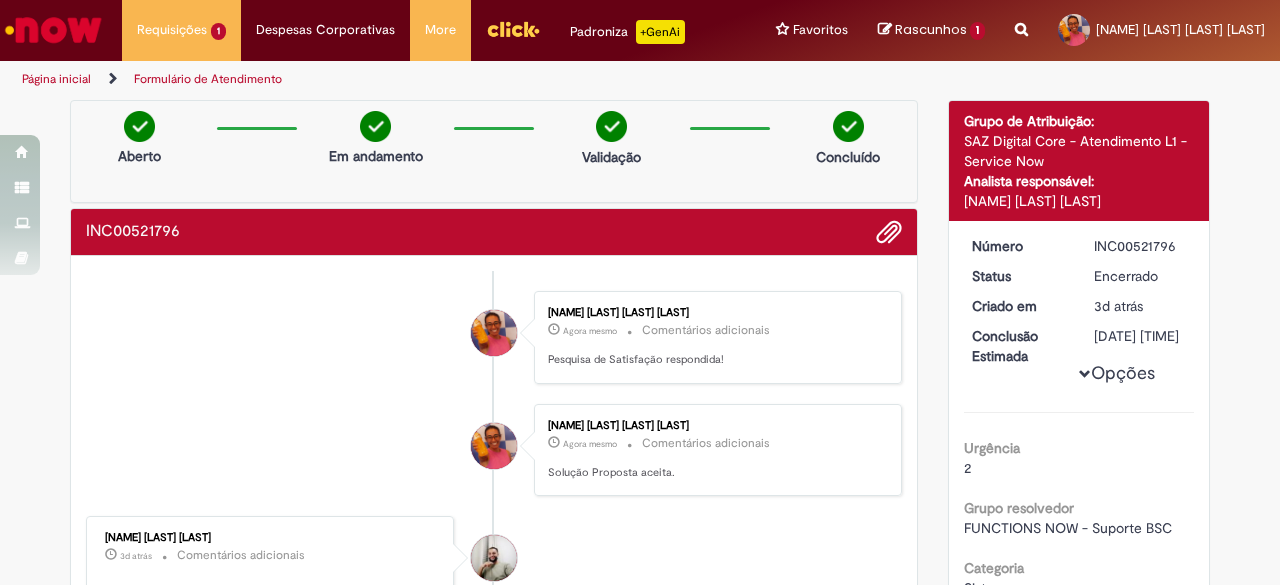 click at bounding box center (53, 30) 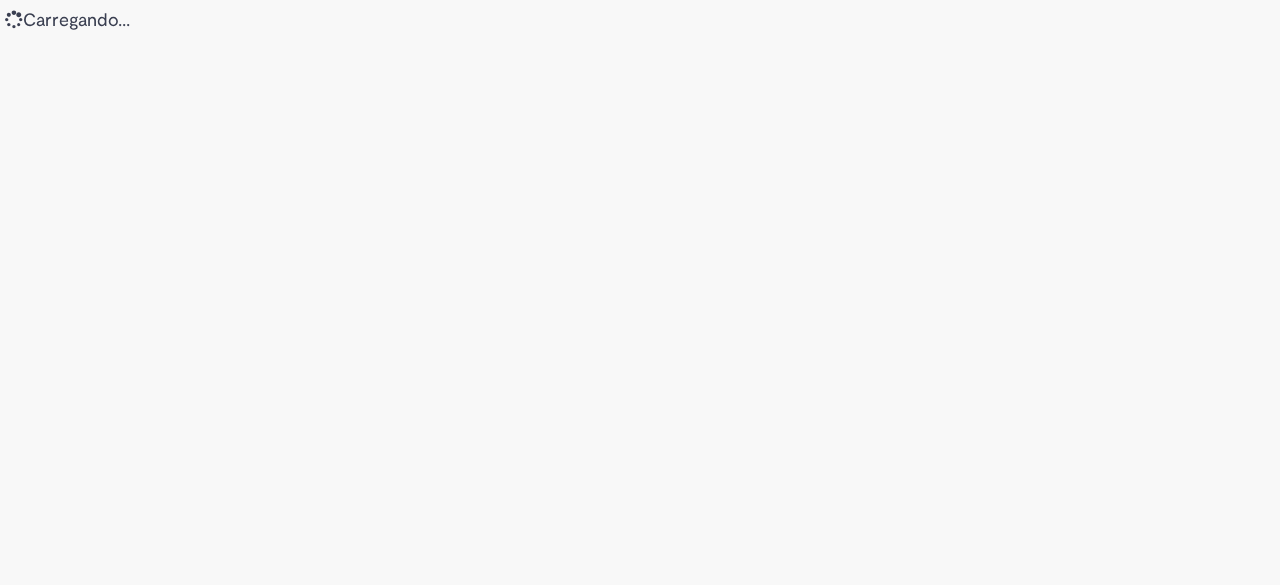 scroll, scrollTop: 0, scrollLeft: 0, axis: both 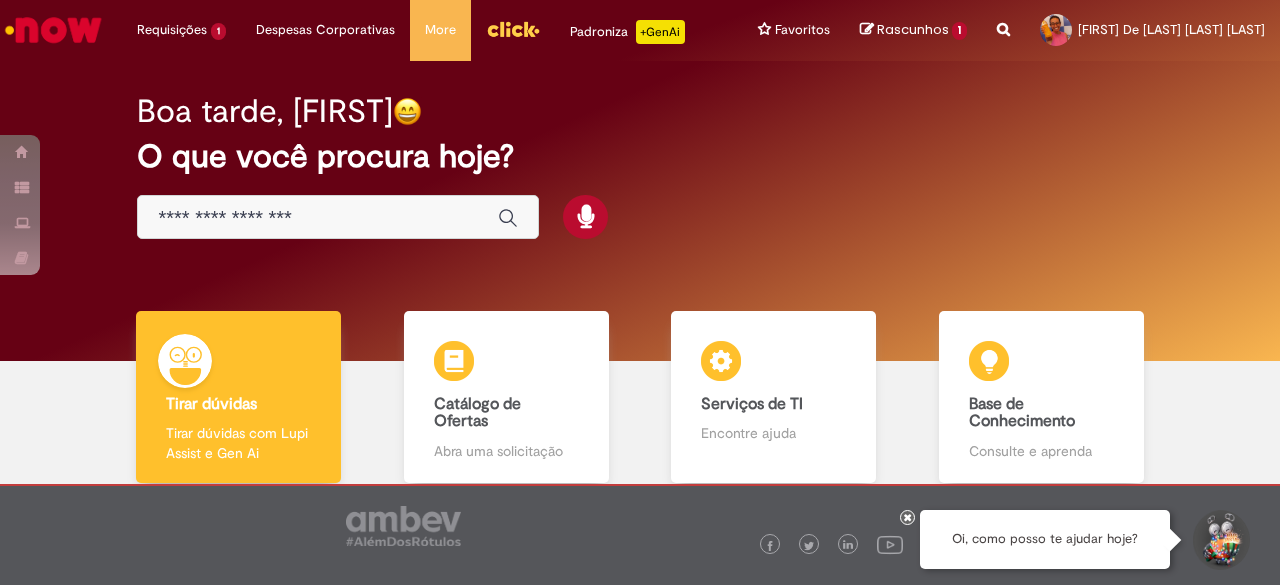 click at bounding box center [318, 218] 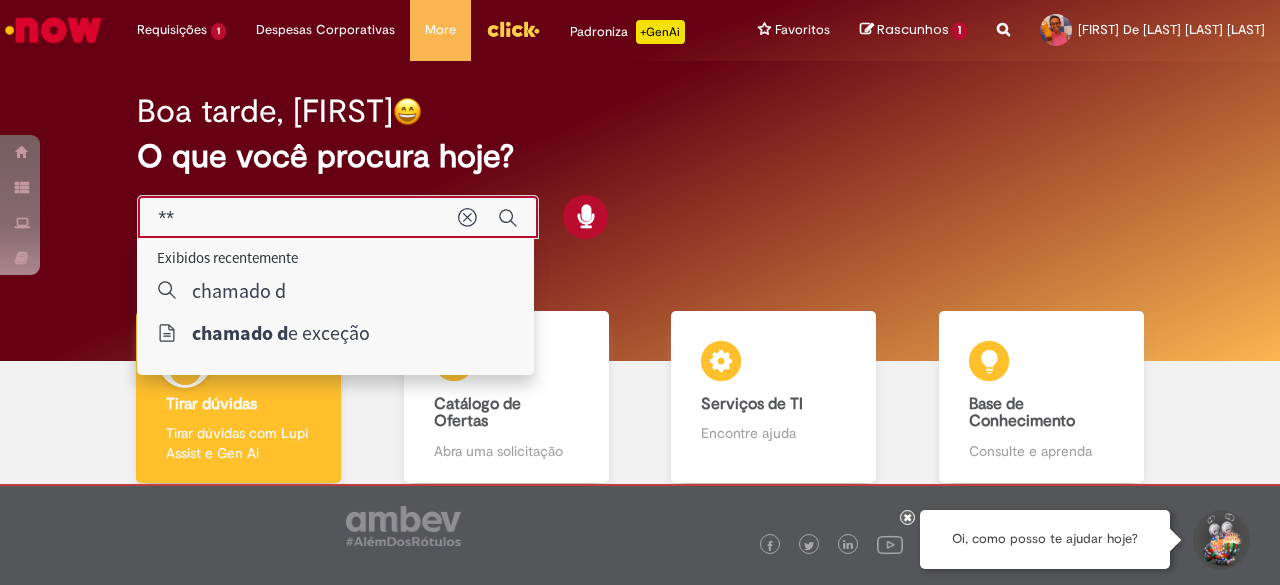 type on "*" 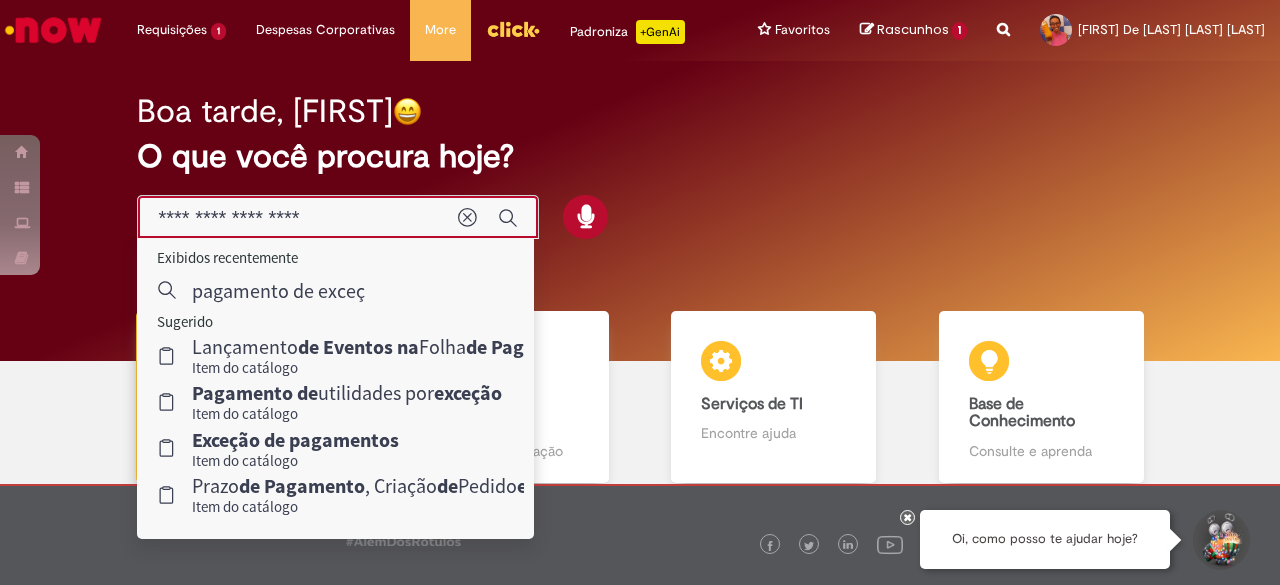 type on "**********" 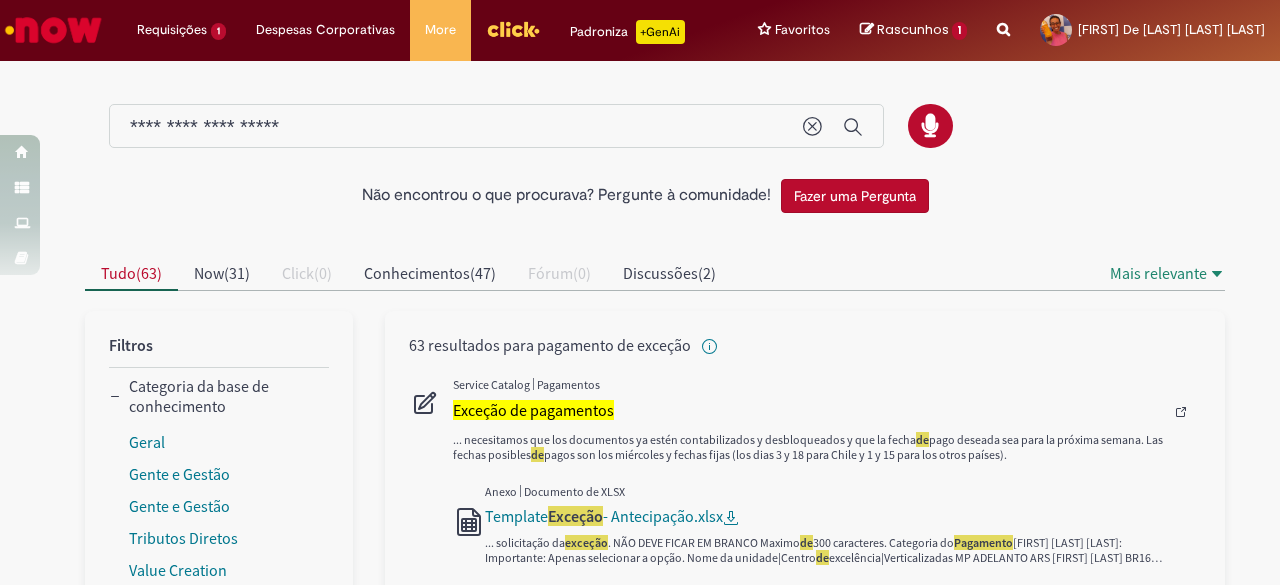click at bounding box center [827, 412] 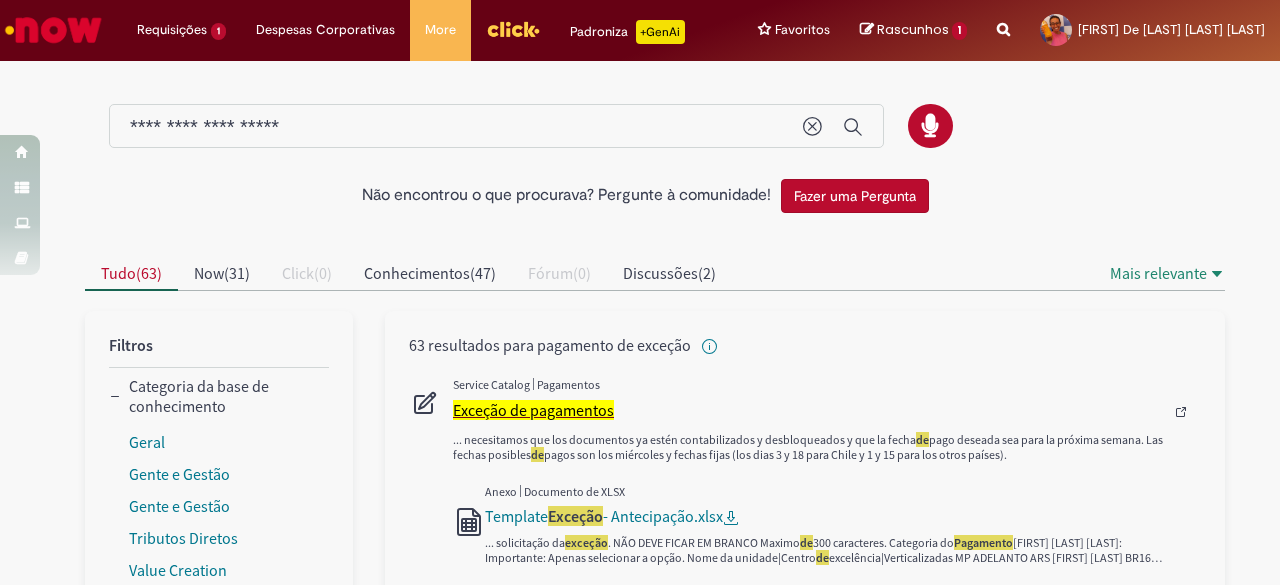 click on "Exceção de pagamentos" at bounding box center [533, 410] 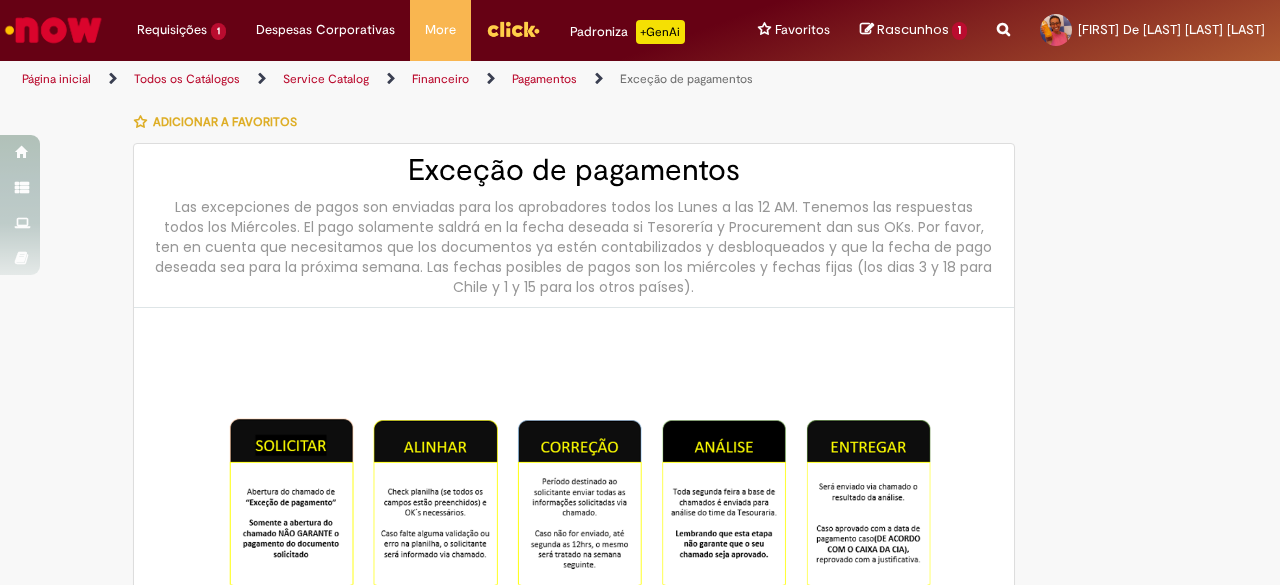 type on "********" 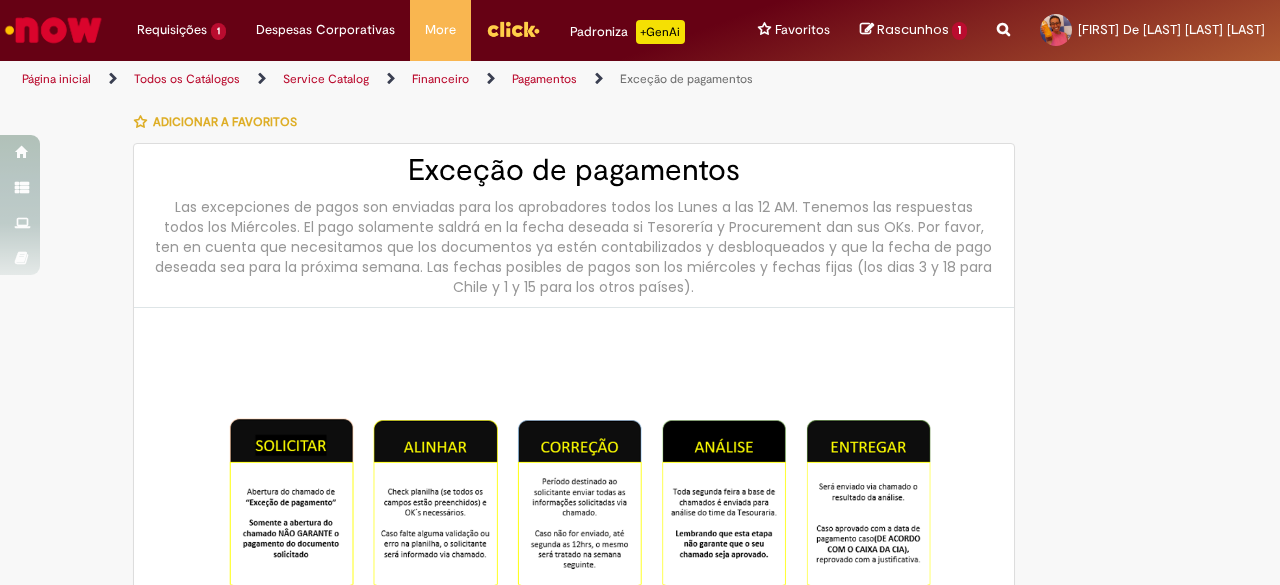 type on "**********" 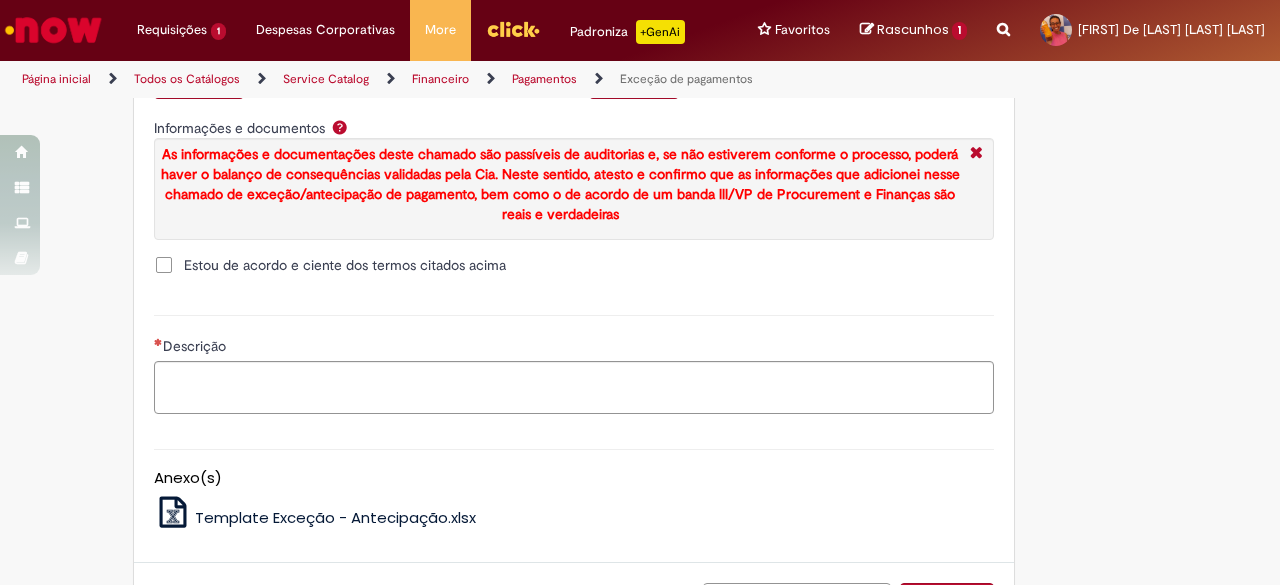 scroll, scrollTop: 2584, scrollLeft: 0, axis: vertical 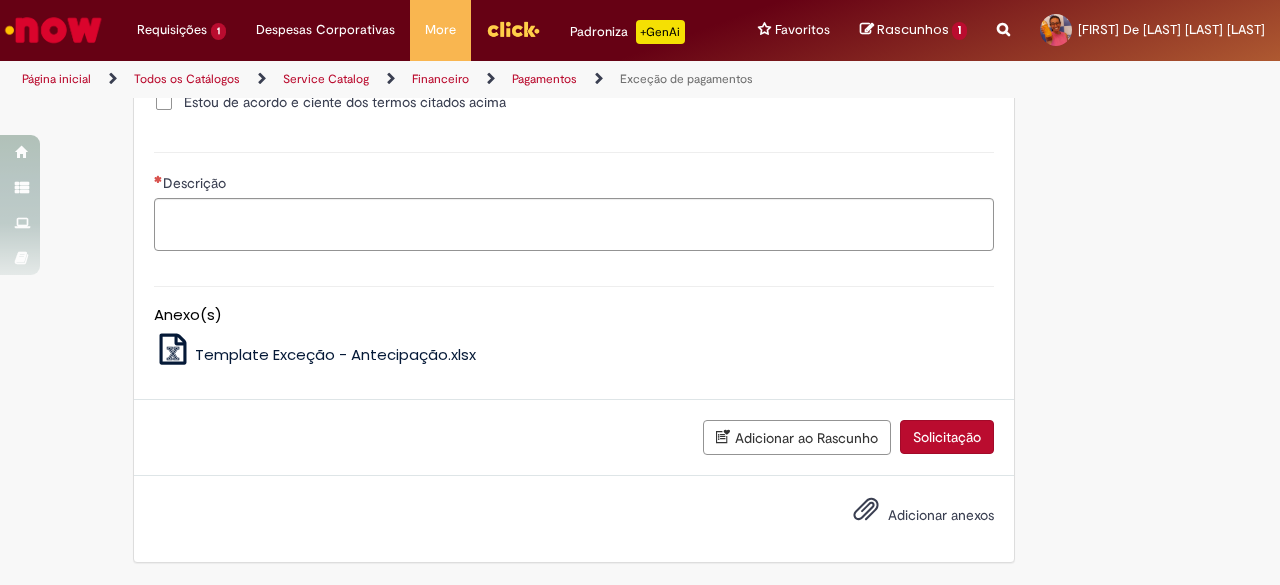 click on "Template Exceção - Antecipação.xlsx" at bounding box center (335, 354) 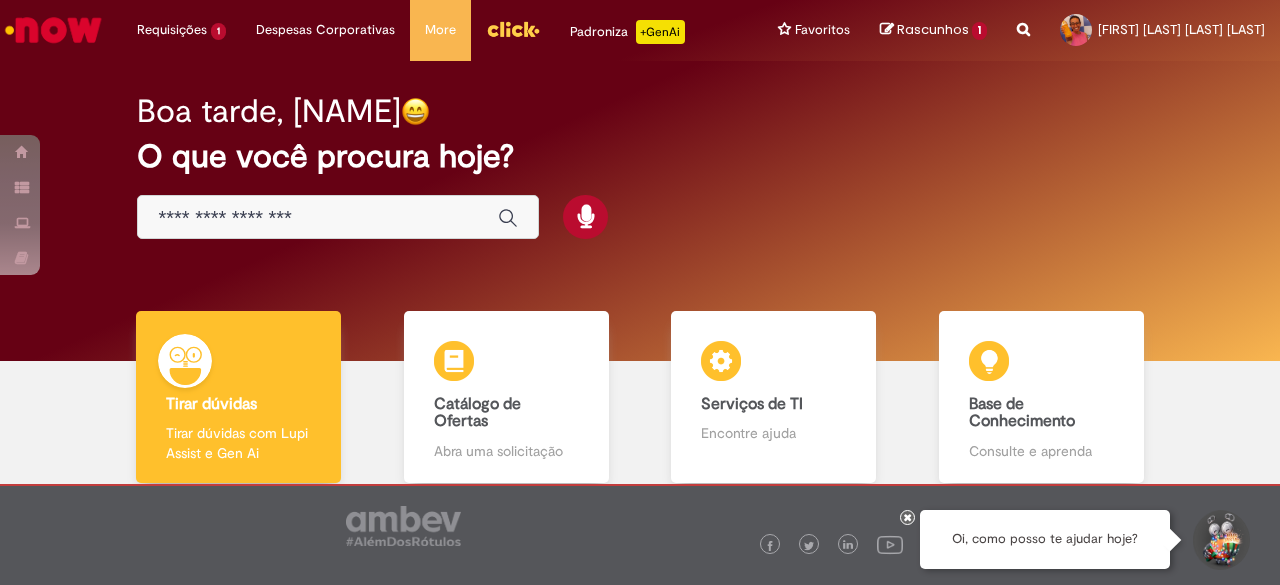 scroll, scrollTop: 0, scrollLeft: 0, axis: both 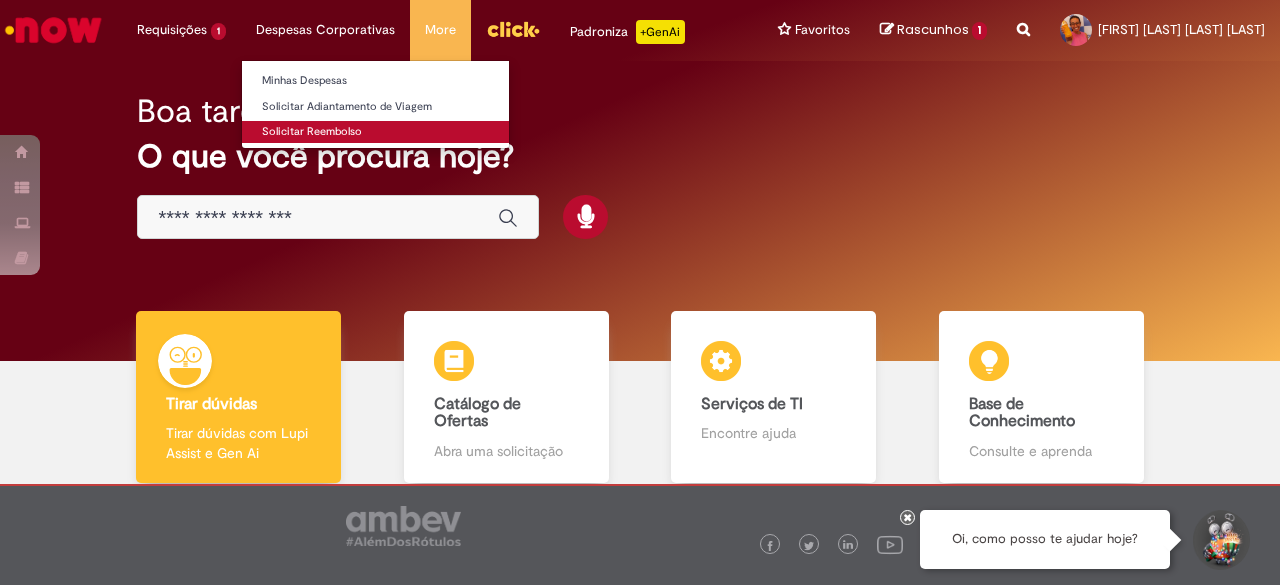 click on "Solicitar Reembolso" at bounding box center [375, 132] 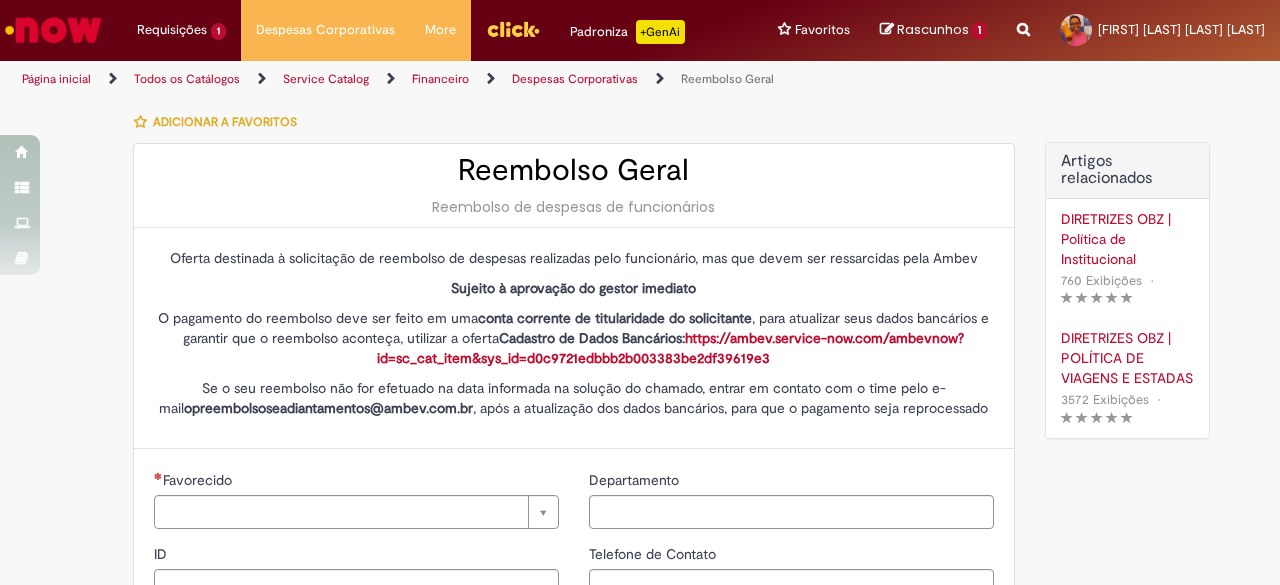type on "********" 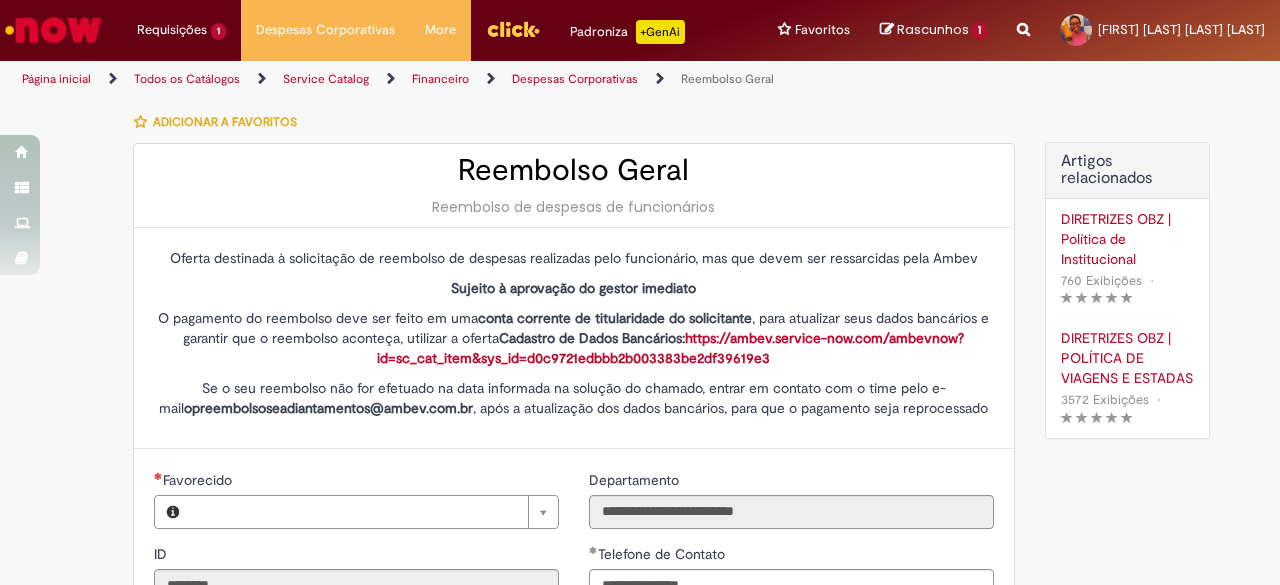 type on "**********" 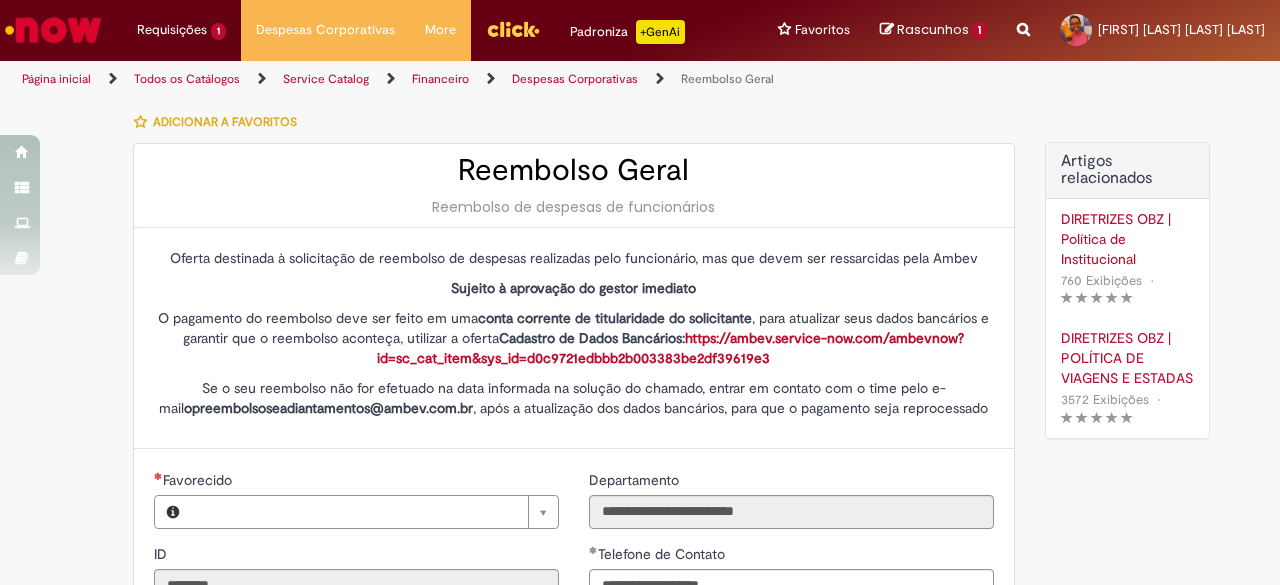 type on "**********" 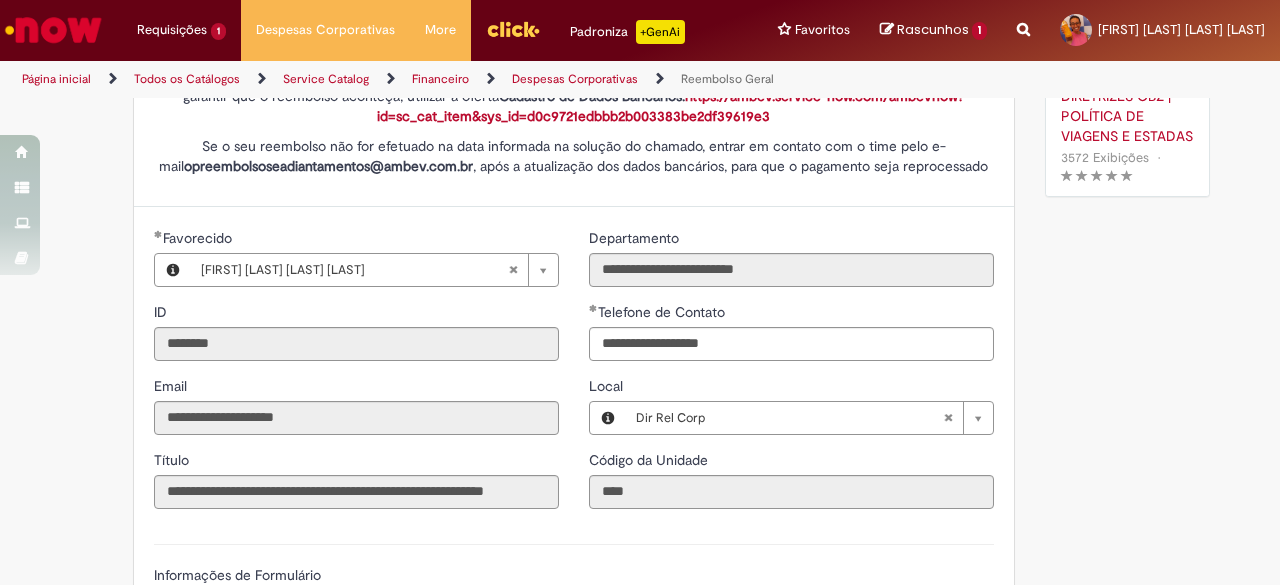 scroll, scrollTop: 300, scrollLeft: 0, axis: vertical 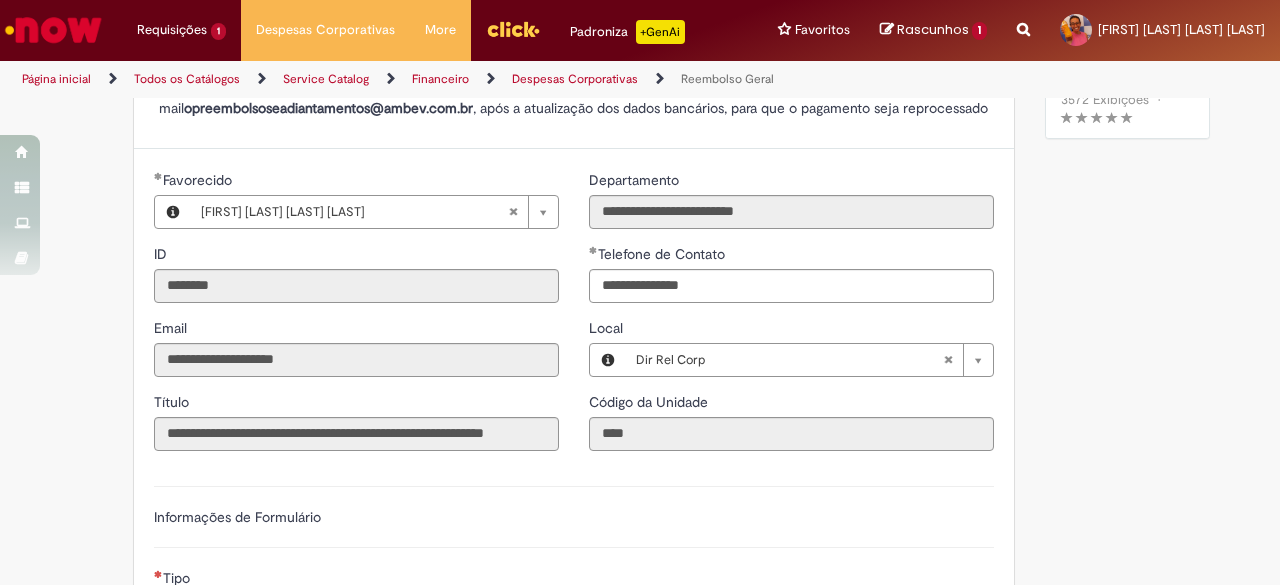 type on "**********" 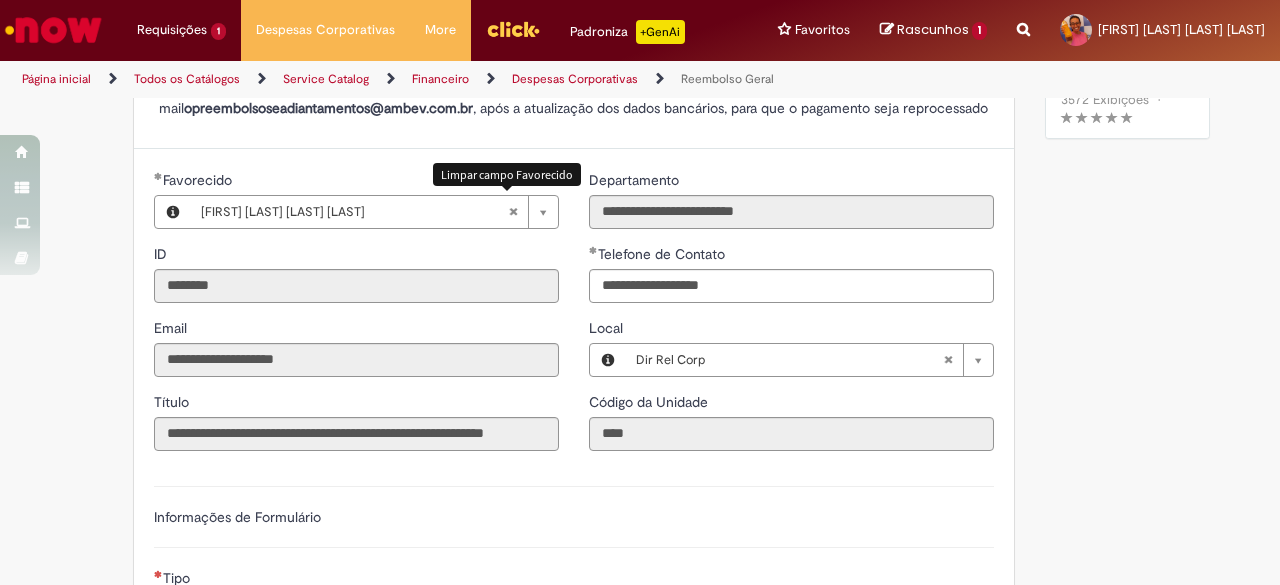 click at bounding box center (513, 212) 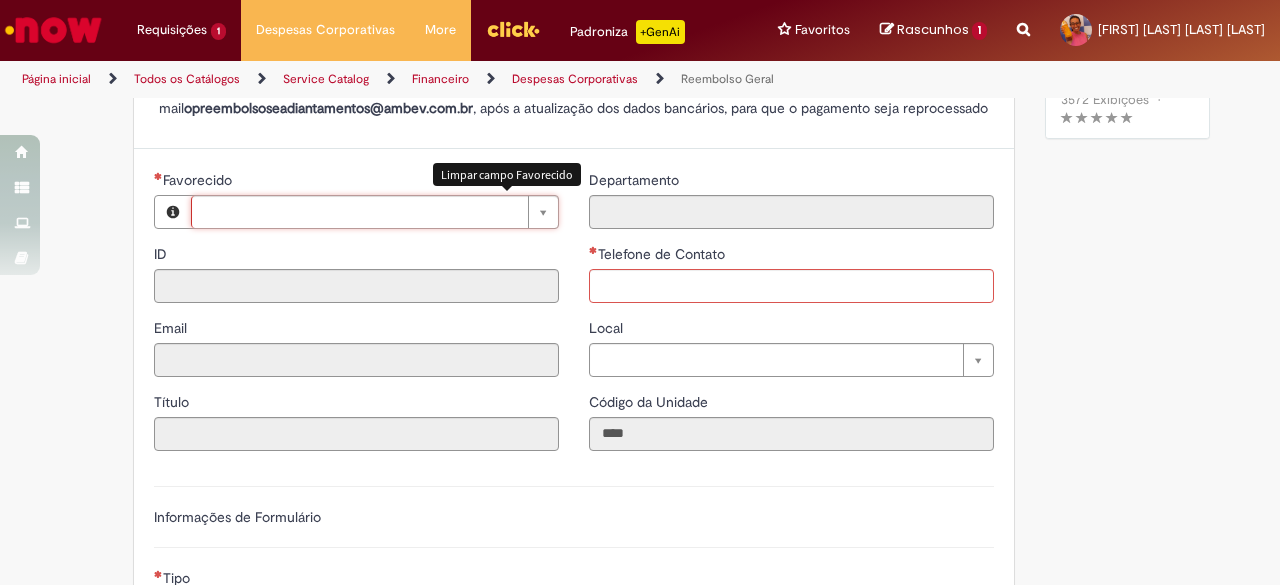 scroll, scrollTop: 0, scrollLeft: 0, axis: both 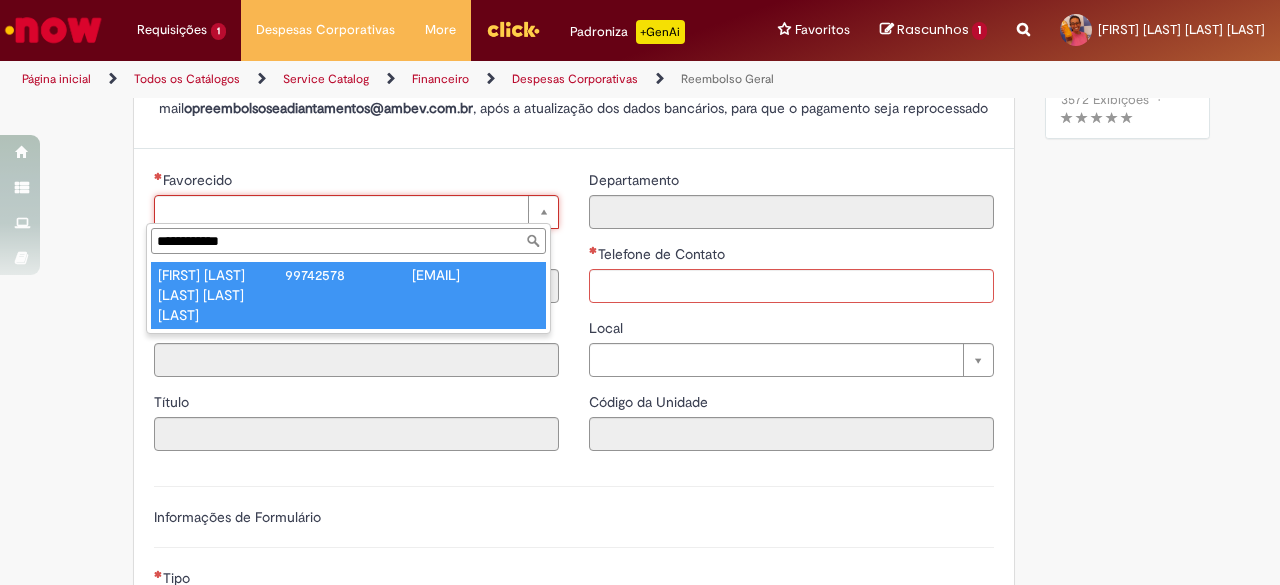 type on "**********" 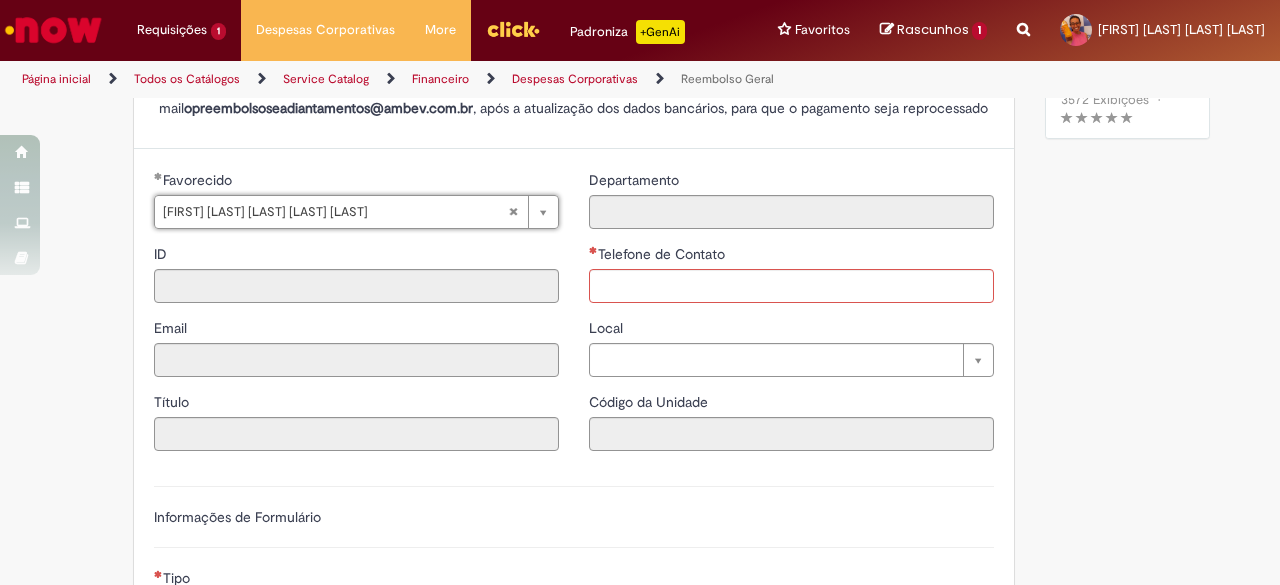 type on "********" 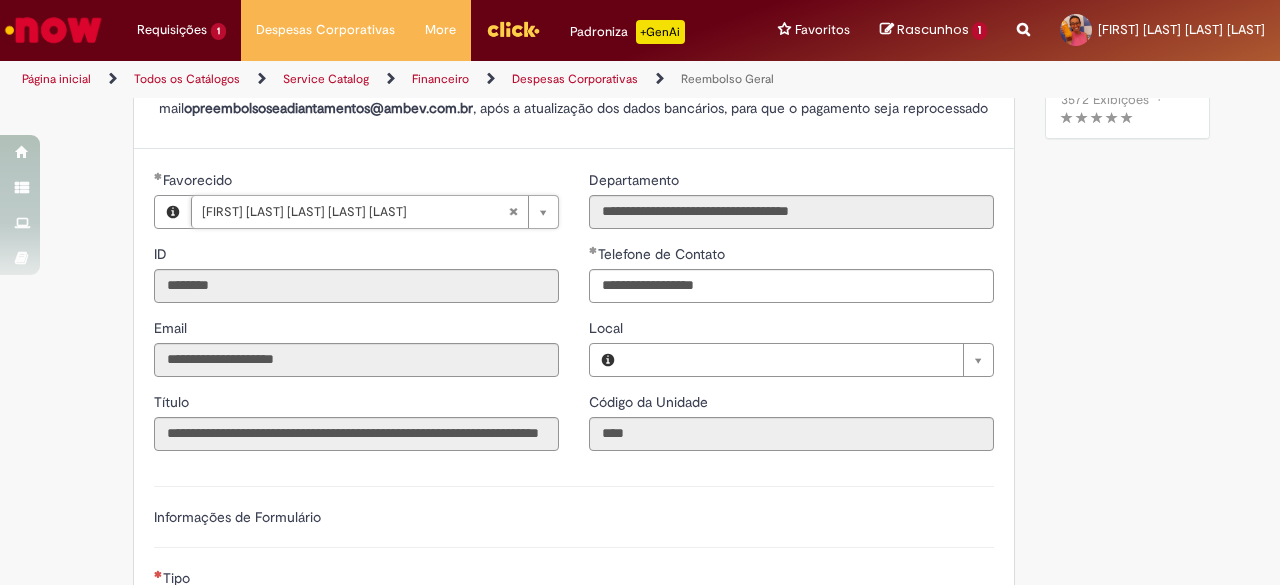 type on "**********" 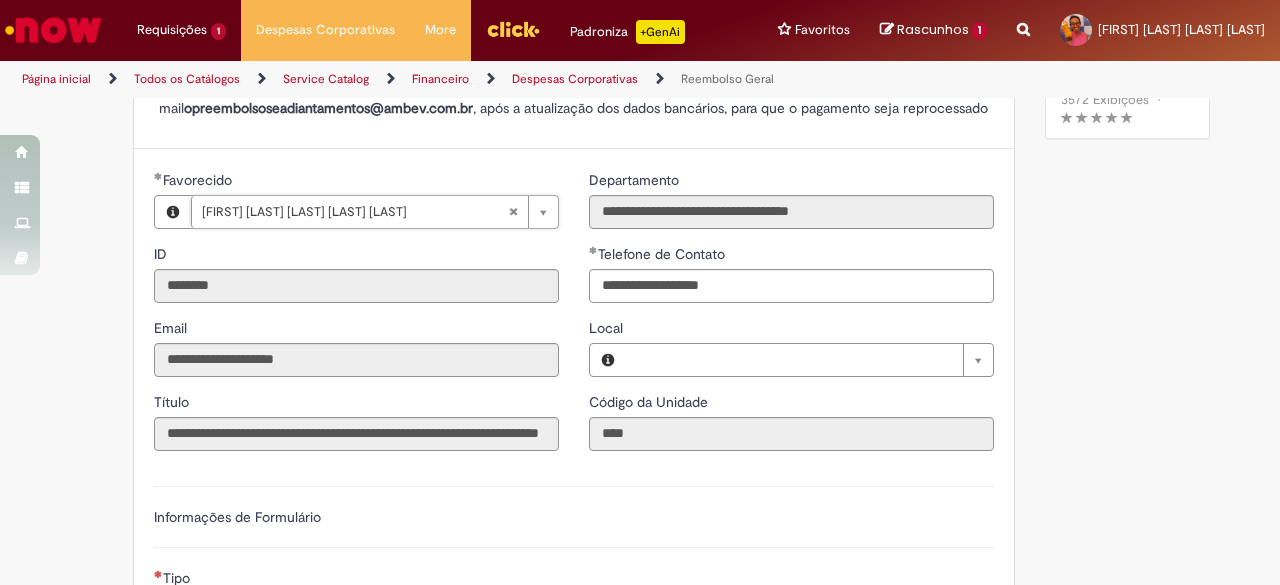 type on "**********" 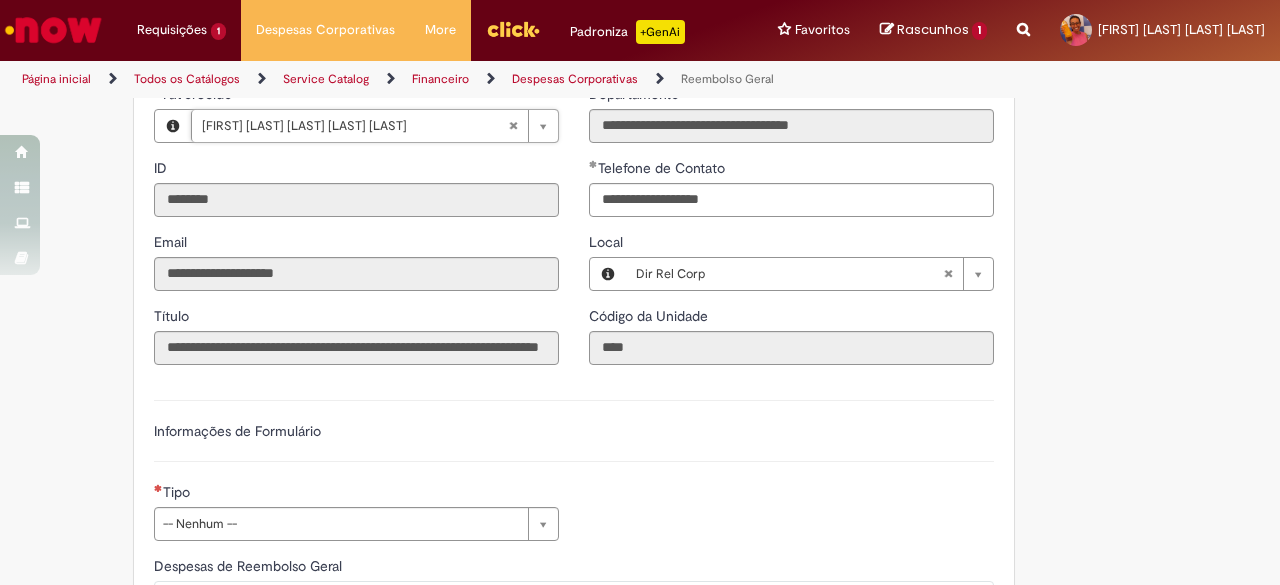 scroll, scrollTop: 500, scrollLeft: 0, axis: vertical 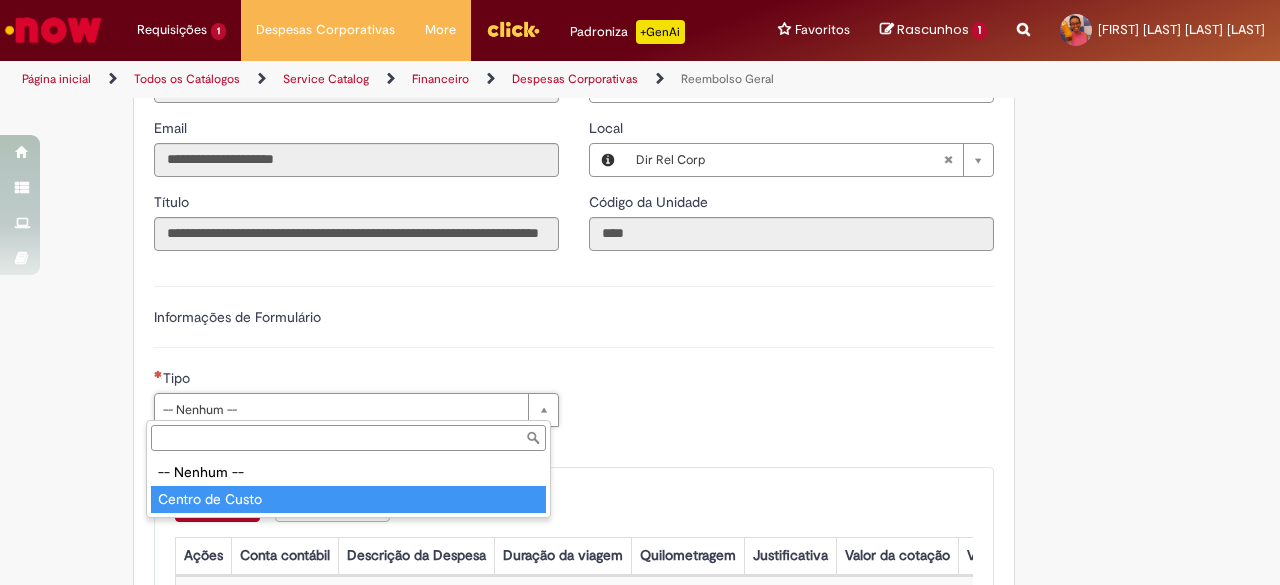 type on "**********" 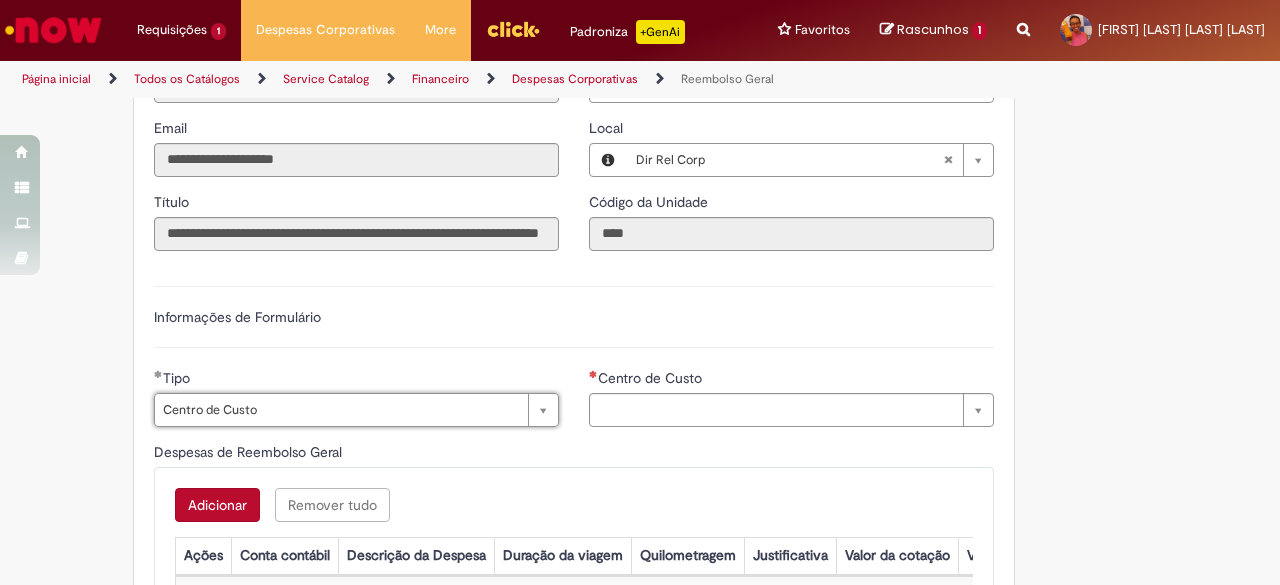 type on "**********" 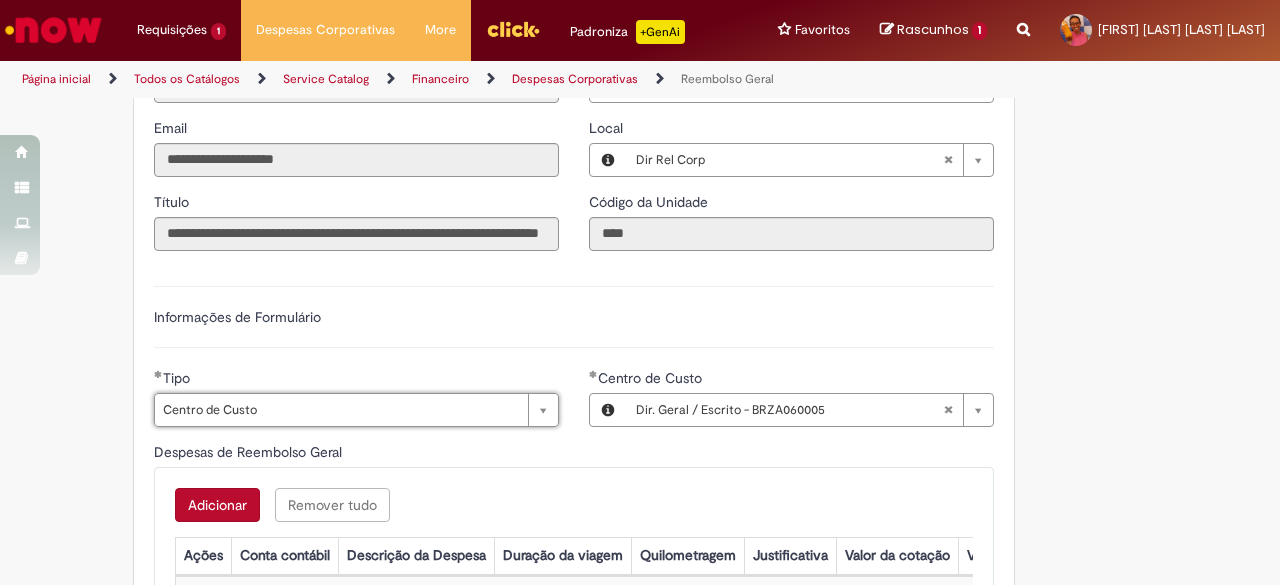 scroll, scrollTop: 600, scrollLeft: 0, axis: vertical 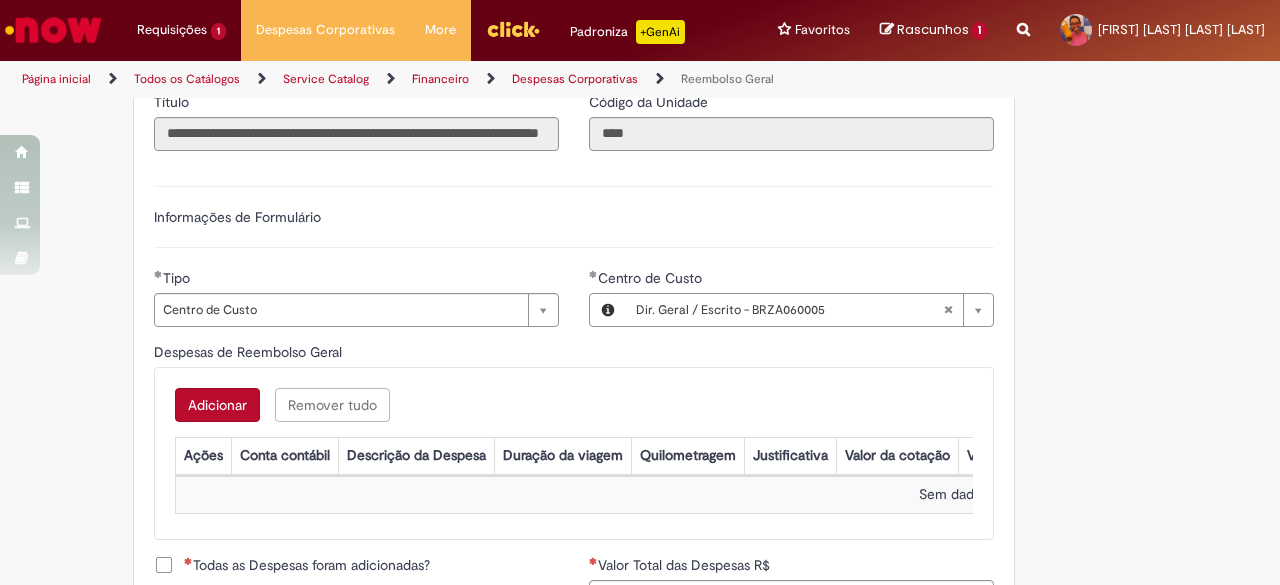 click on "Adicionar" at bounding box center (217, 405) 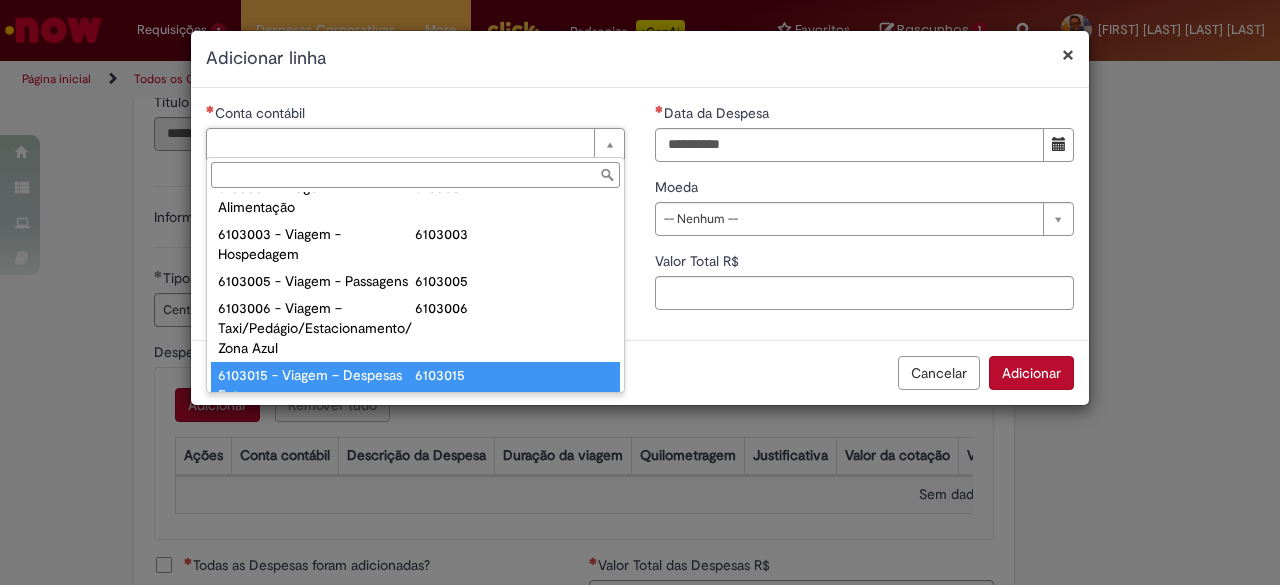 scroll, scrollTop: 868, scrollLeft: 0, axis: vertical 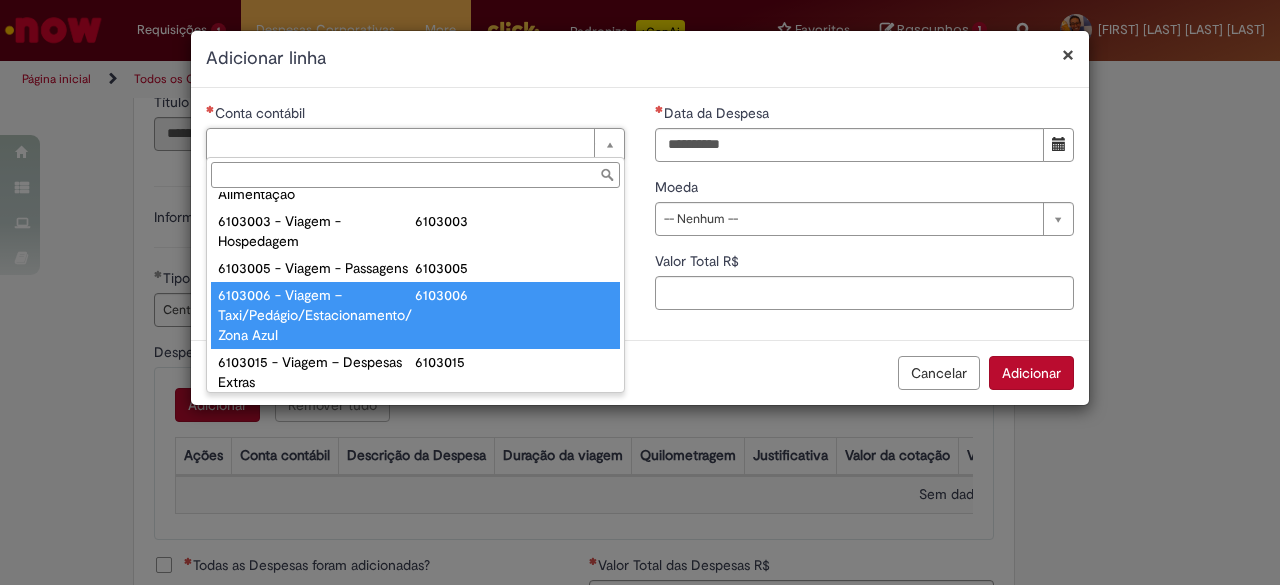 type on "**********" 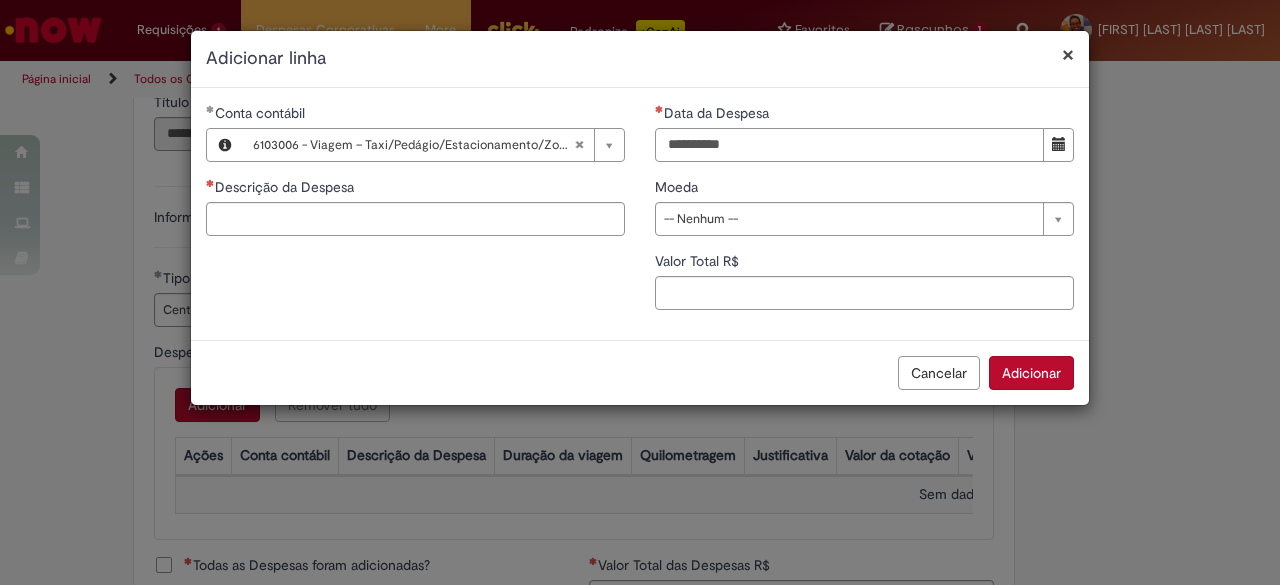 click on "Data da Despesa" at bounding box center [849, 145] 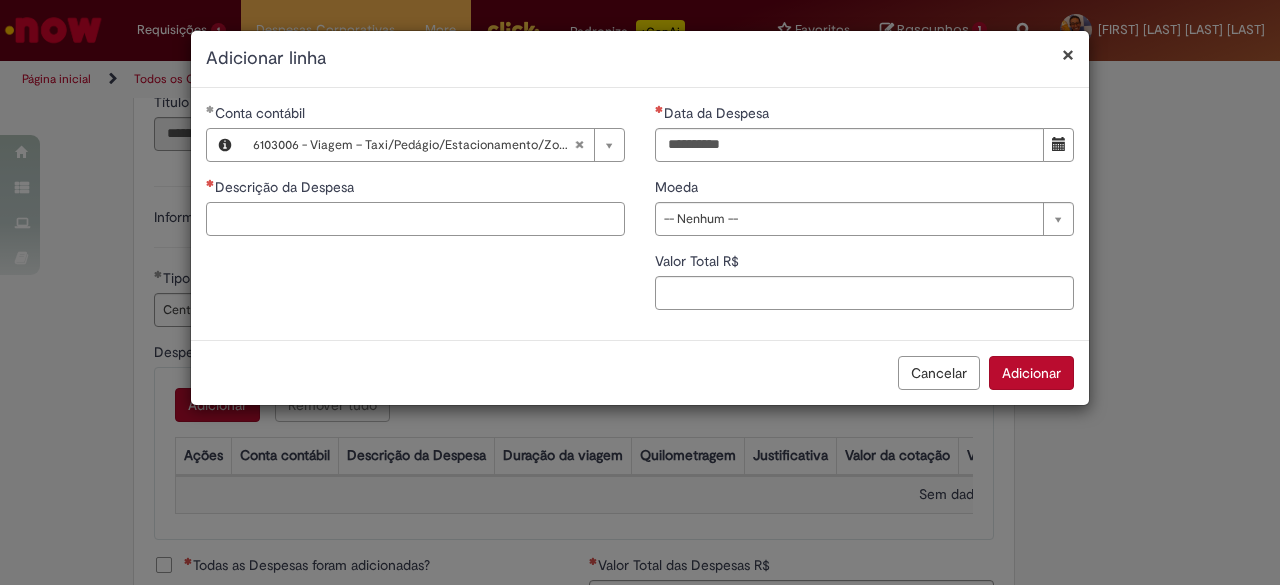 click on "Descrição da Despesa" at bounding box center [415, 219] 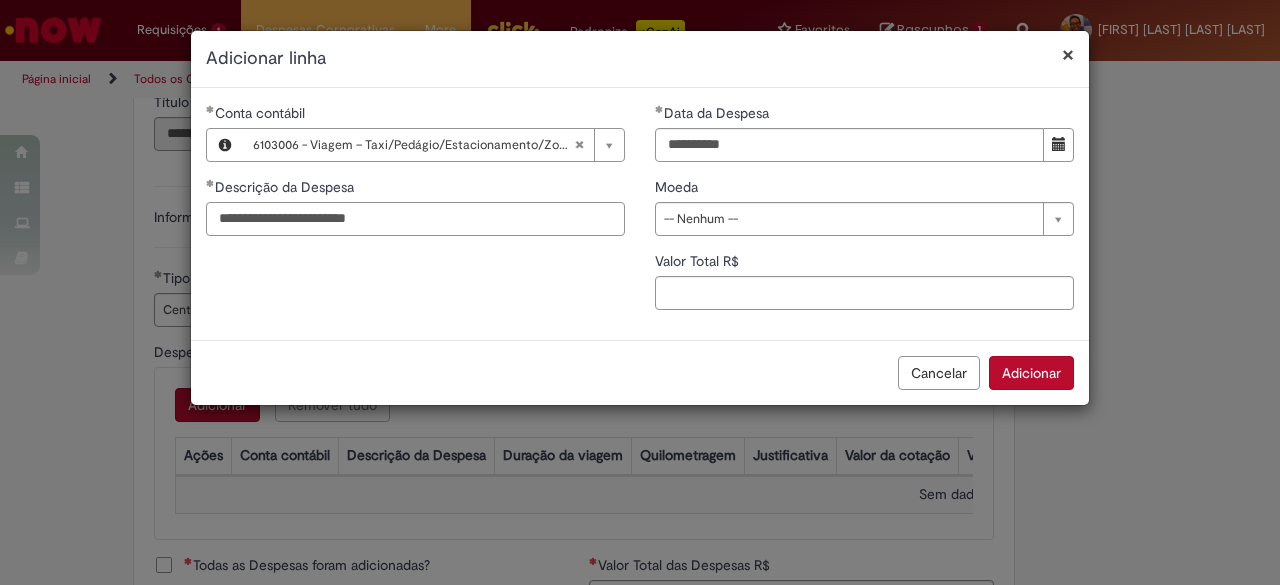 type on "**********" 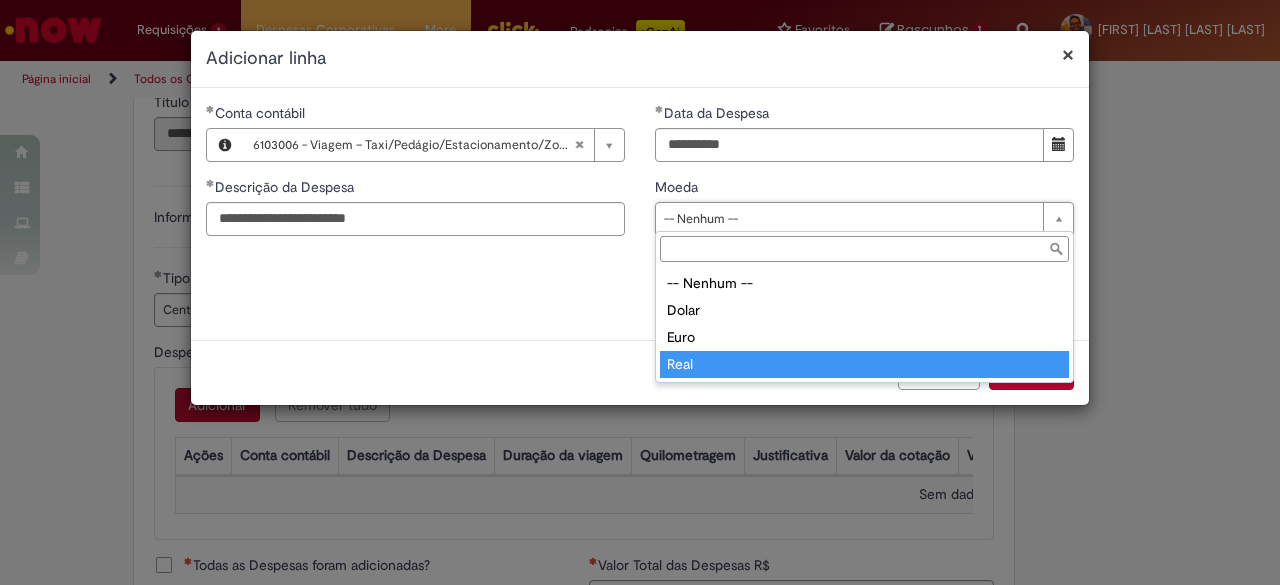 type on "****" 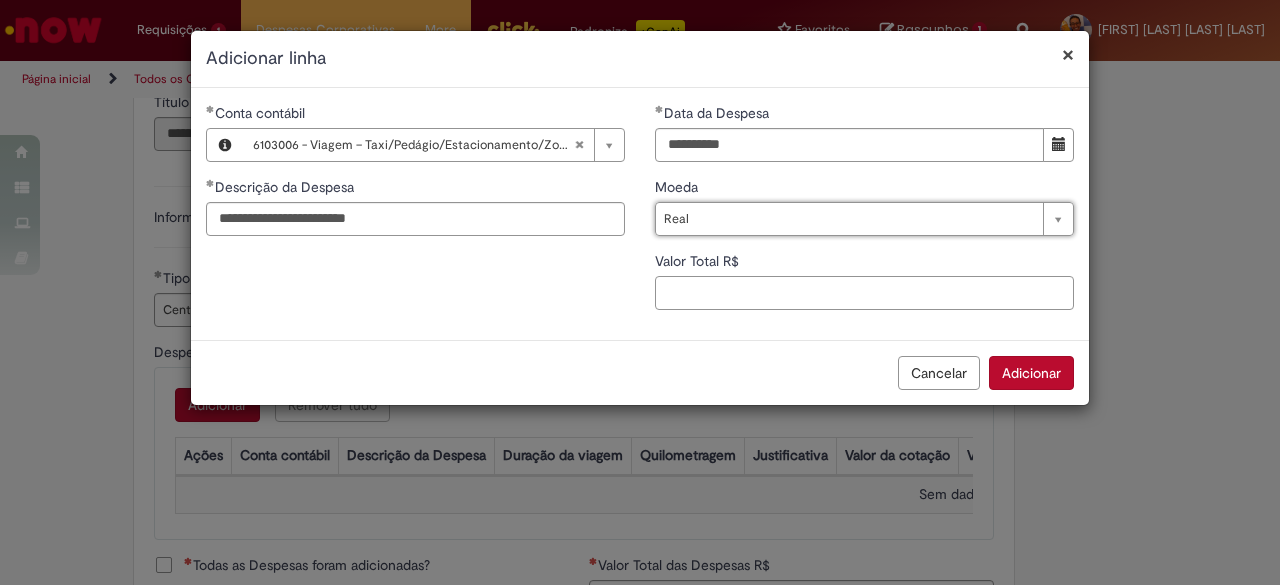 click on "Valor Total R$" at bounding box center (864, 293) 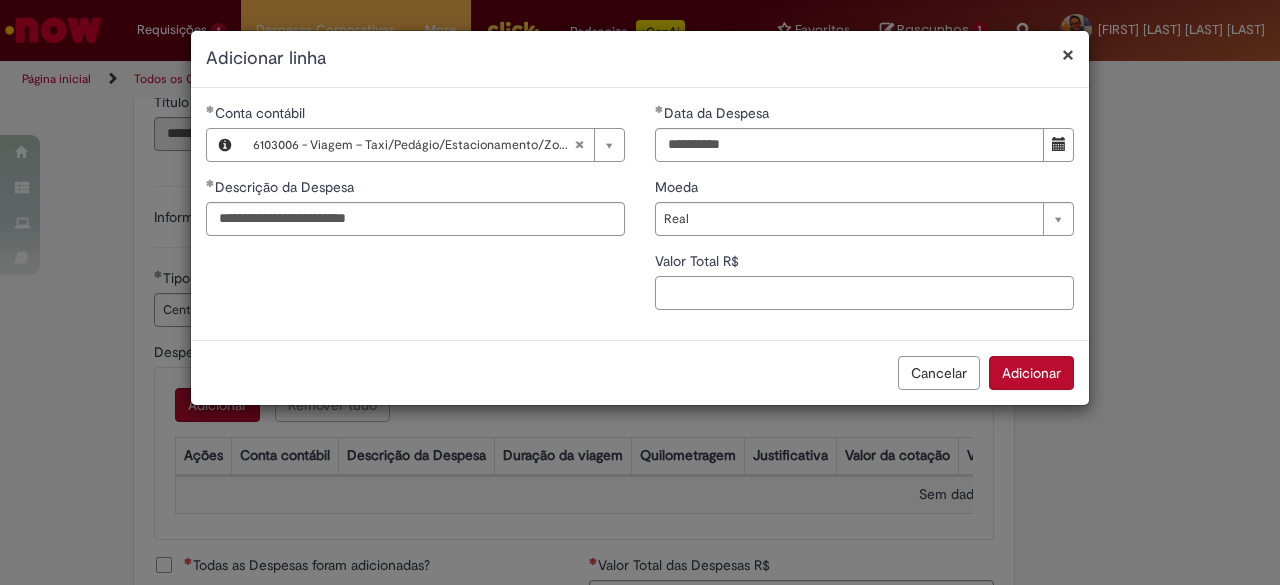 click on "Valor Total R$" at bounding box center [864, 293] 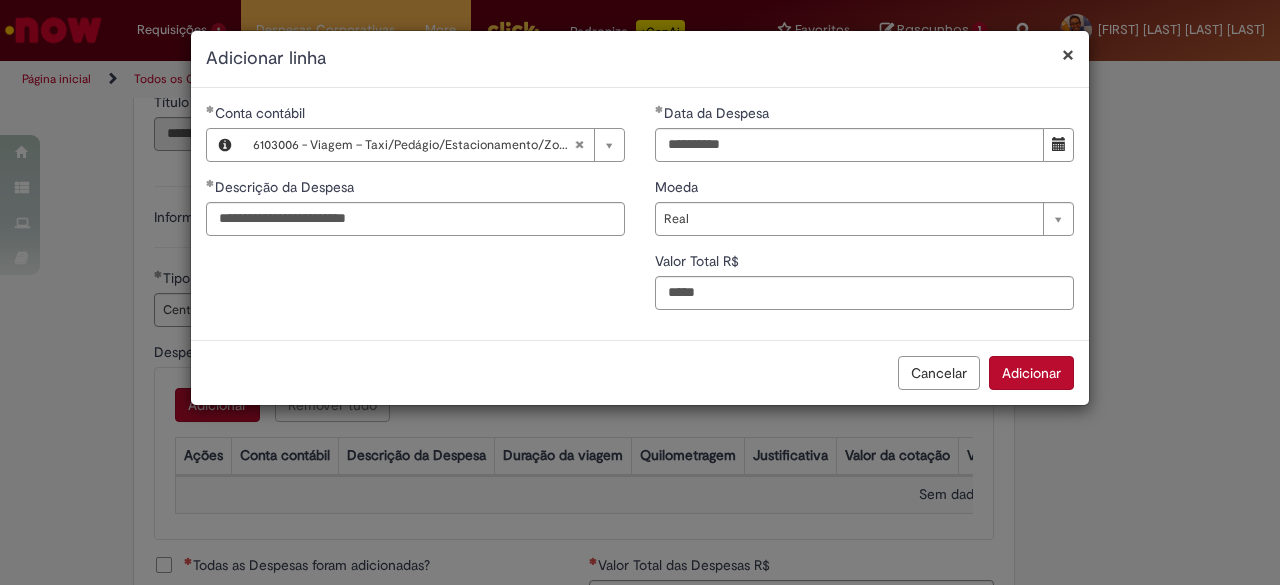 type on "**" 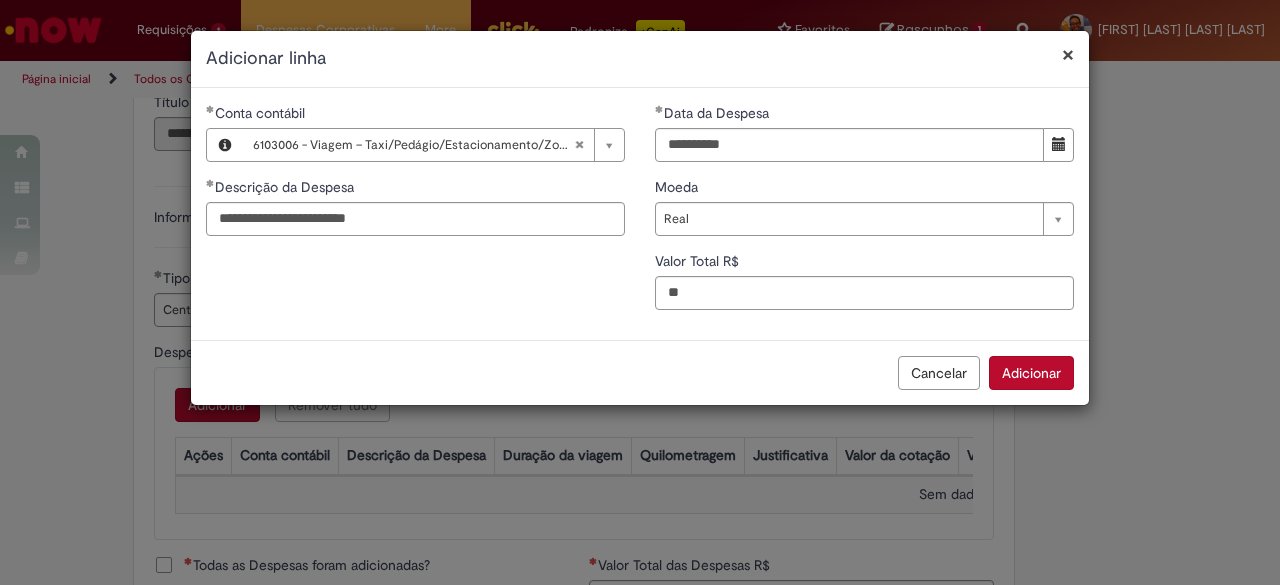 click on "Cancelar   Adicionar" at bounding box center (640, 372) 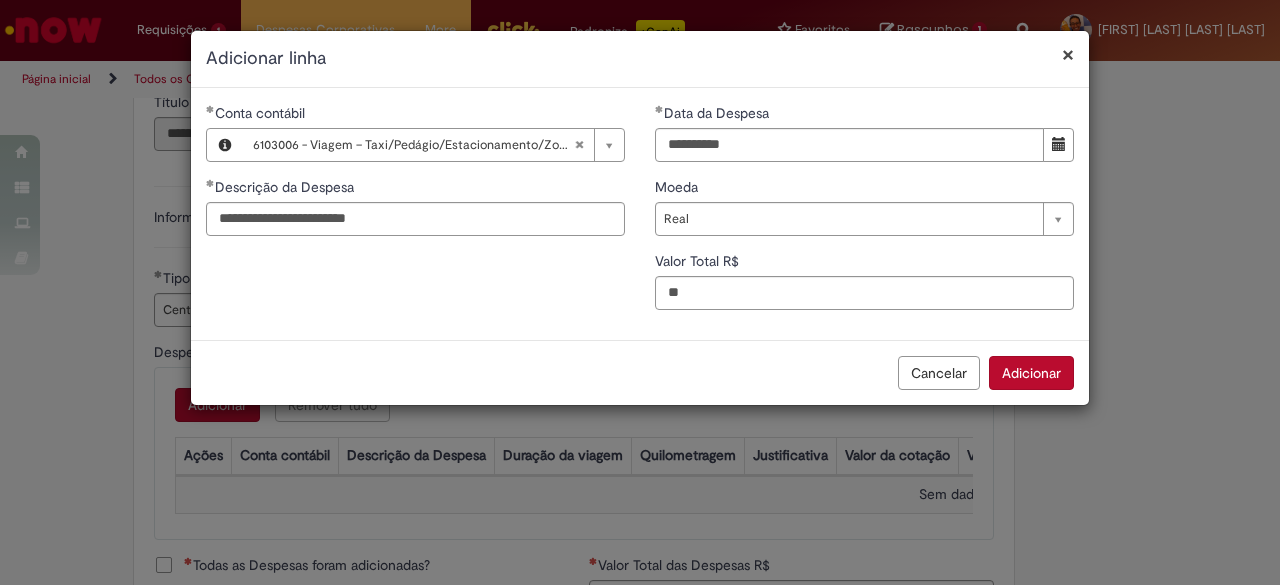 click on "Adicionar" at bounding box center [1031, 373] 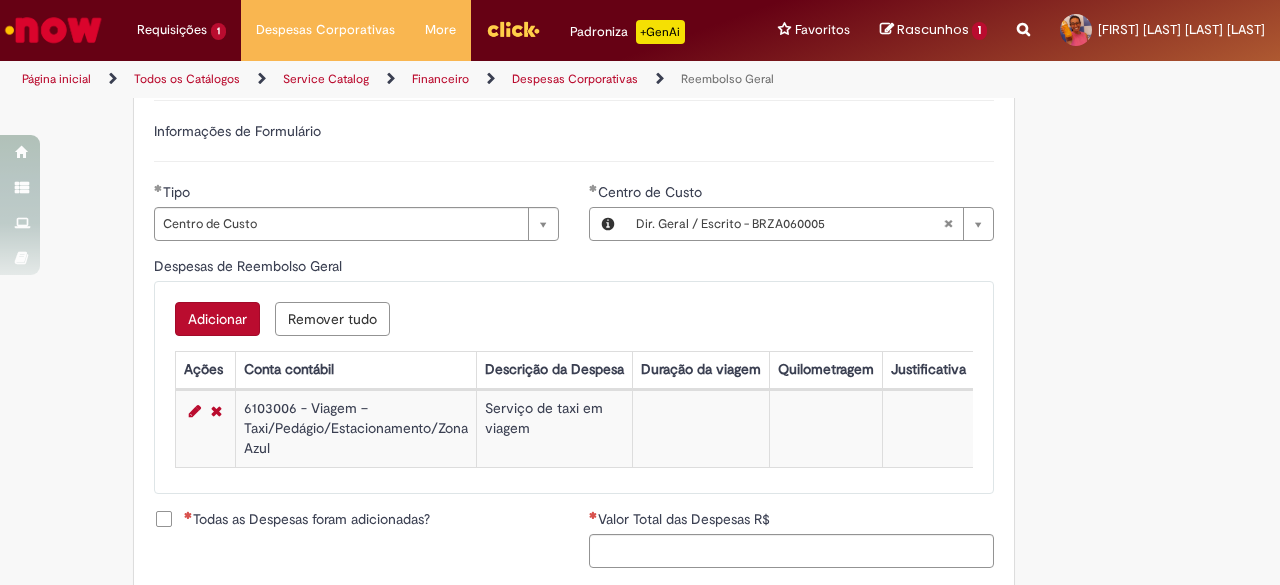 scroll, scrollTop: 800, scrollLeft: 0, axis: vertical 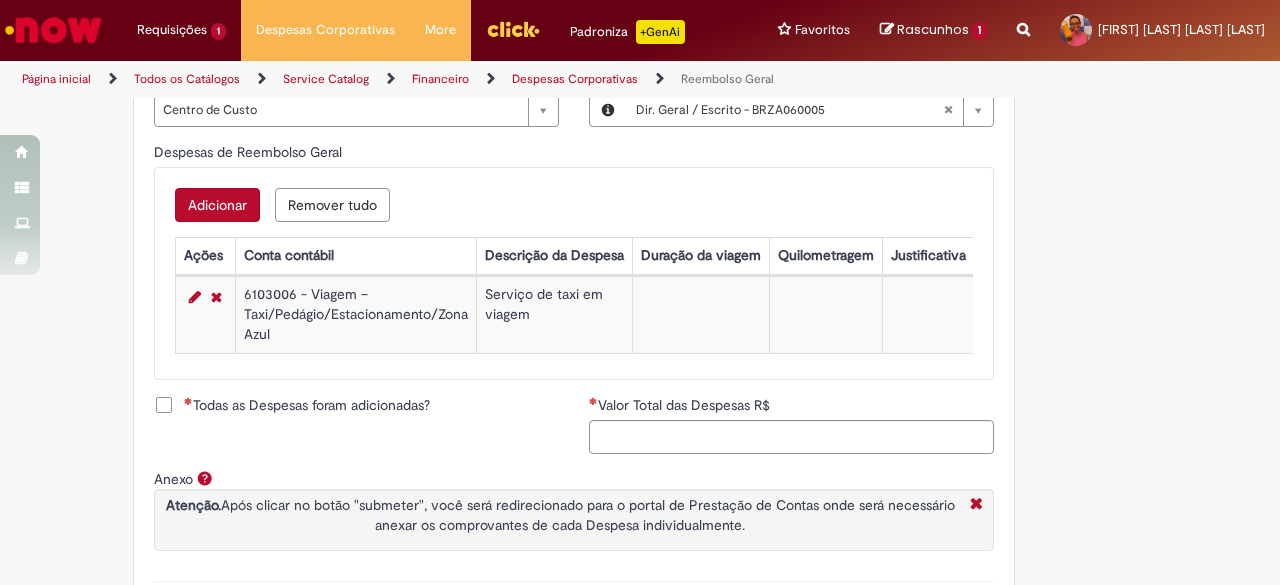 click on "Todas as Despesas foram adicionadas?" at bounding box center (307, 405) 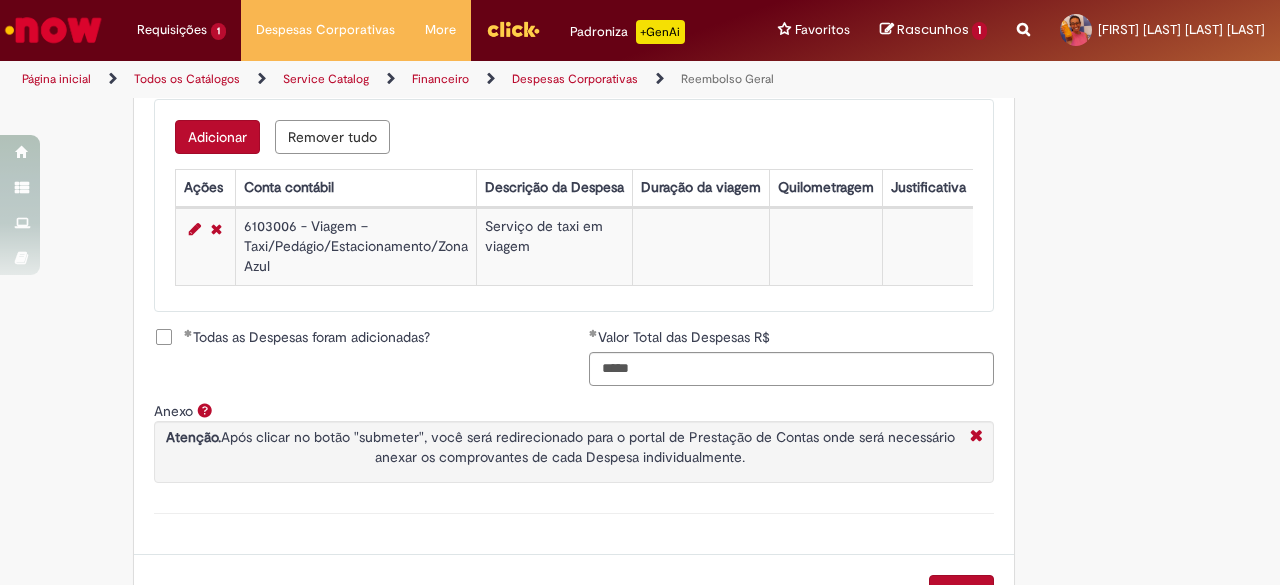scroll, scrollTop: 900, scrollLeft: 0, axis: vertical 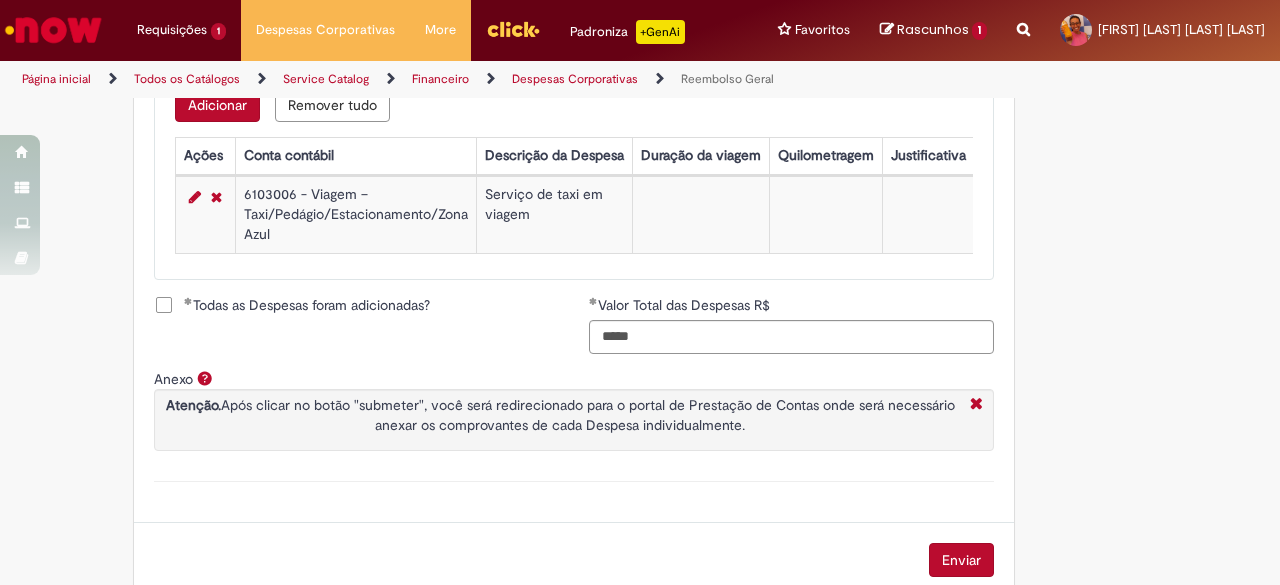 click on "Enviar" at bounding box center [961, 560] 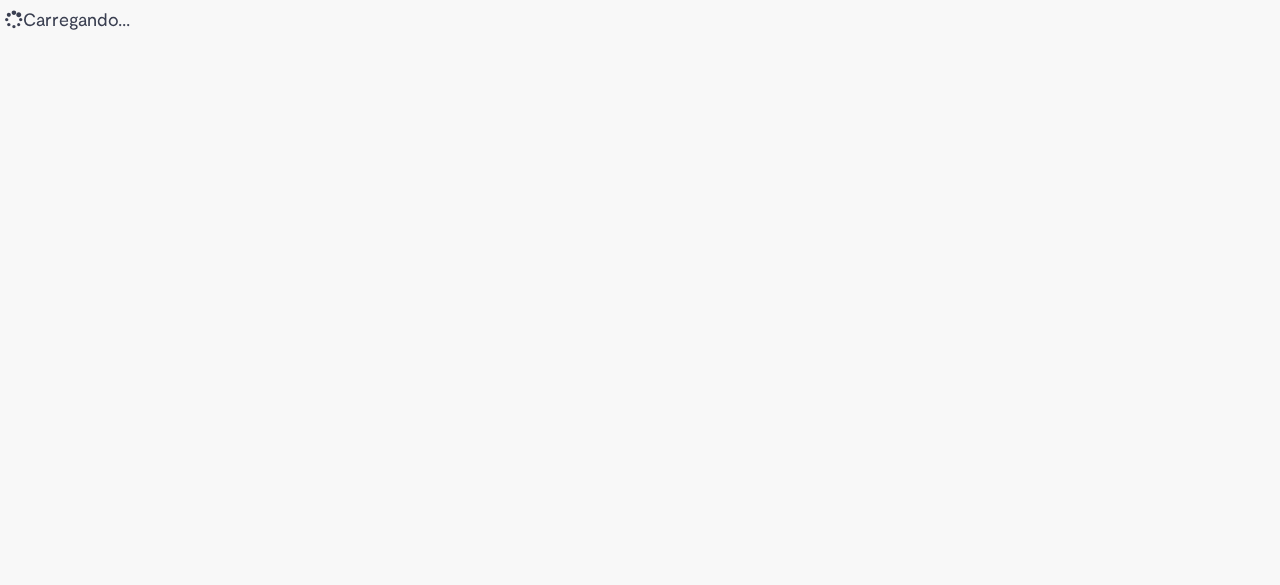 scroll, scrollTop: 0, scrollLeft: 0, axis: both 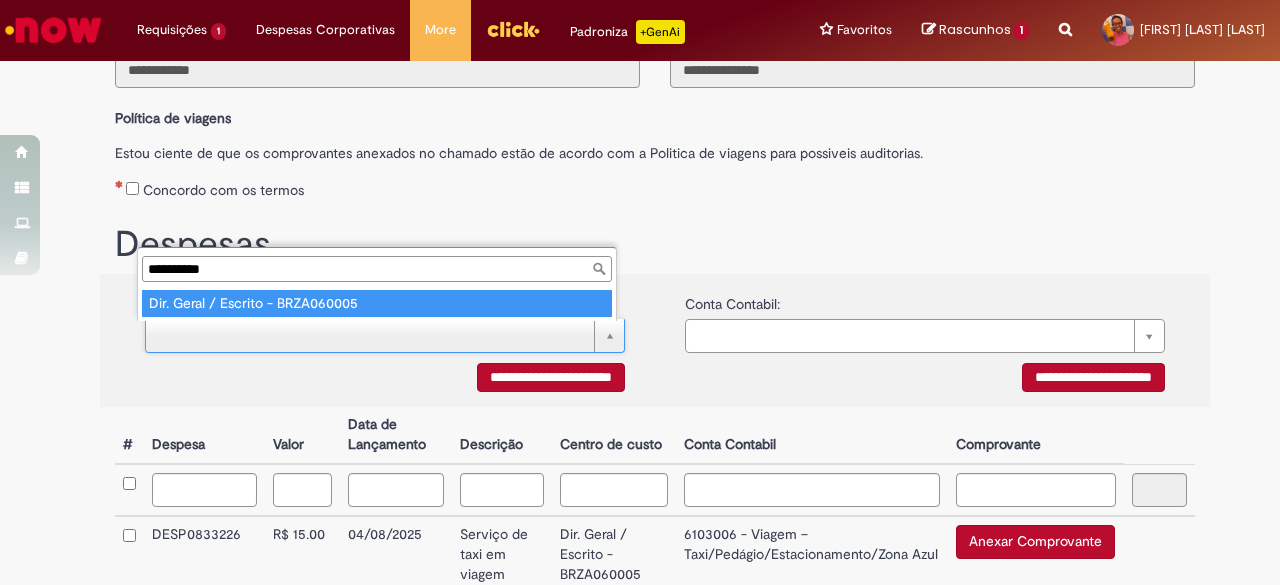 type on "**********" 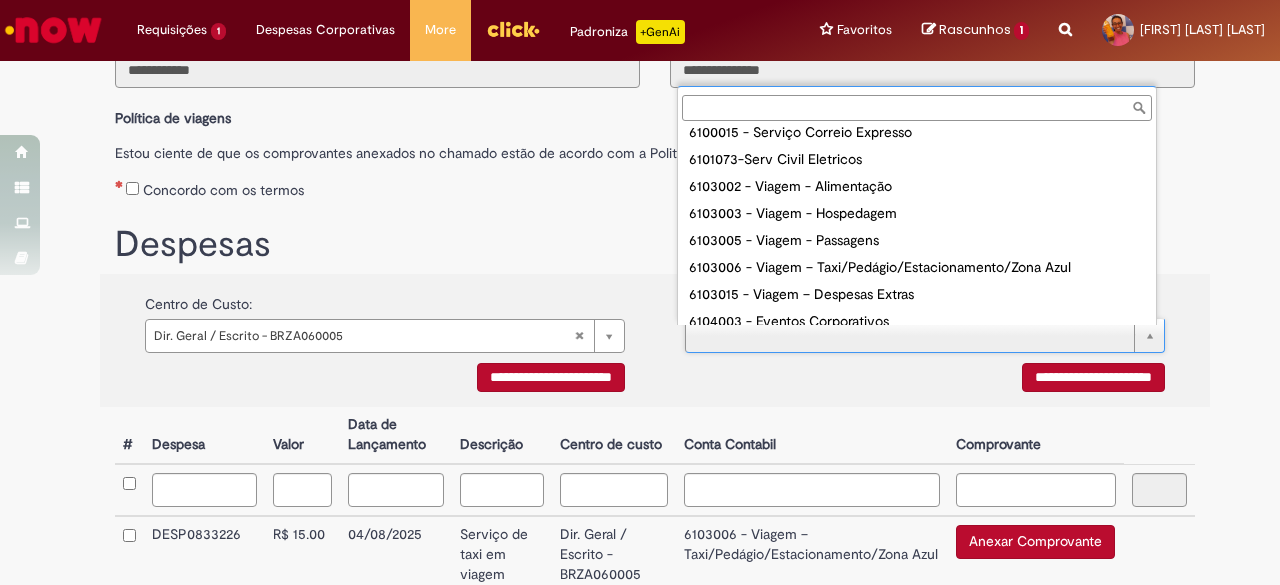 scroll, scrollTop: 480, scrollLeft: 0, axis: vertical 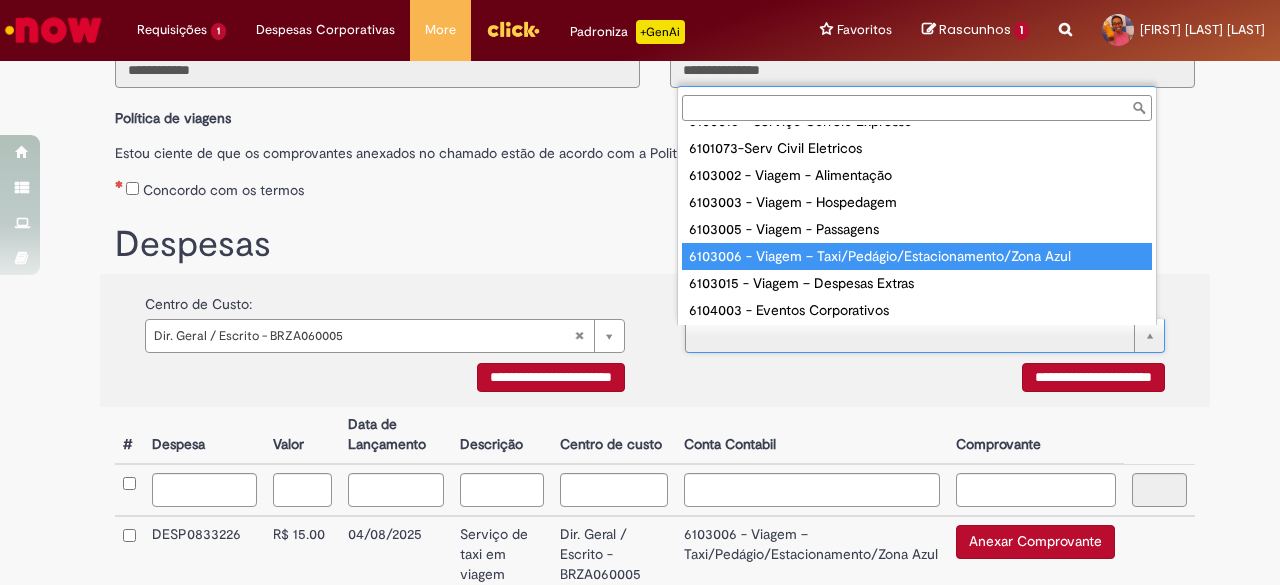 type on "**********" 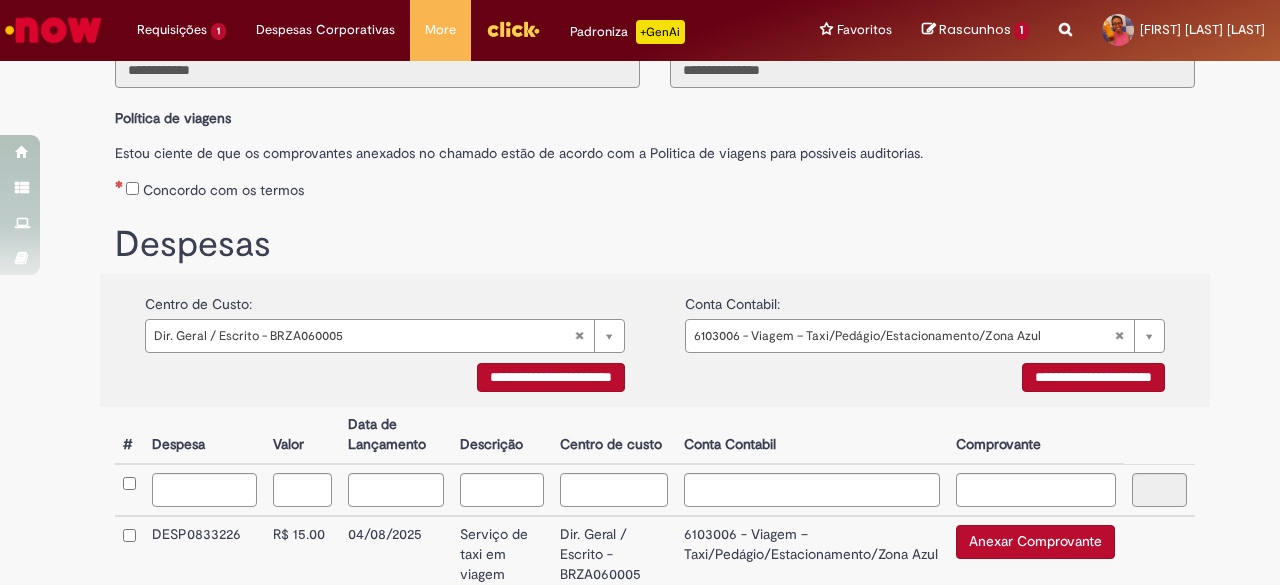 click on "Despesas" at bounding box center (655, 245) 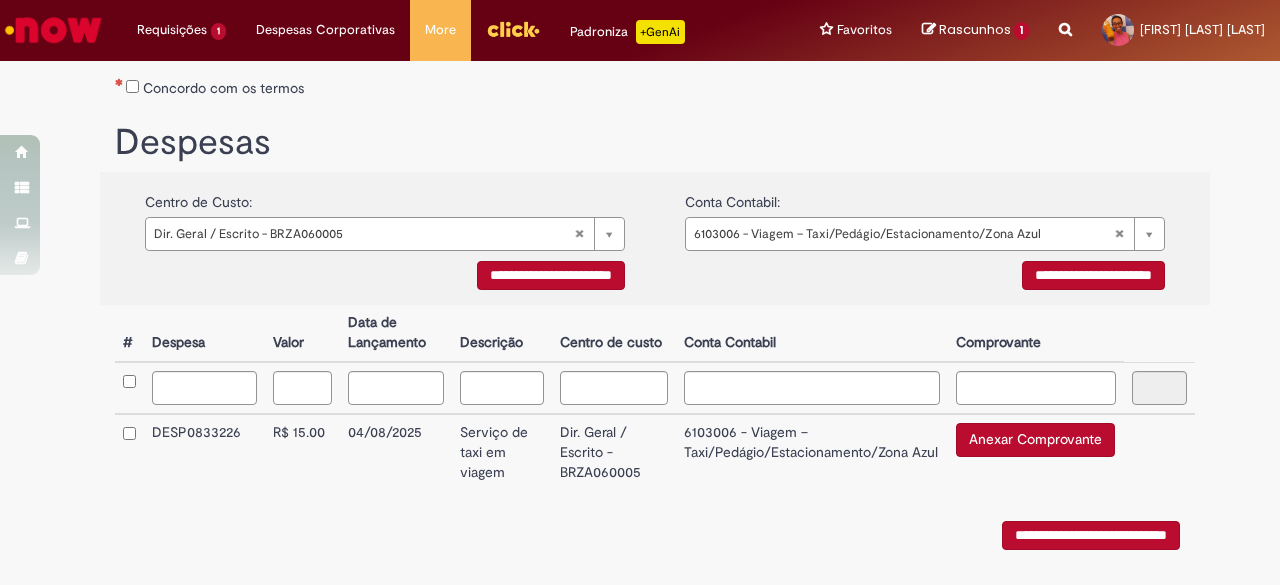 scroll, scrollTop: 394, scrollLeft: 0, axis: vertical 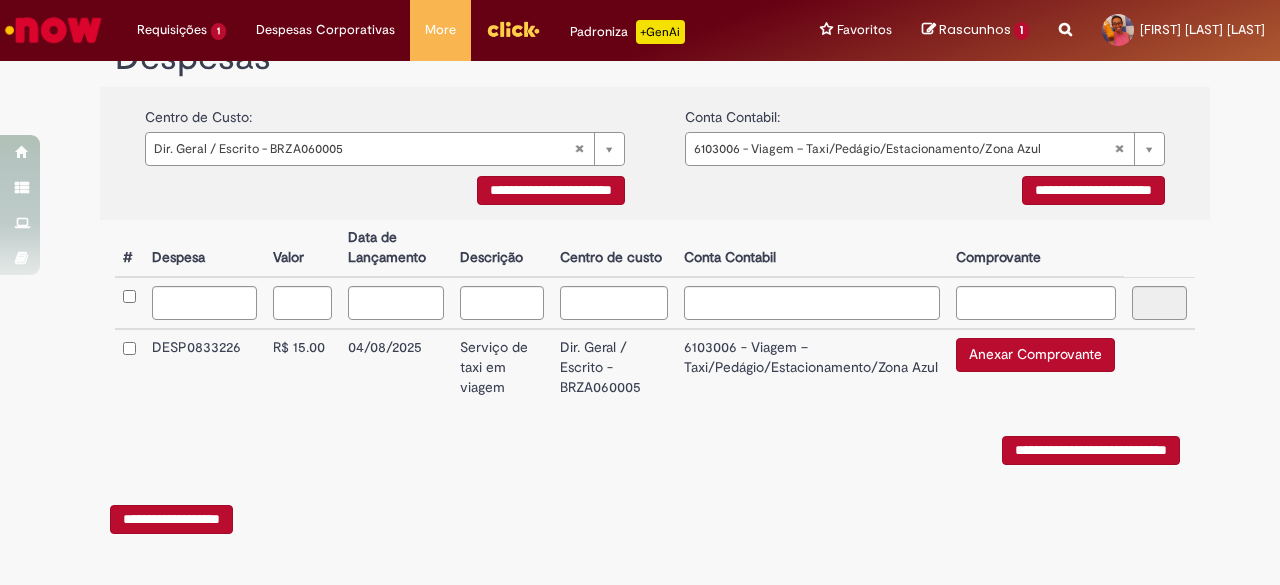 click on "Anexar Comprovante" at bounding box center [1035, 355] 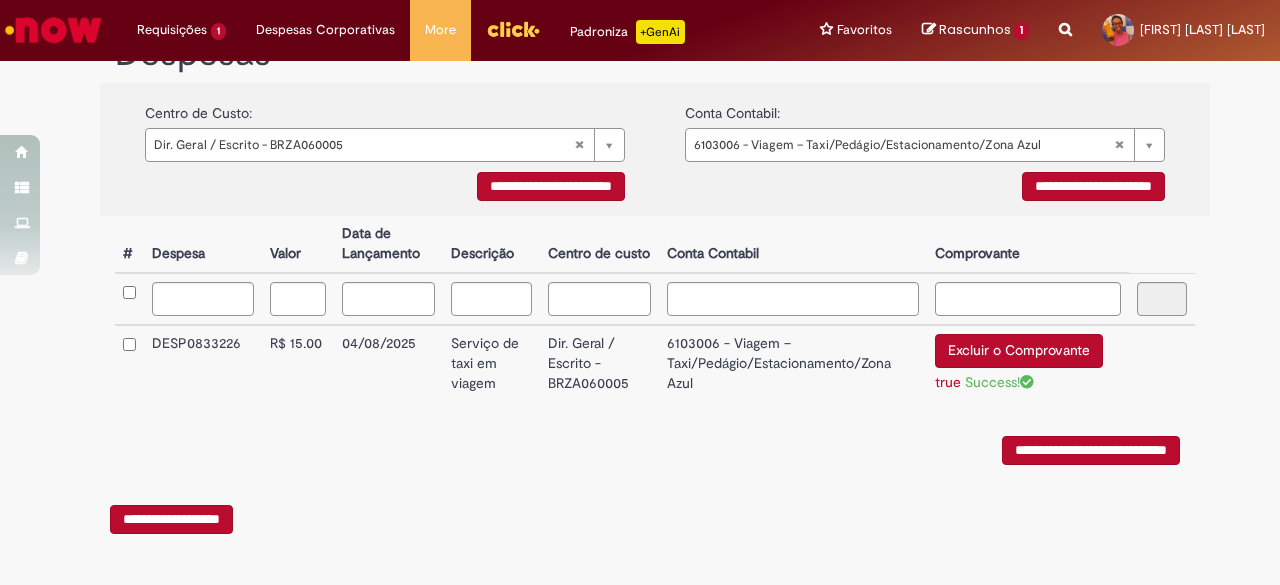 click on "**********" at bounding box center (1091, 450) 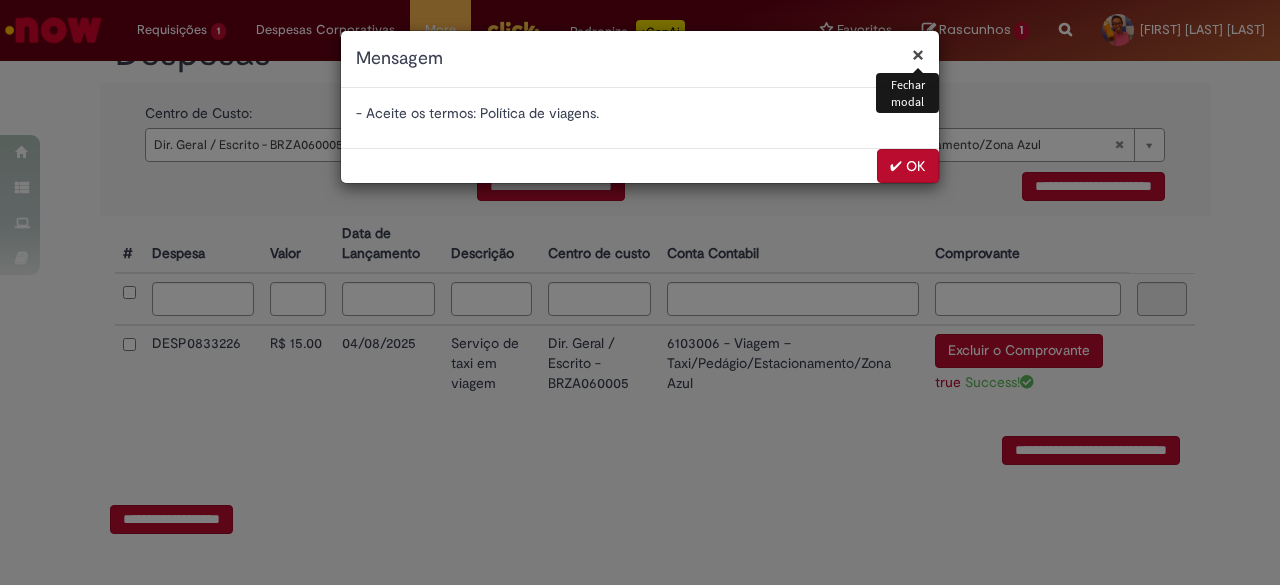 click on "✔ OK" at bounding box center (908, 166) 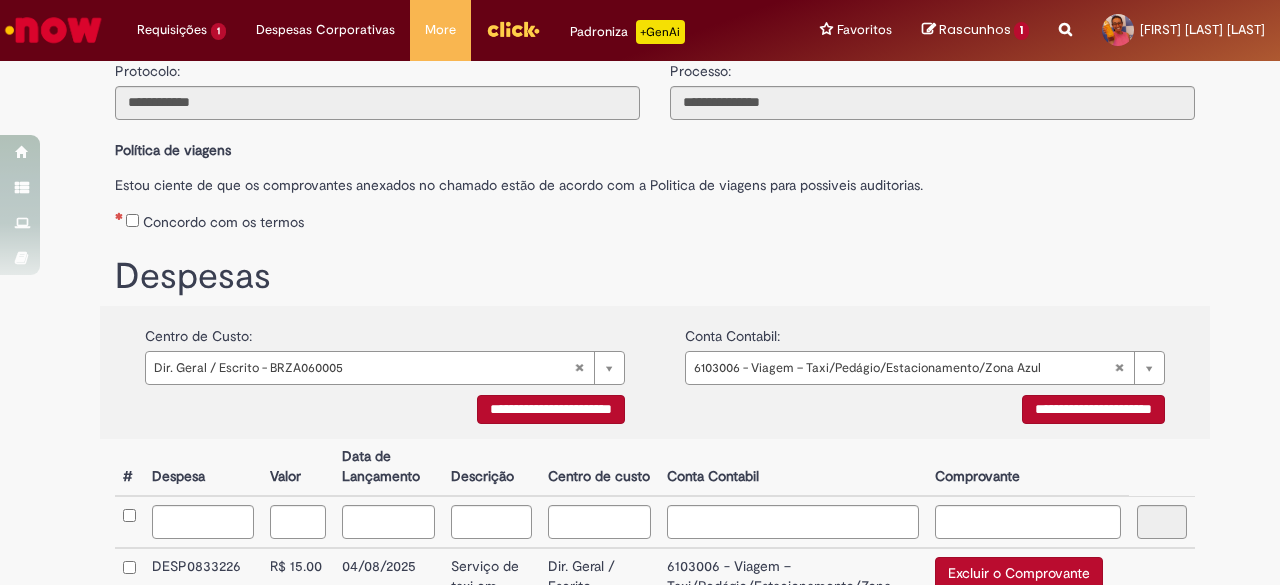 scroll, scrollTop: 0, scrollLeft: 0, axis: both 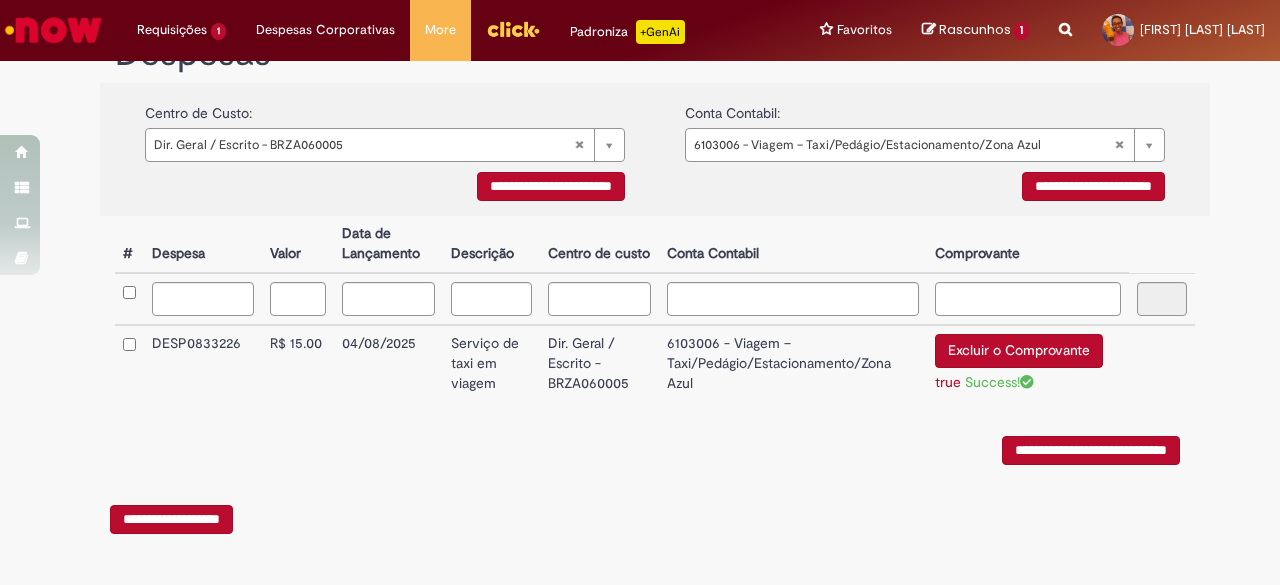 click on "**********" at bounding box center (1091, 450) 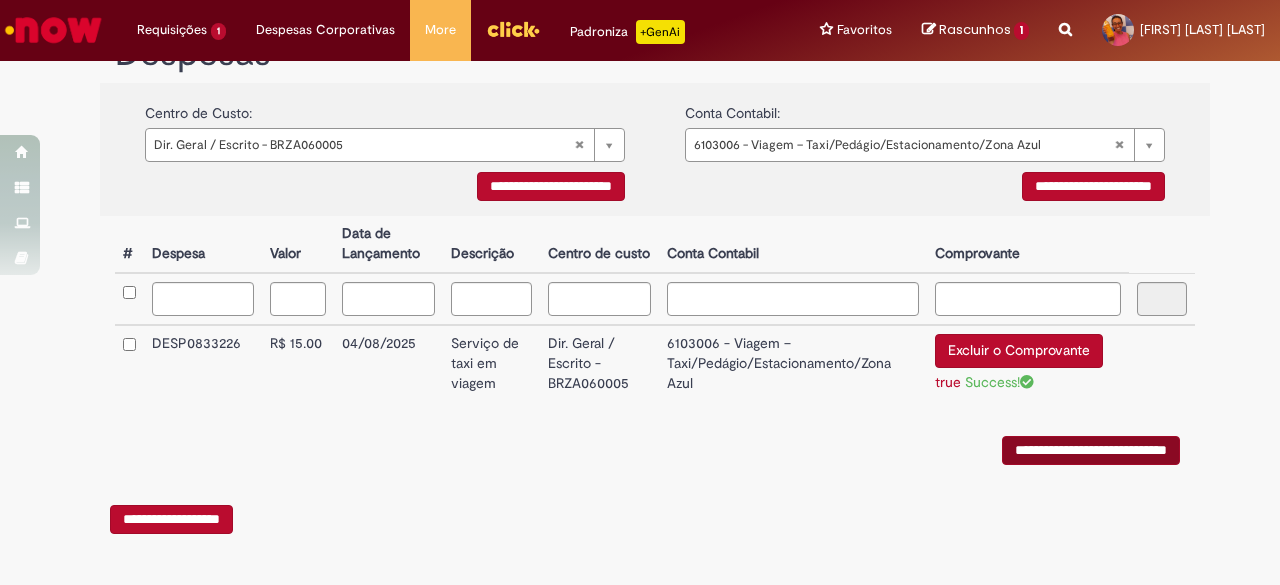 scroll, scrollTop: 0, scrollLeft: 0, axis: both 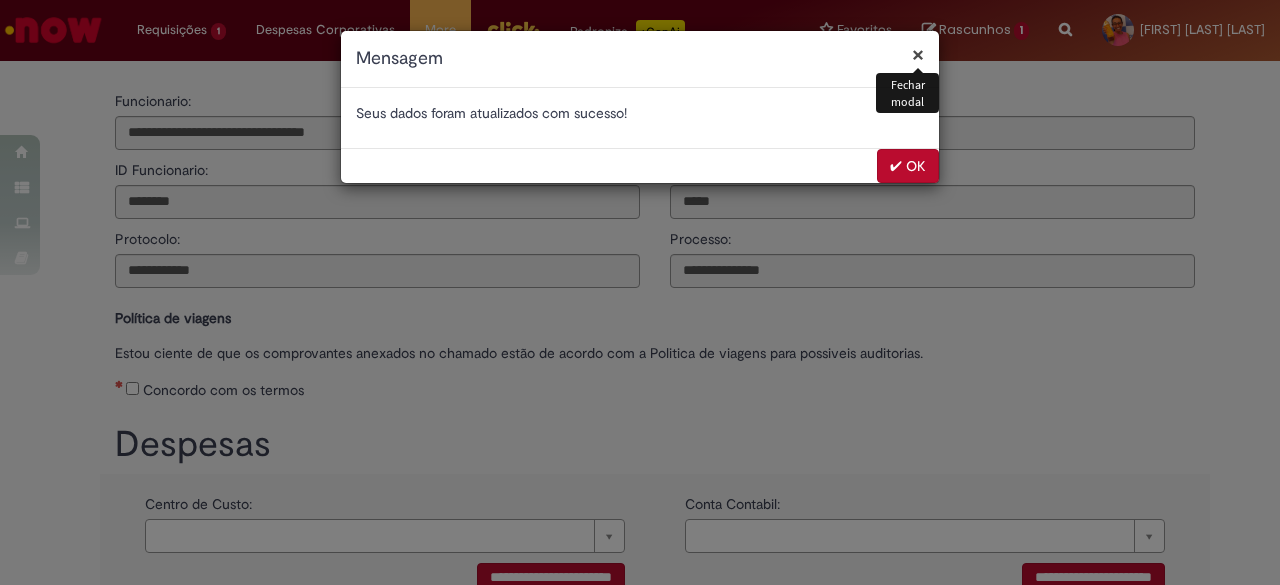 click on "✔ OK" at bounding box center [908, 166] 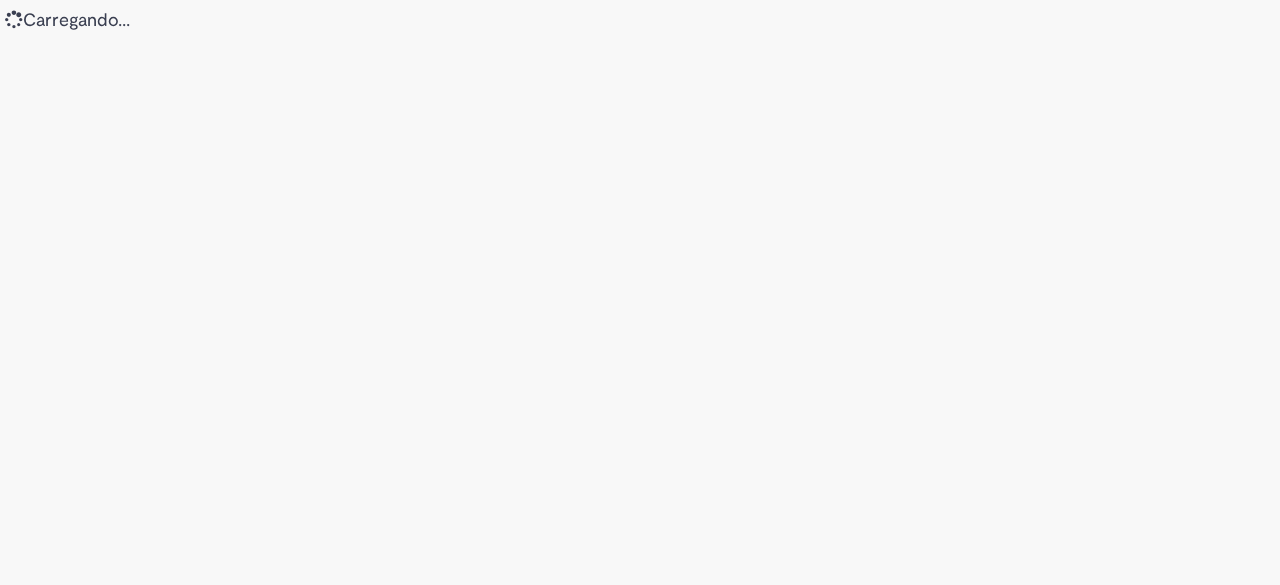 scroll, scrollTop: 0, scrollLeft: 0, axis: both 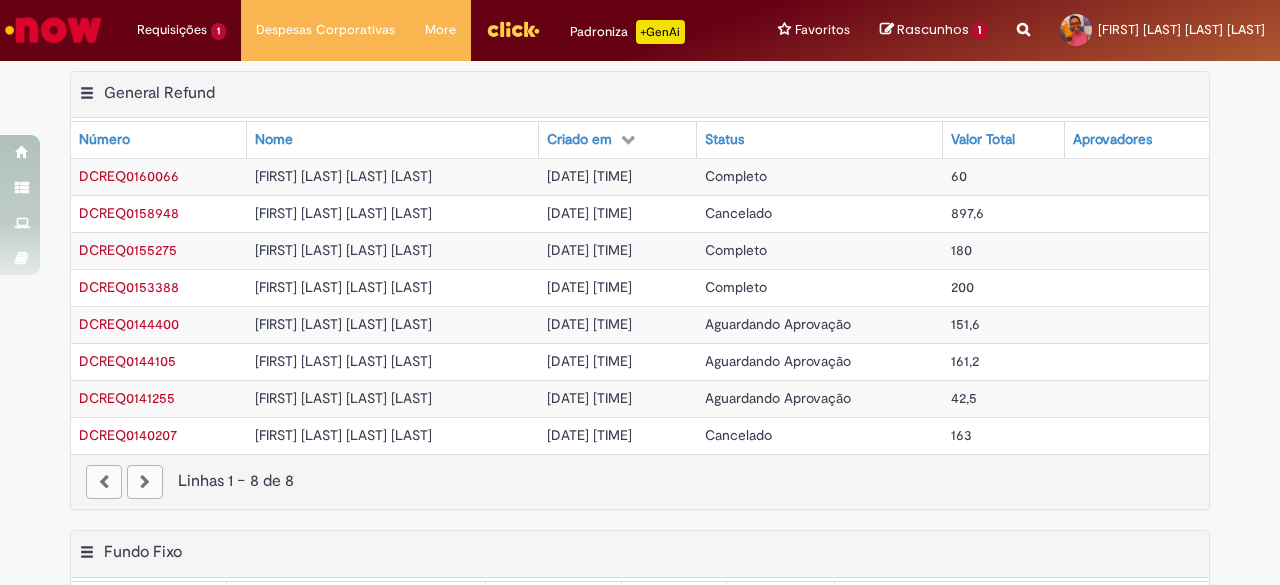 click at bounding box center (53, 30) 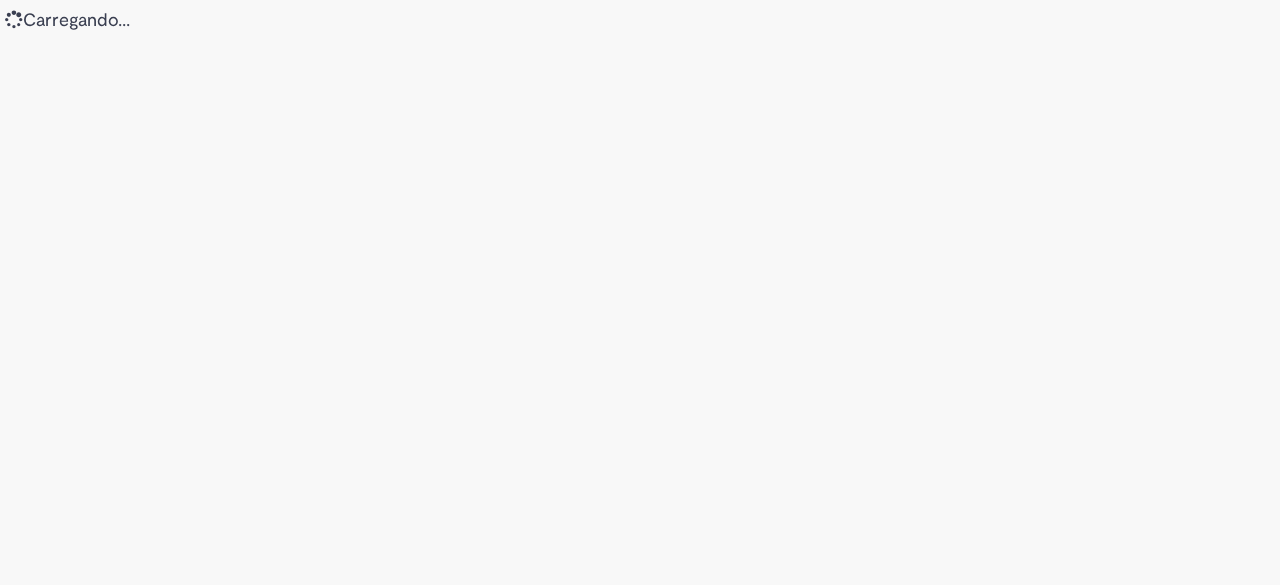 scroll, scrollTop: 0, scrollLeft: 0, axis: both 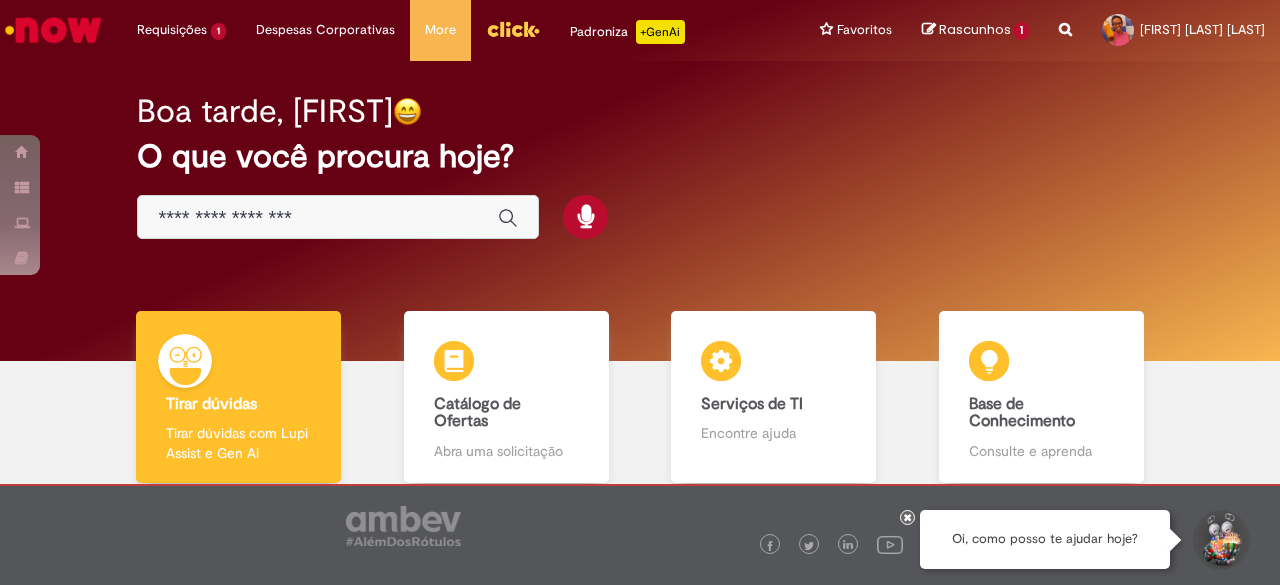 click at bounding box center [318, 218] 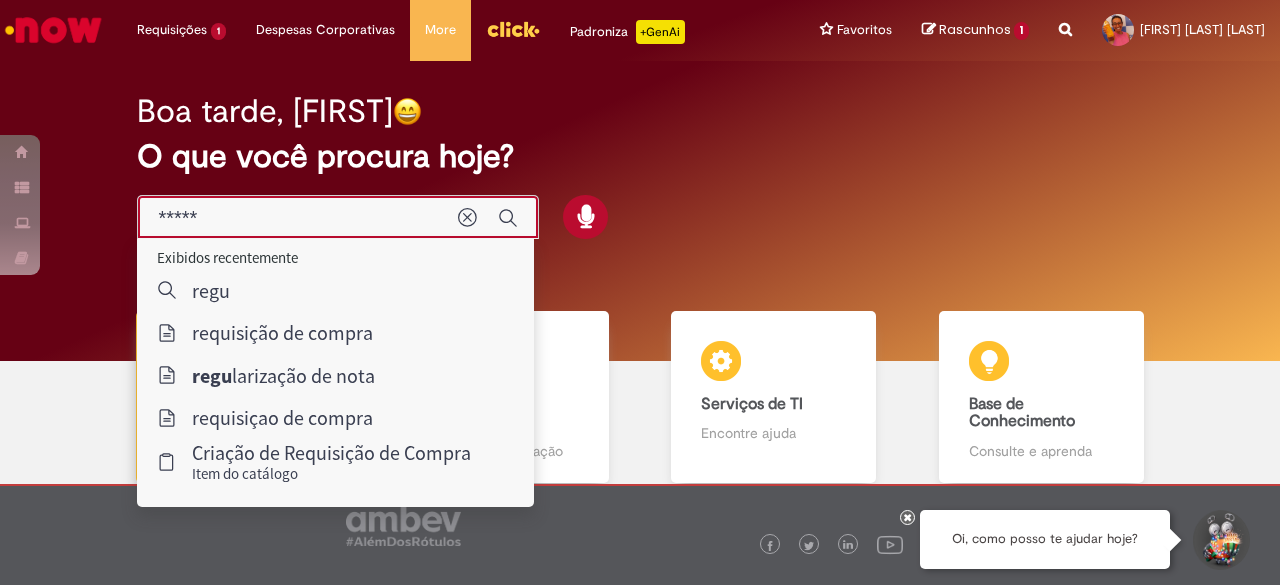 type on "******" 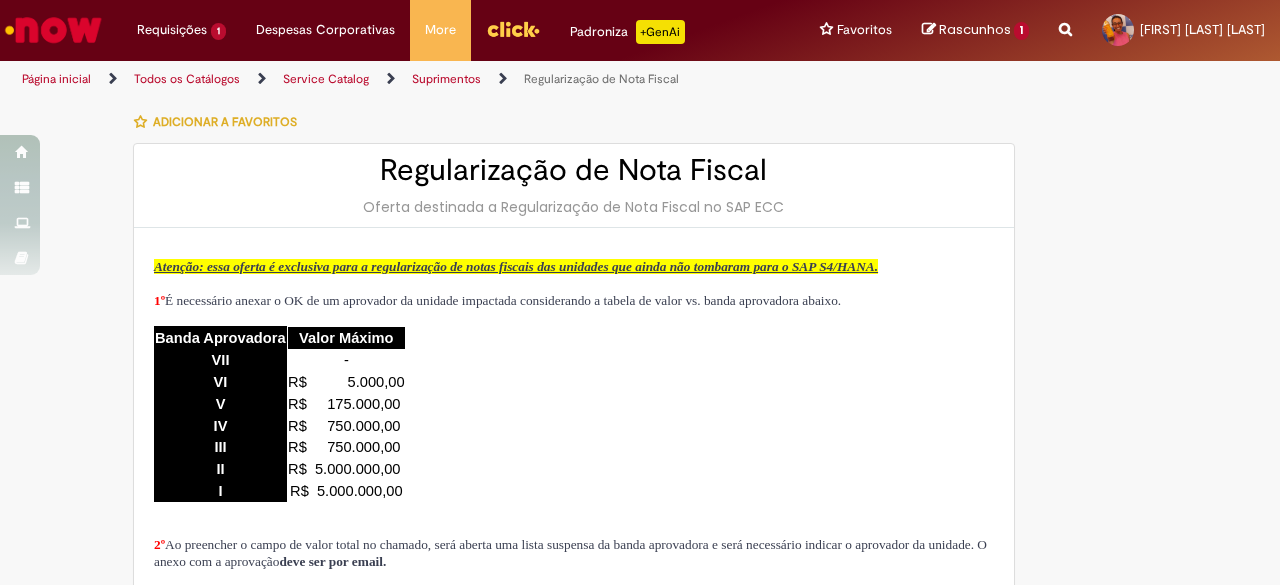 type on "********" 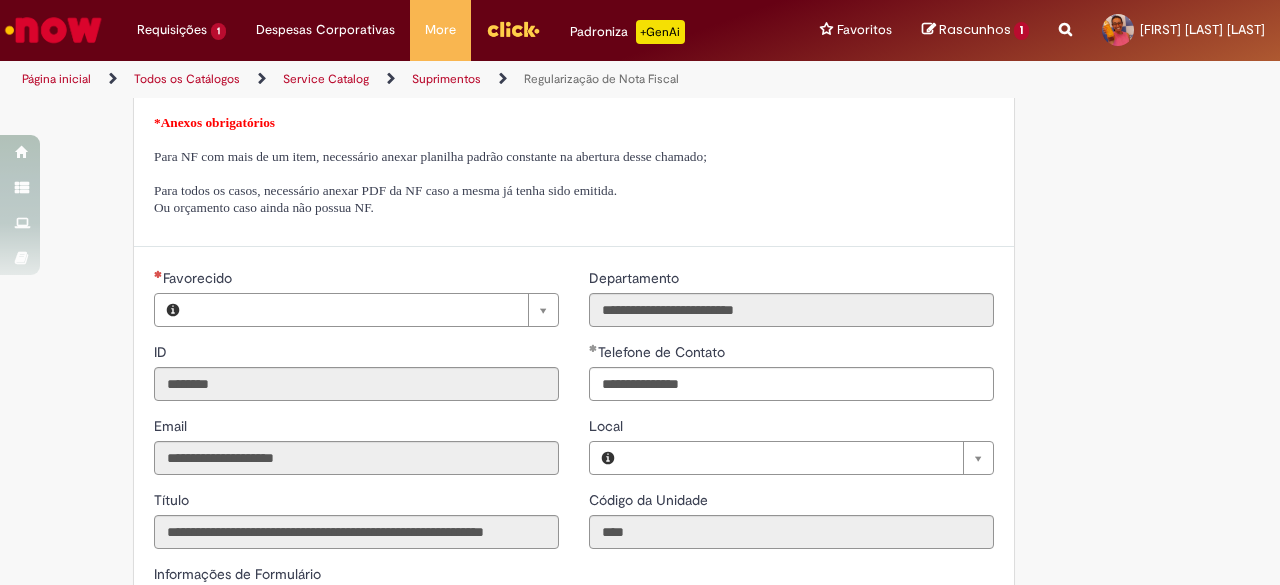 type on "**********" 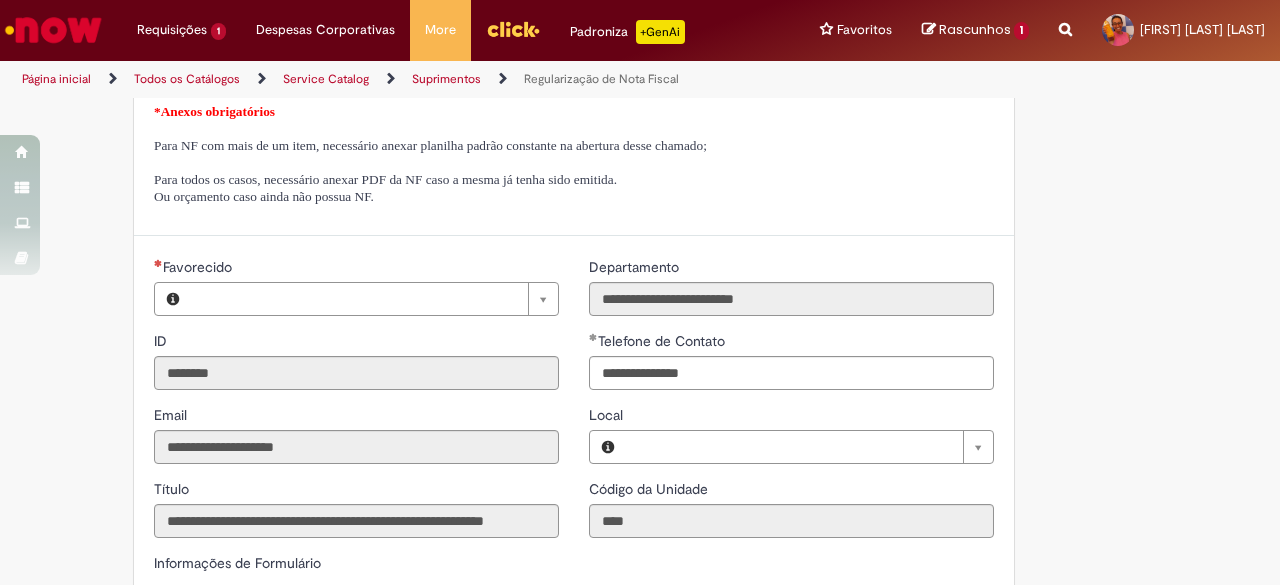 type on "**********" 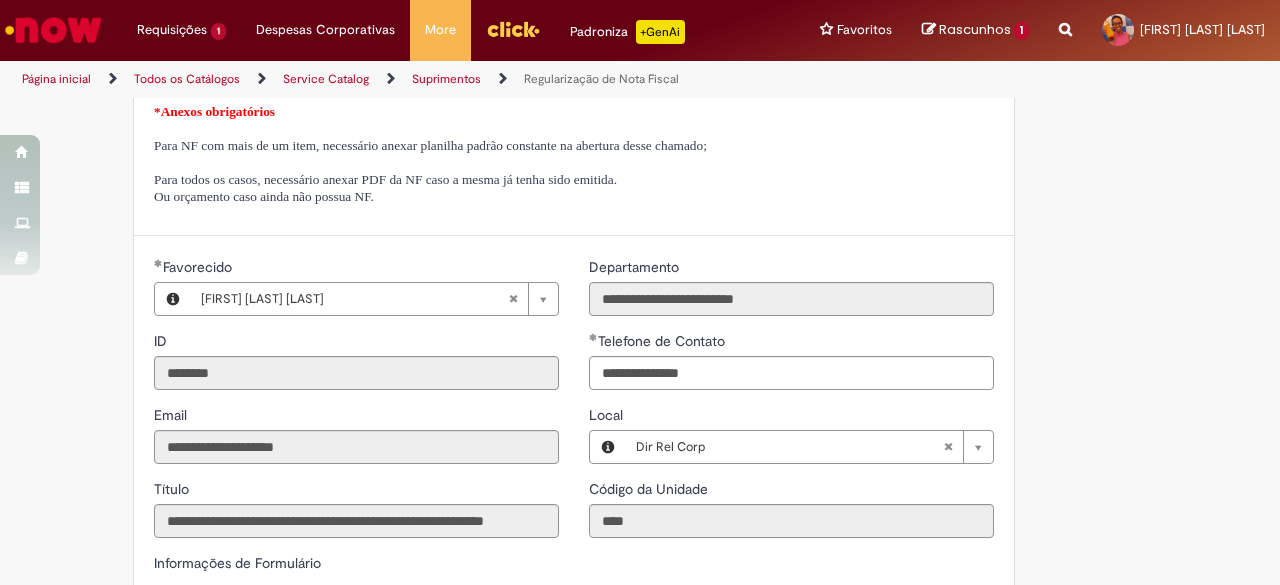 type on "**********" 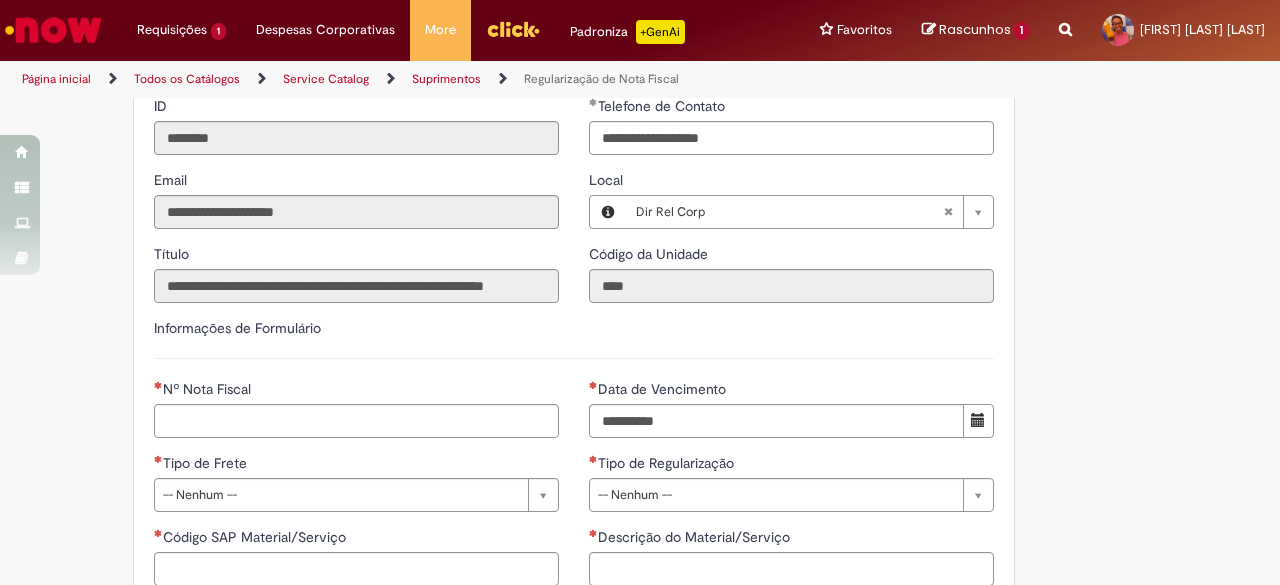 scroll, scrollTop: 800, scrollLeft: 0, axis: vertical 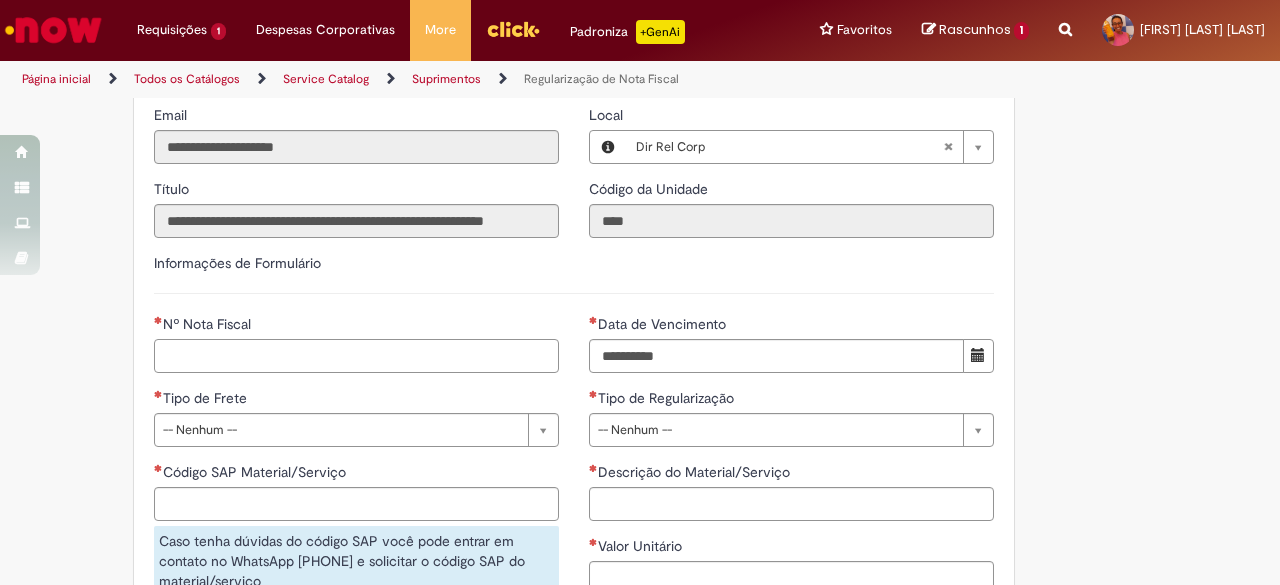click on "Nº Nota Fiscal" at bounding box center [356, 356] 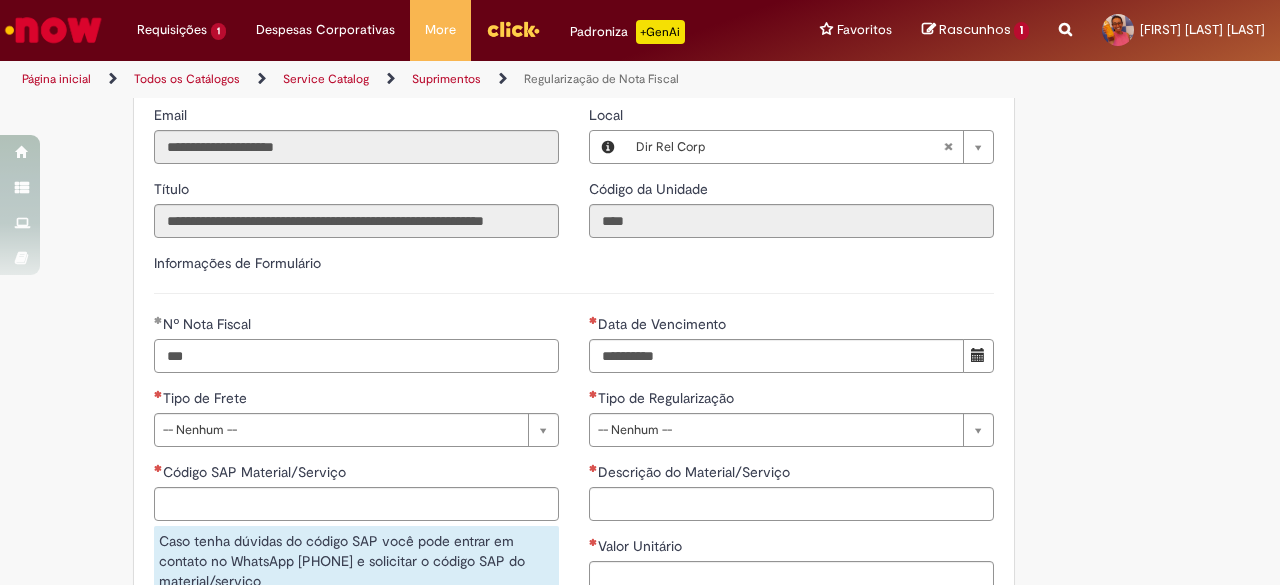 type on "***" 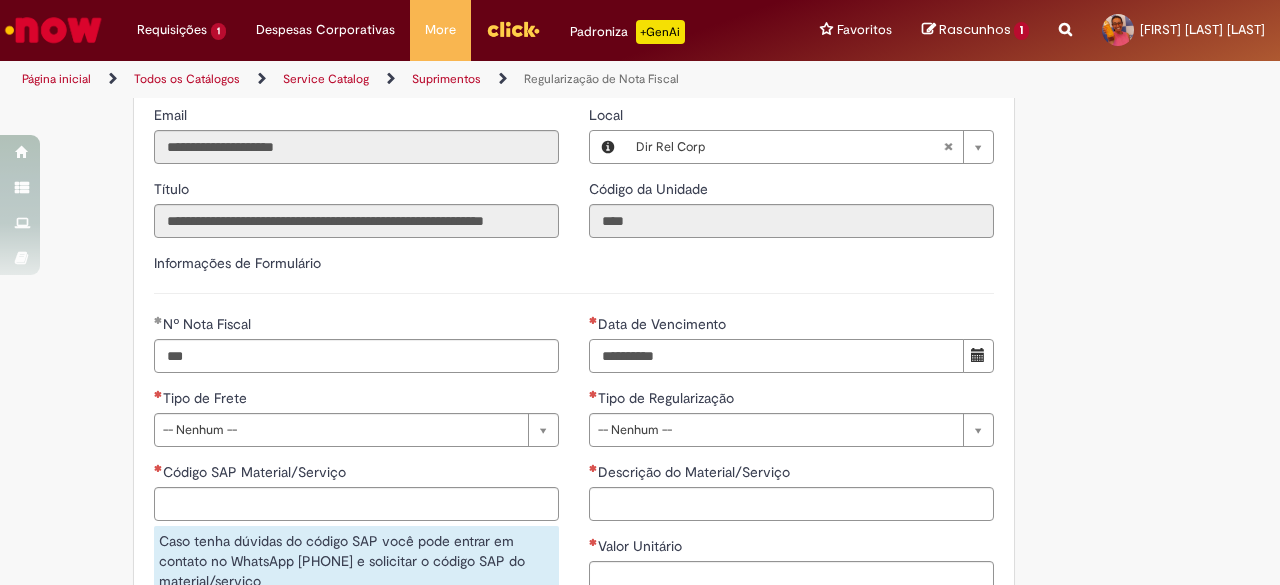 click on "Data de Vencimento" at bounding box center (776, 356) 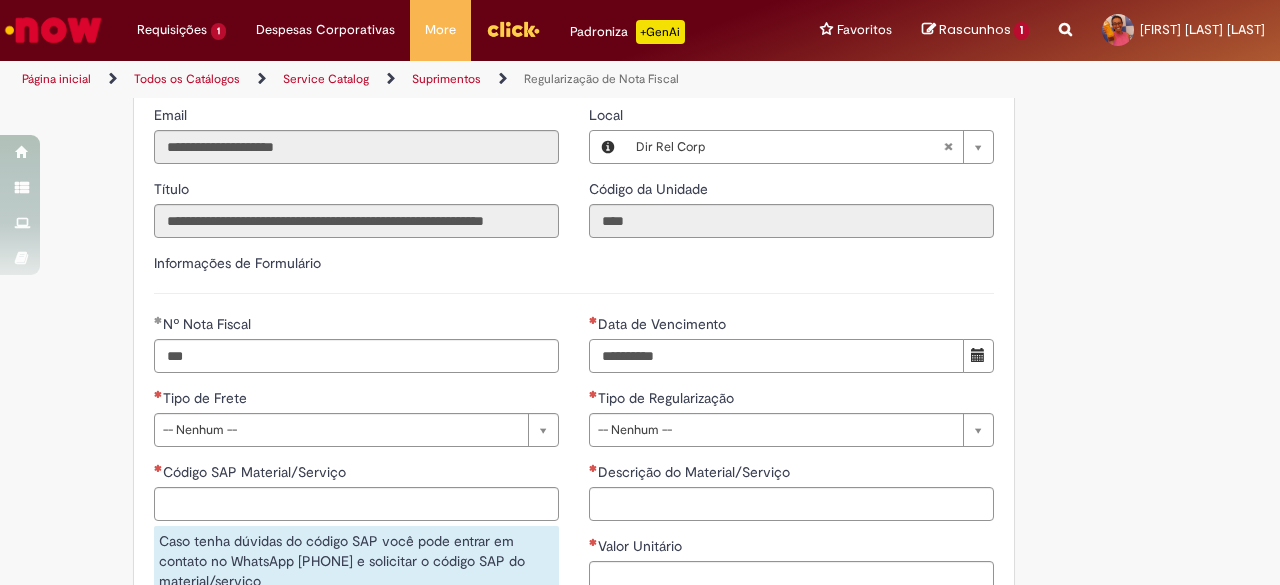 type on "**********" 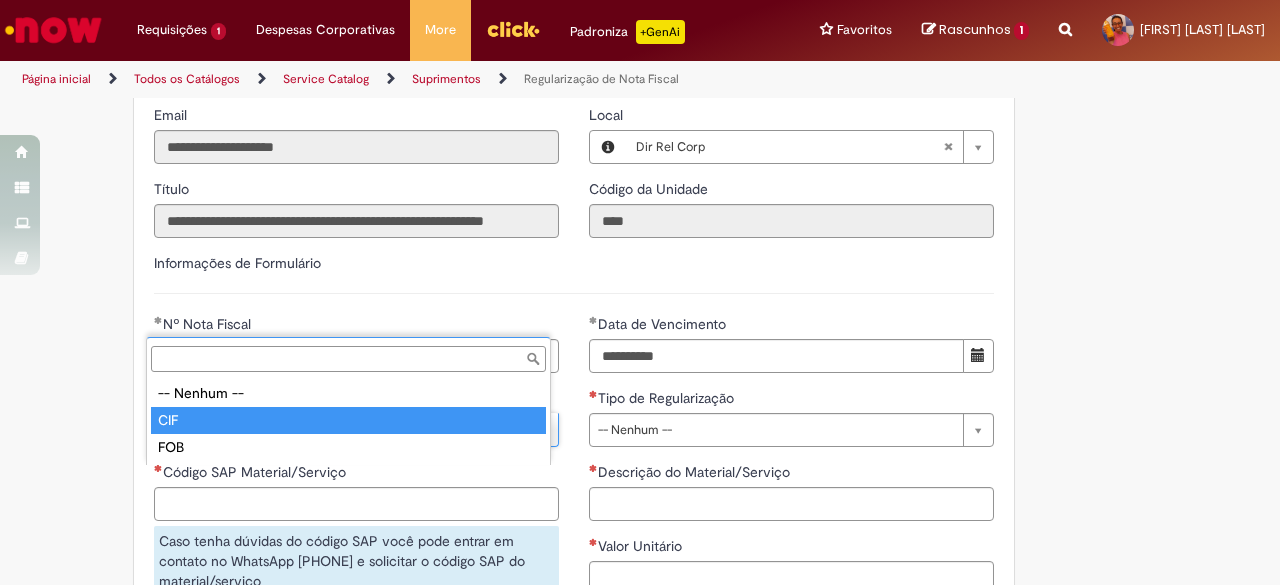 type on "***" 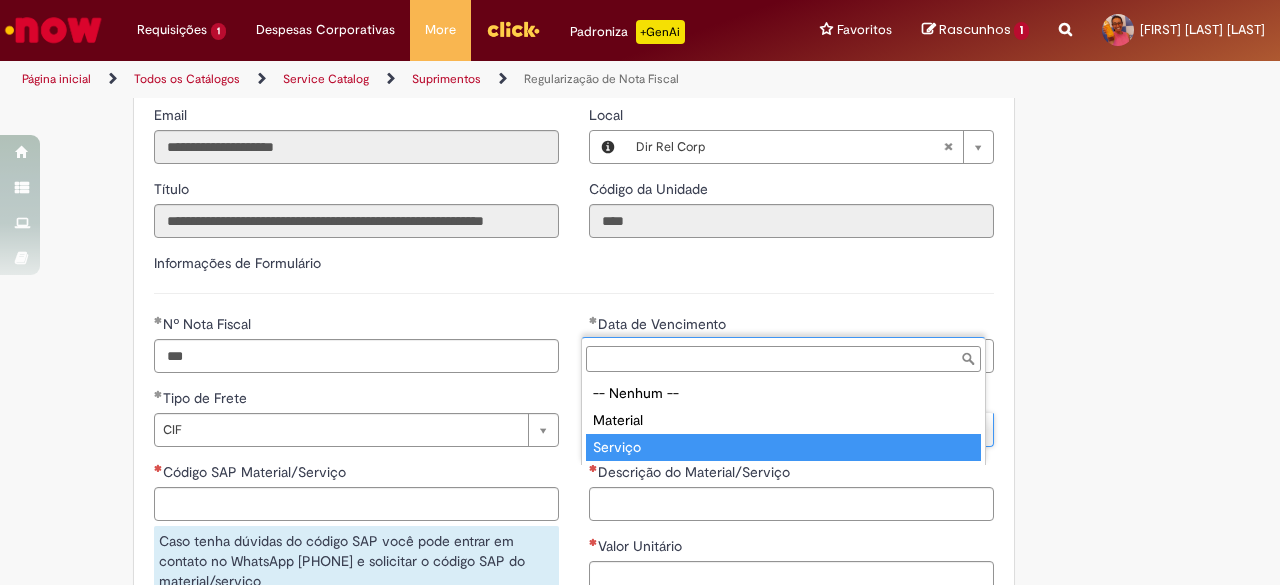type on "*******" 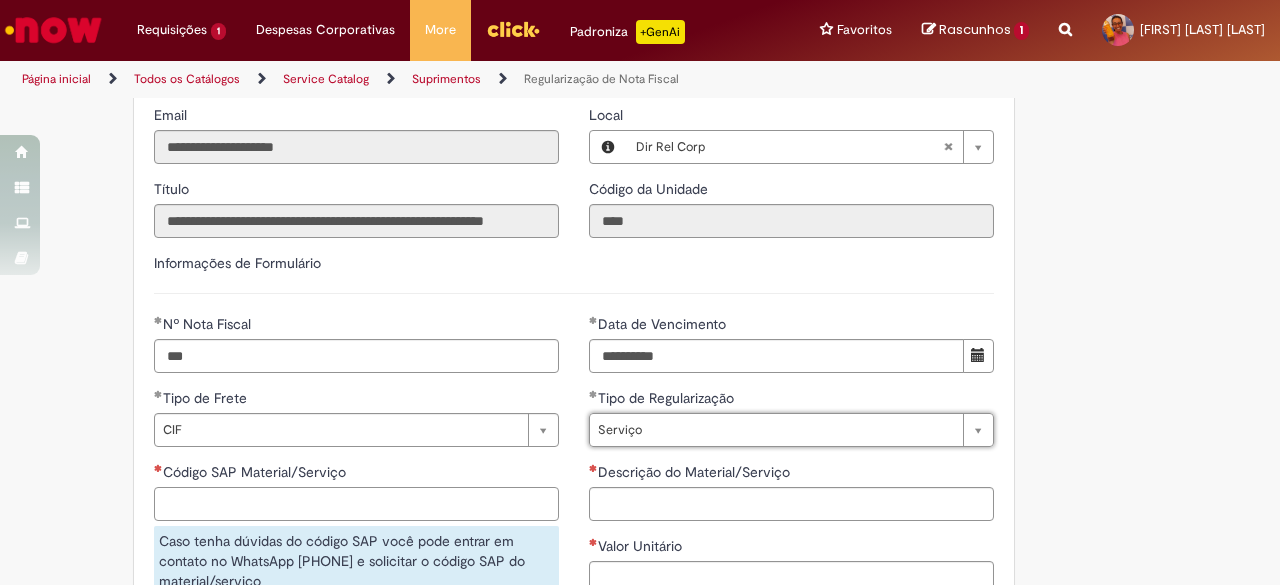 click on "Código SAP Material/Serviço" at bounding box center (356, 504) 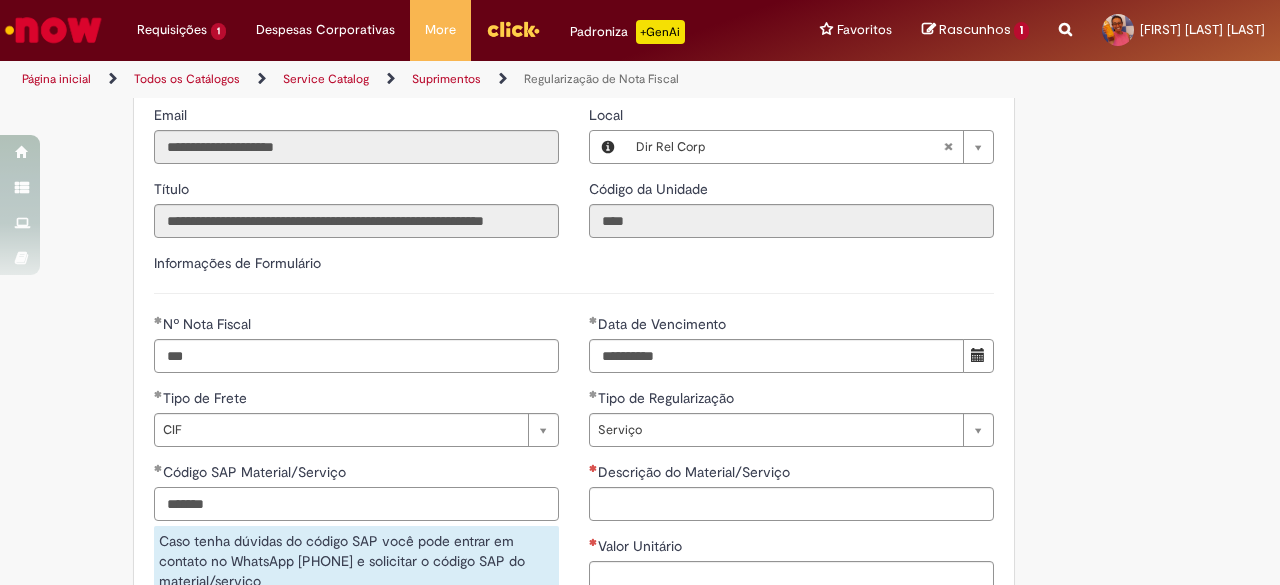 type on "*******" 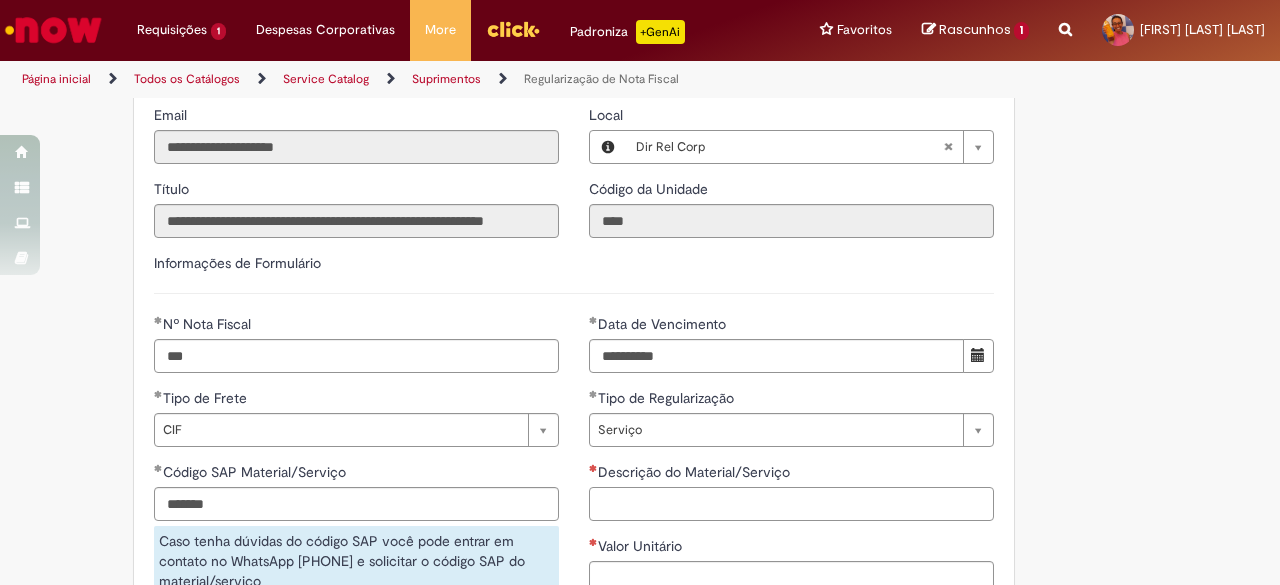 click on "Descrição do Material/Serviço" at bounding box center (791, 504) 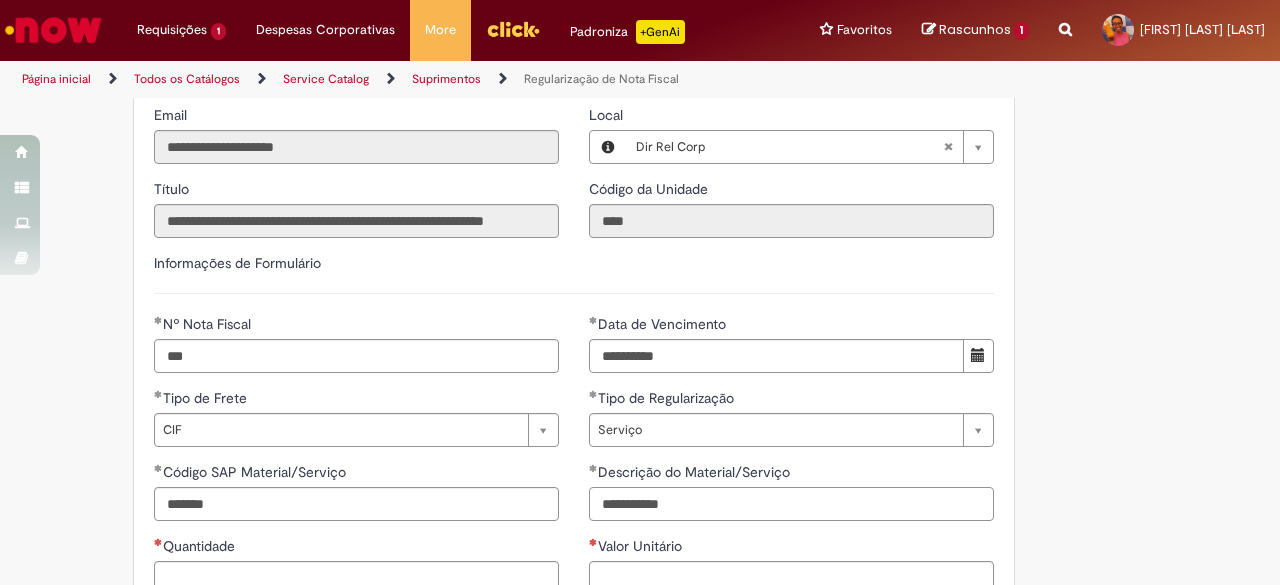 scroll, scrollTop: 1100, scrollLeft: 0, axis: vertical 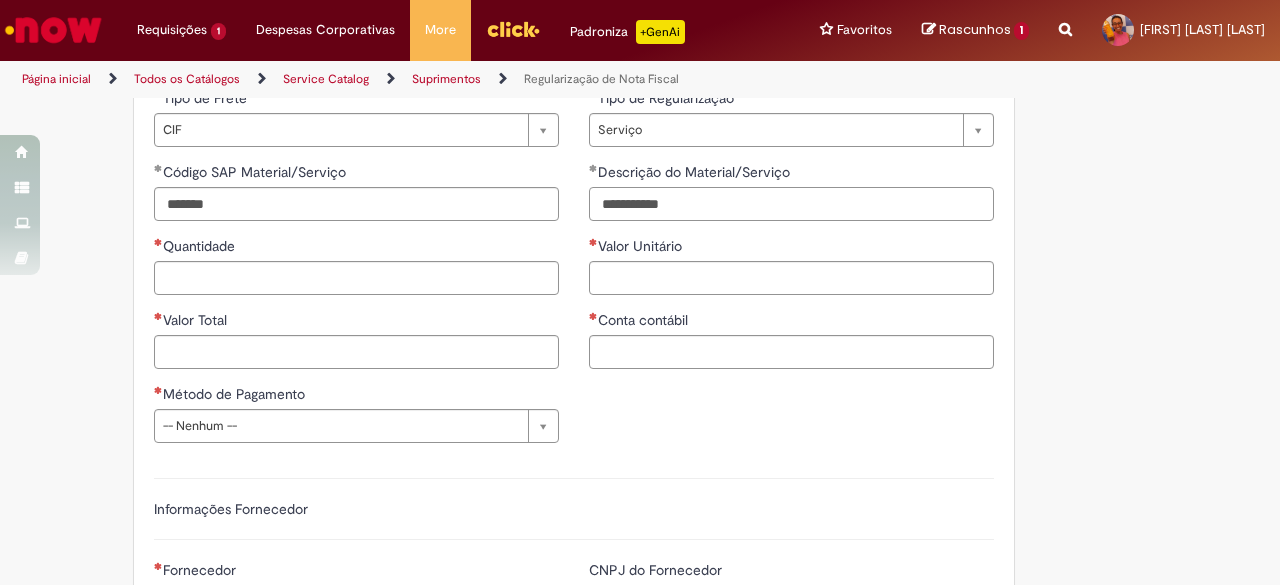 type on "**********" 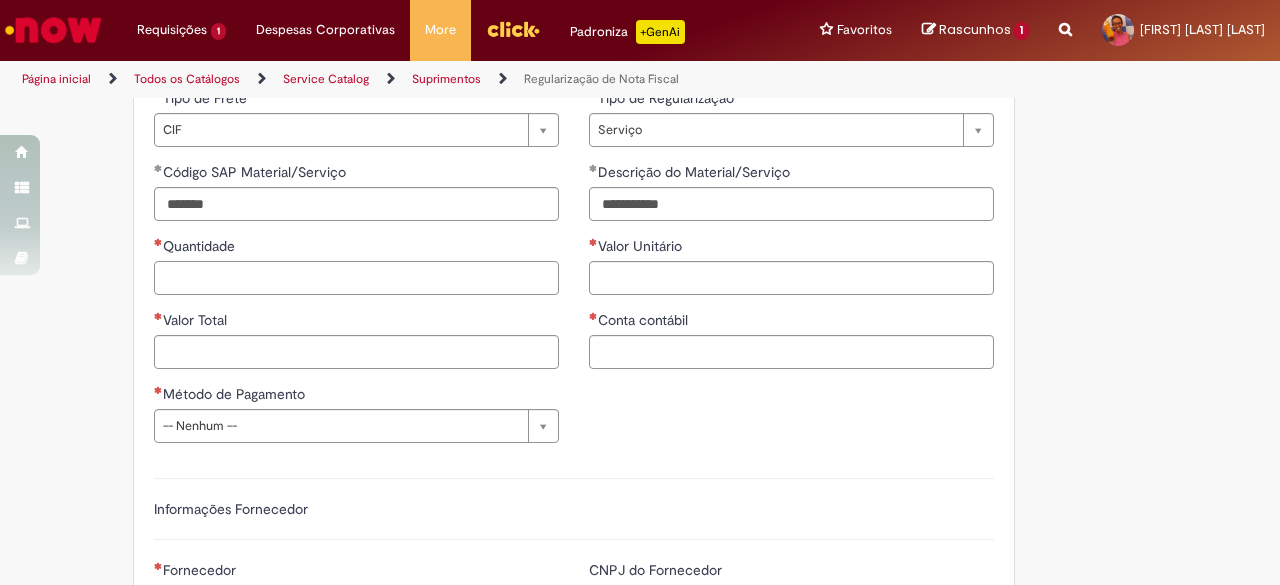 click on "Quantidade" at bounding box center [356, 278] 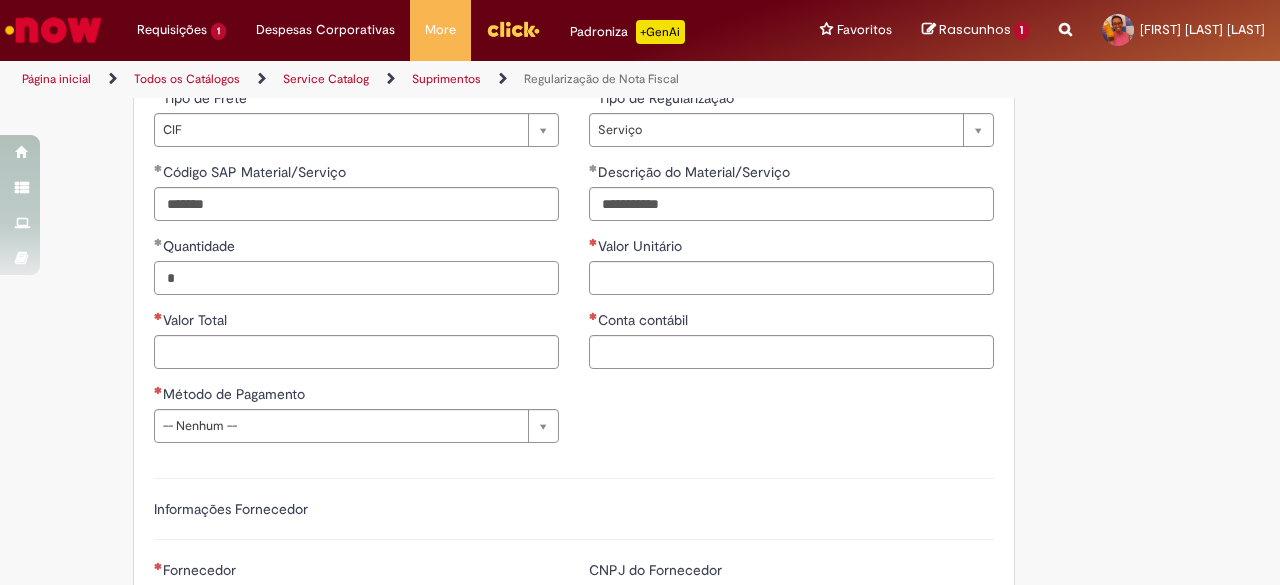 type on "*" 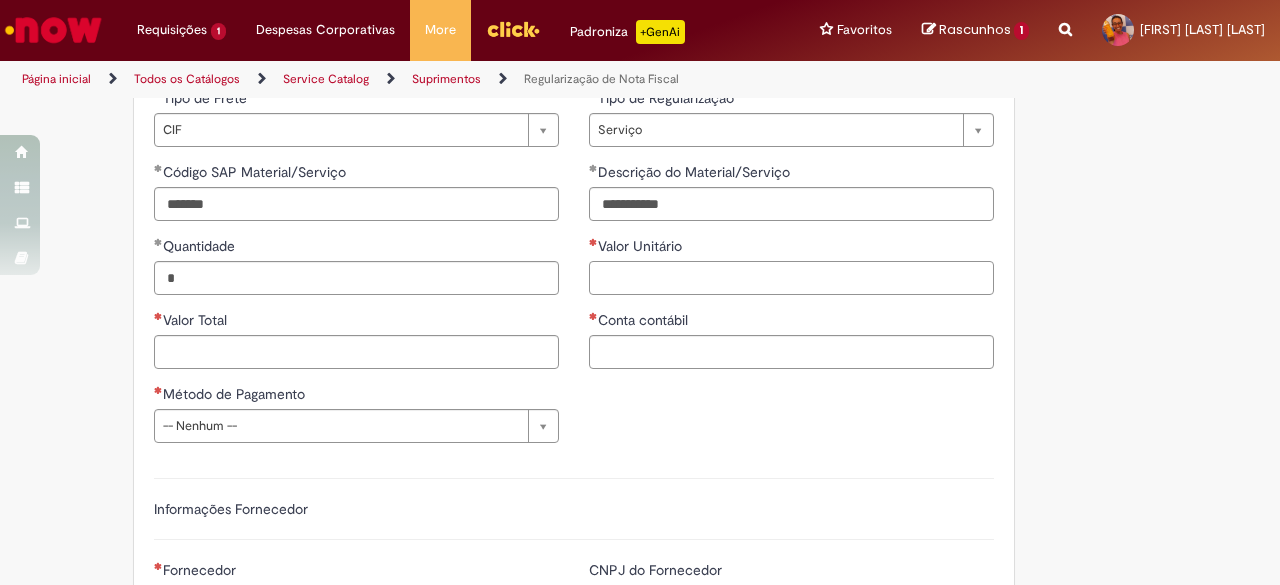 click on "Valor Unitário" at bounding box center [791, 278] 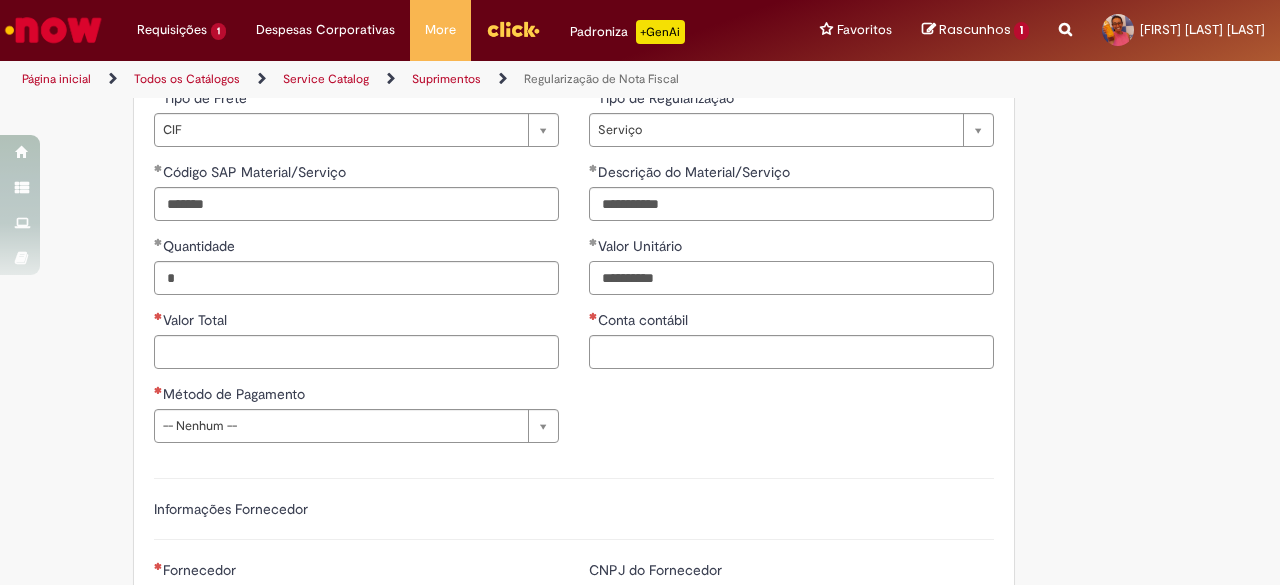type on "**********" 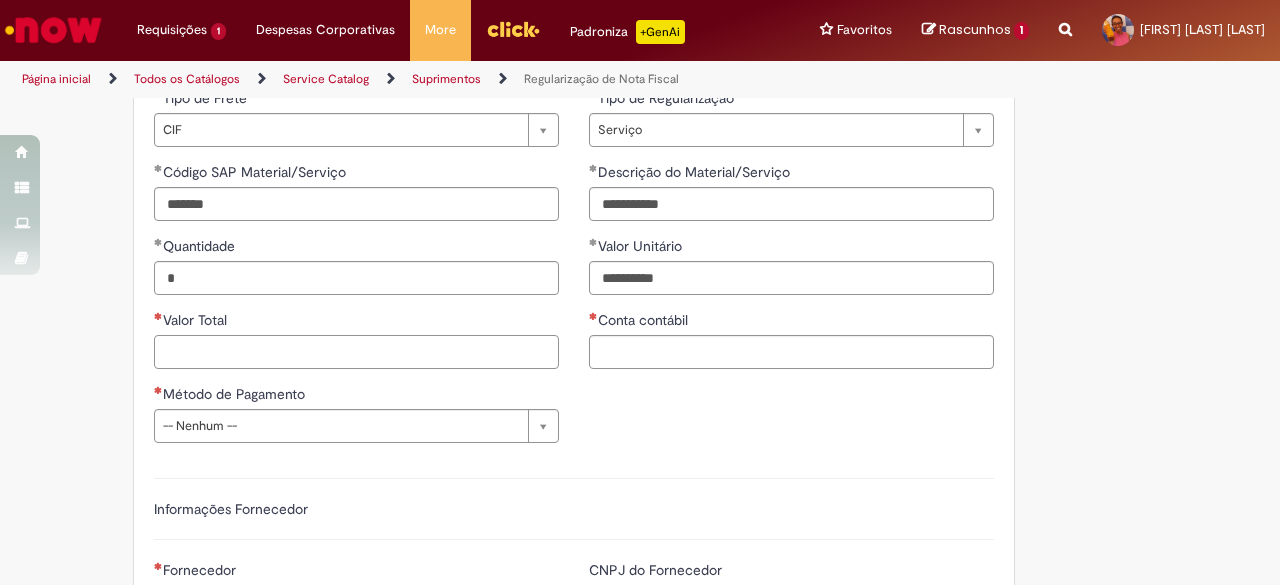 click on "Valor Total" at bounding box center (356, 352) 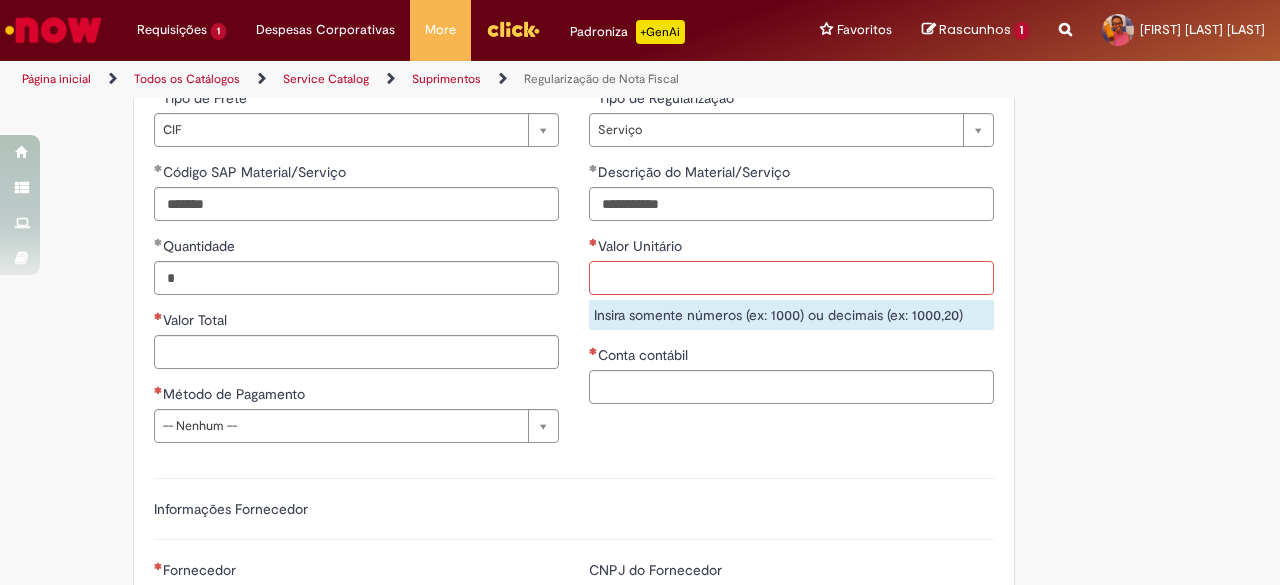 click on "Valor Unitário" at bounding box center [791, 278] 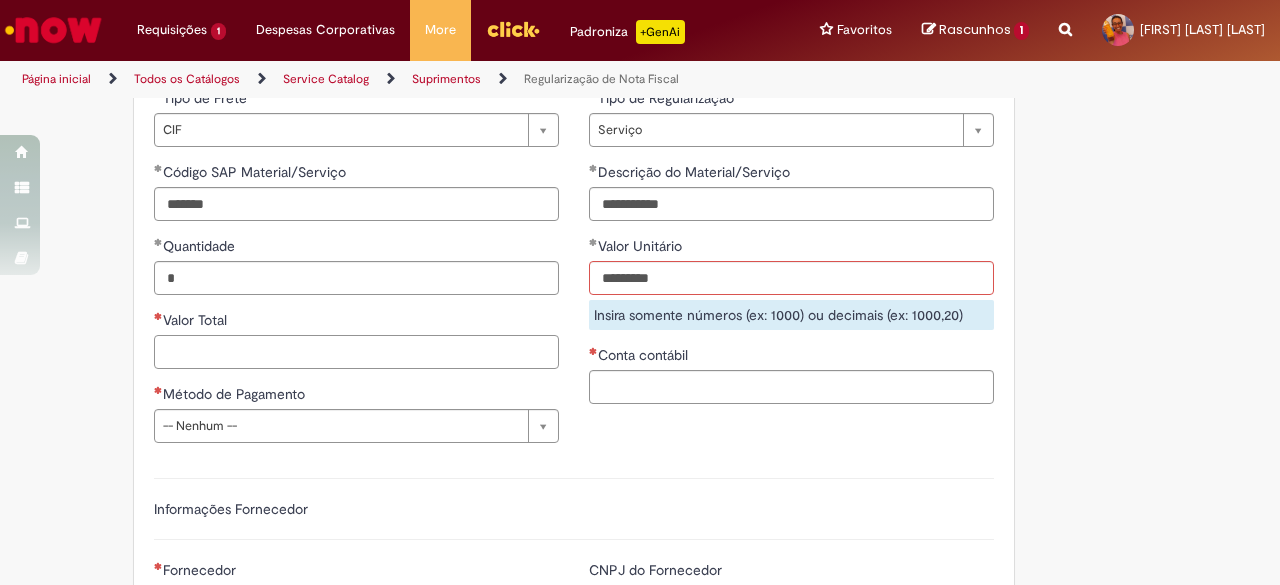 type on "**********" 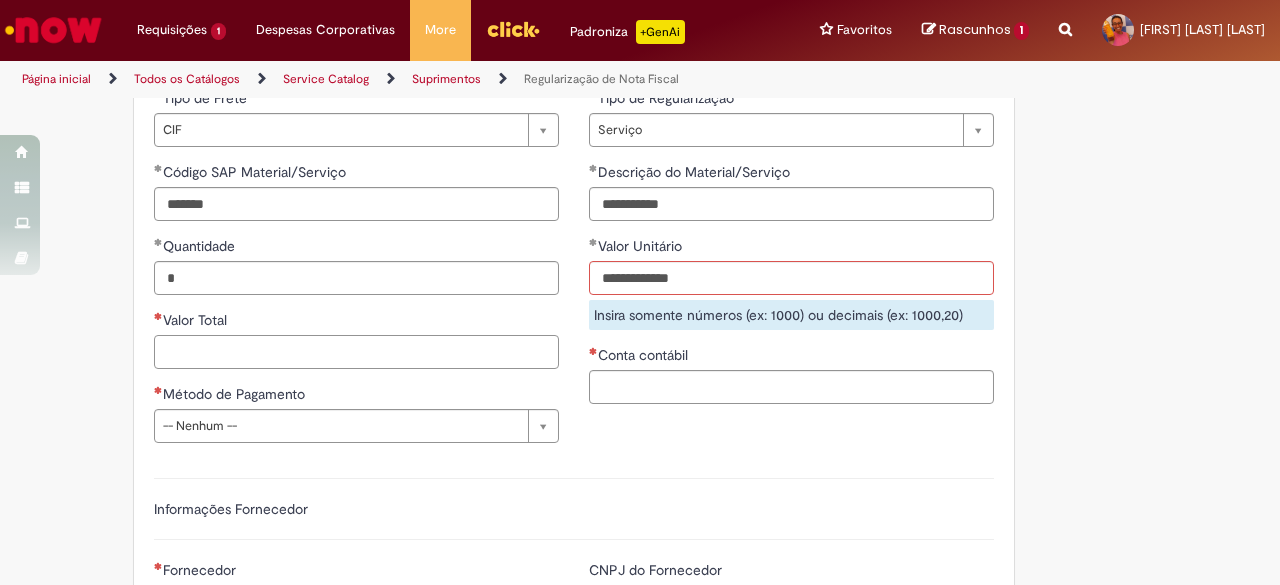 click on "Valor Total" at bounding box center (356, 352) 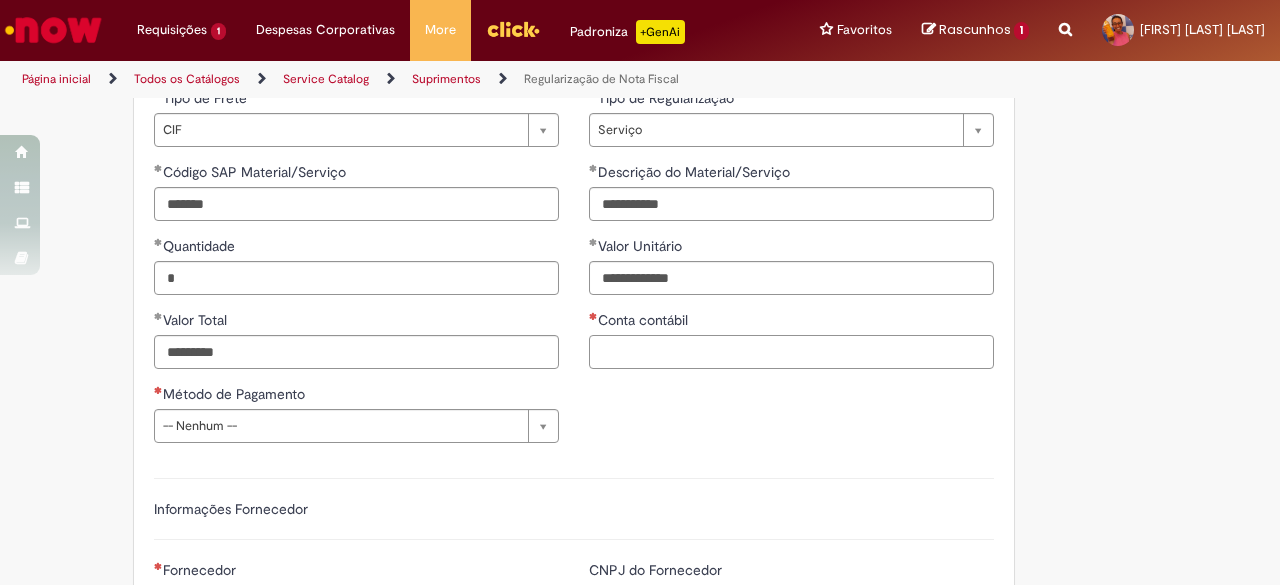 click on "Conta contábil" at bounding box center [791, 352] 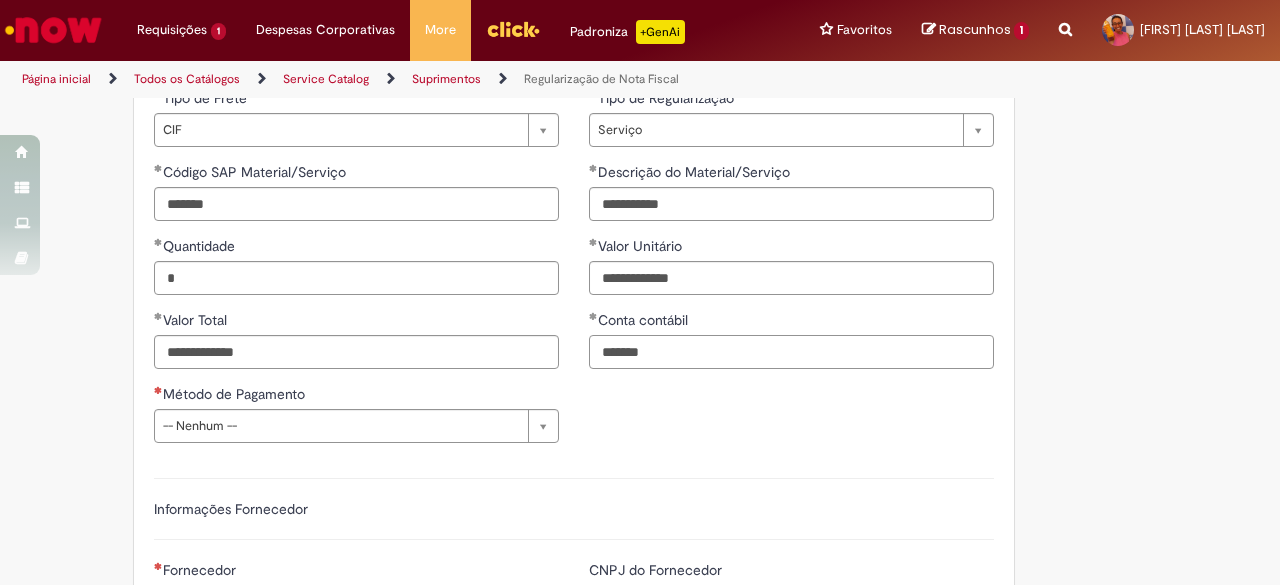 type on "*******" 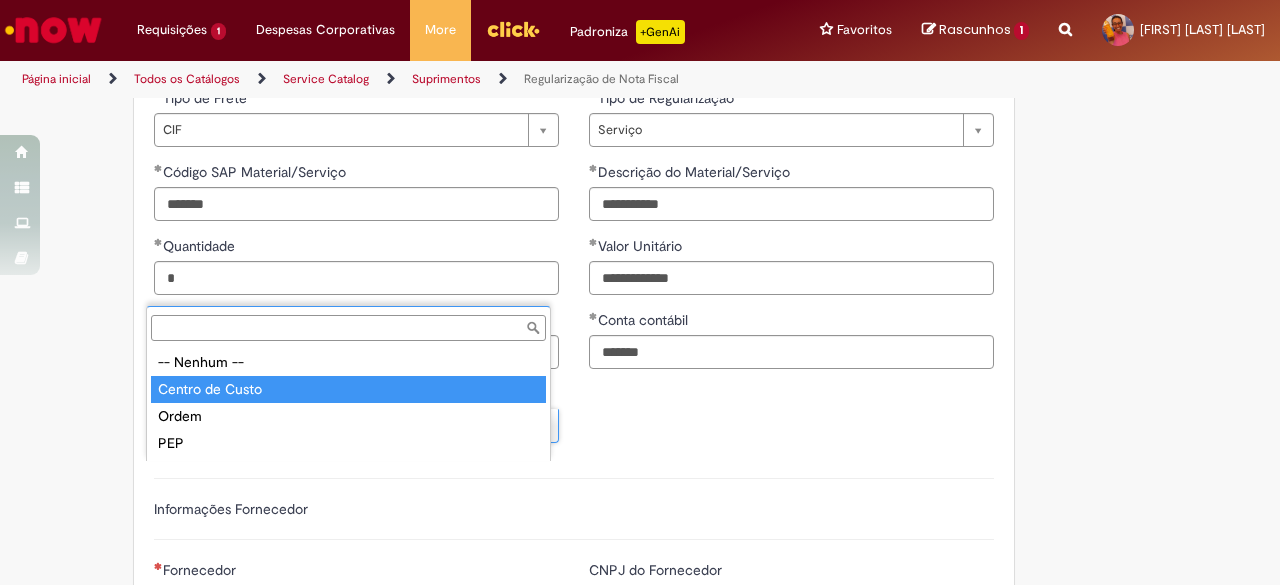 type on "**********" 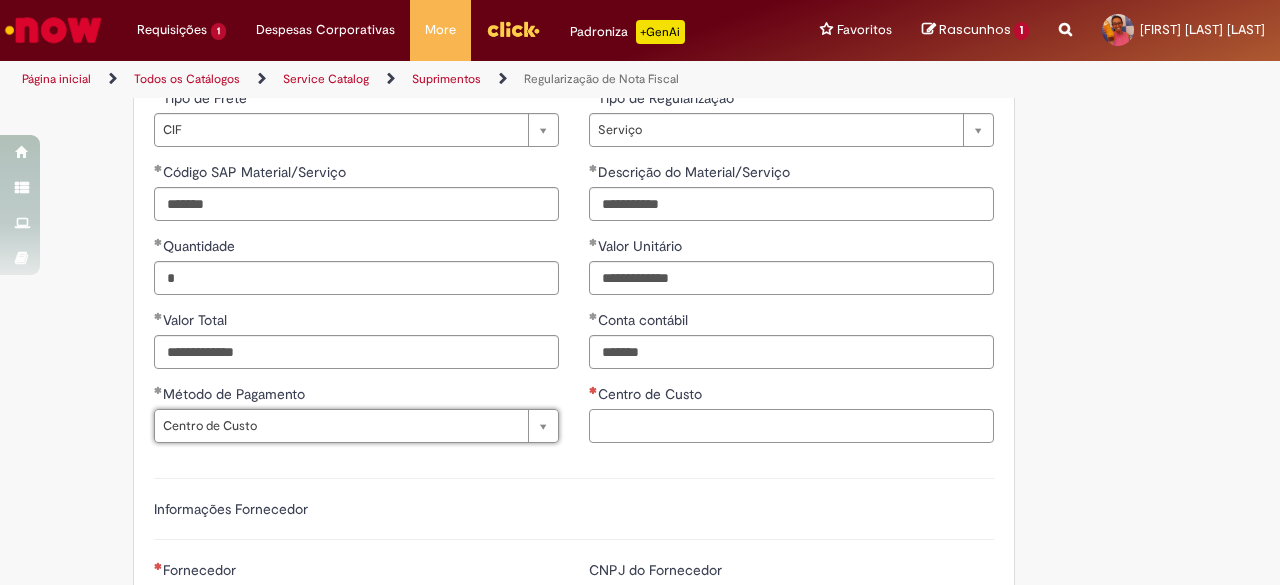 click on "Centro de Custo" at bounding box center (791, 426) 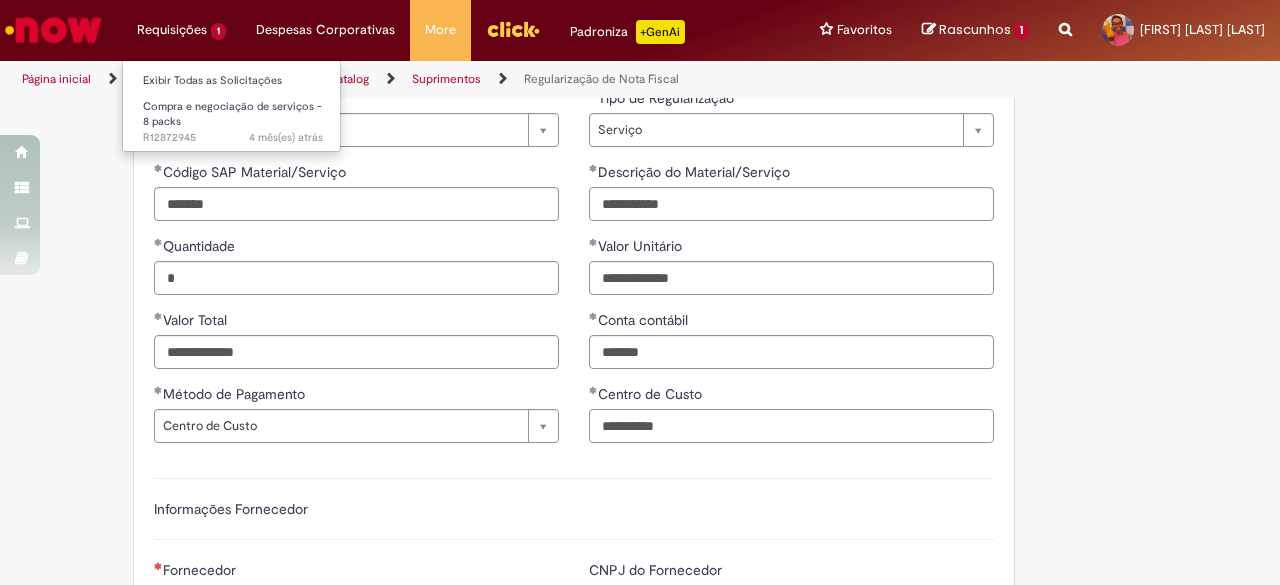 type on "**********" 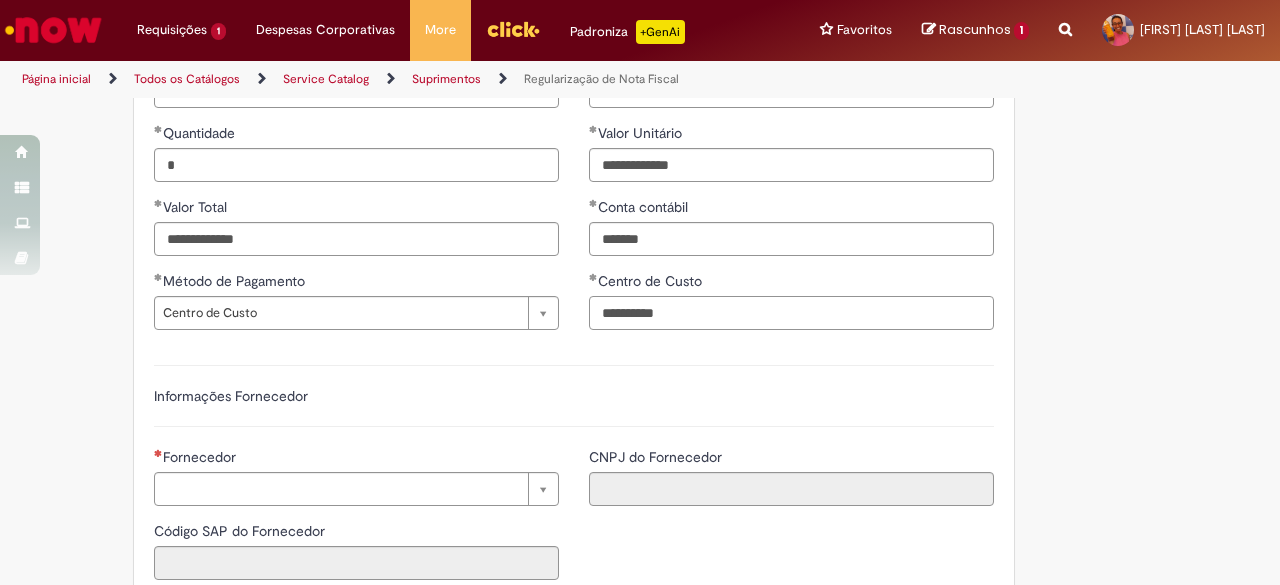scroll, scrollTop: 1300, scrollLeft: 0, axis: vertical 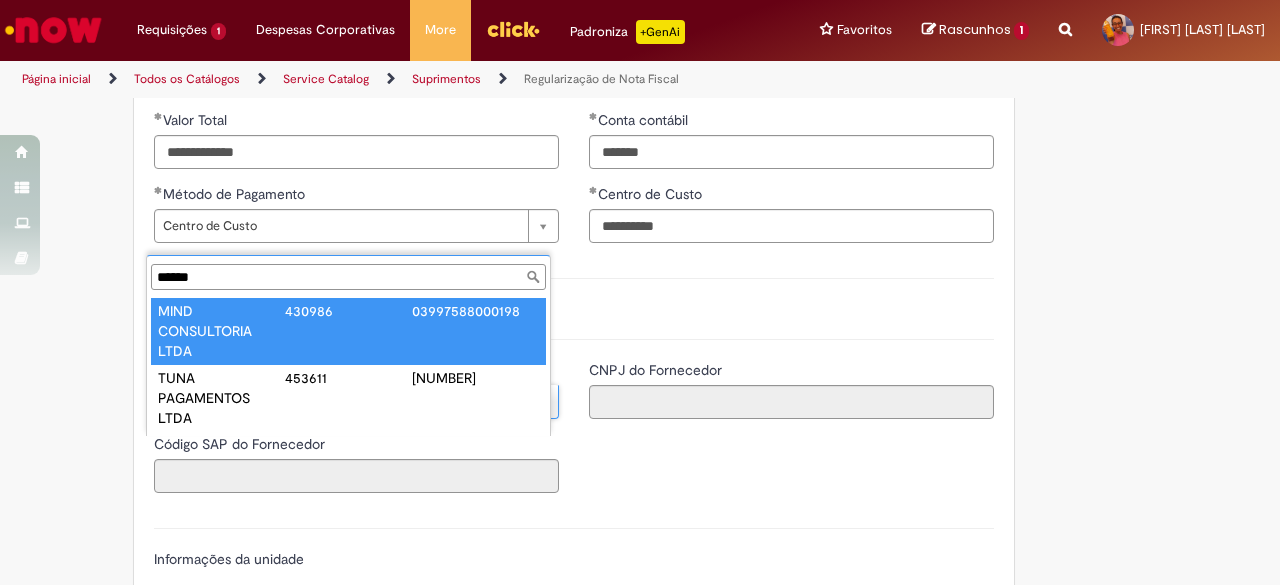 type on "******" 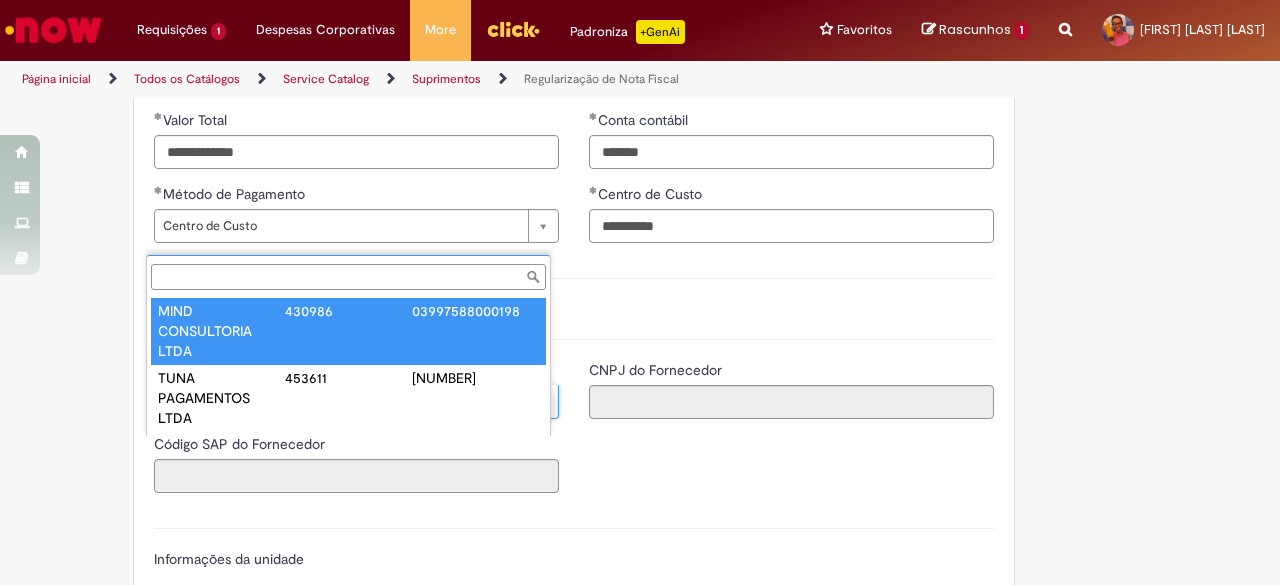 type on "******" 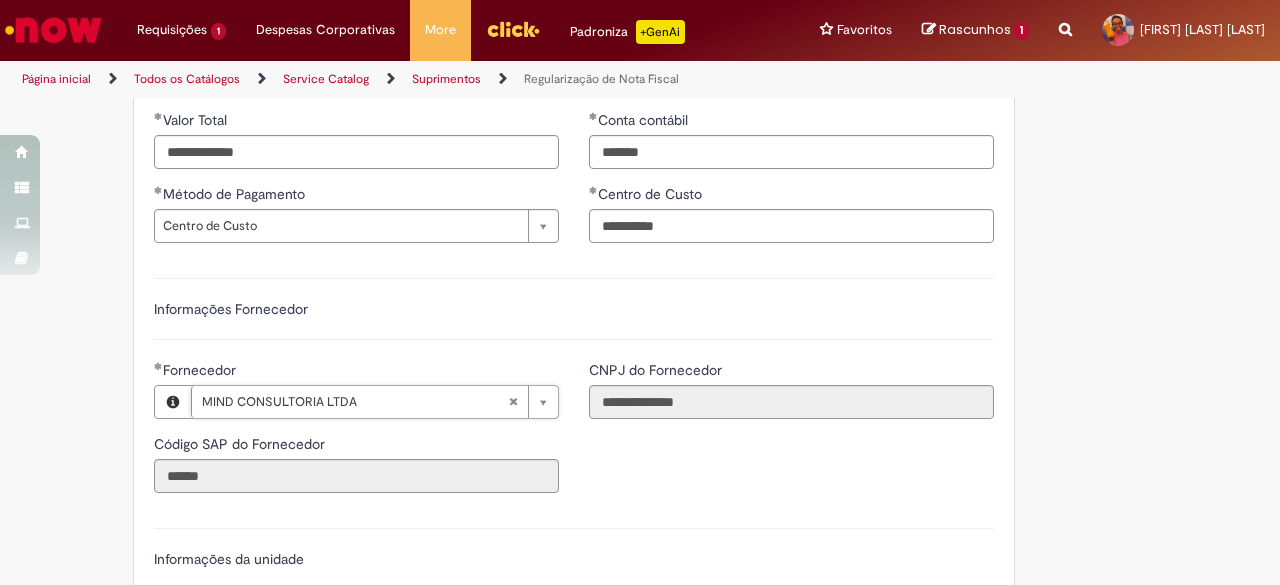 scroll, scrollTop: 1500, scrollLeft: 0, axis: vertical 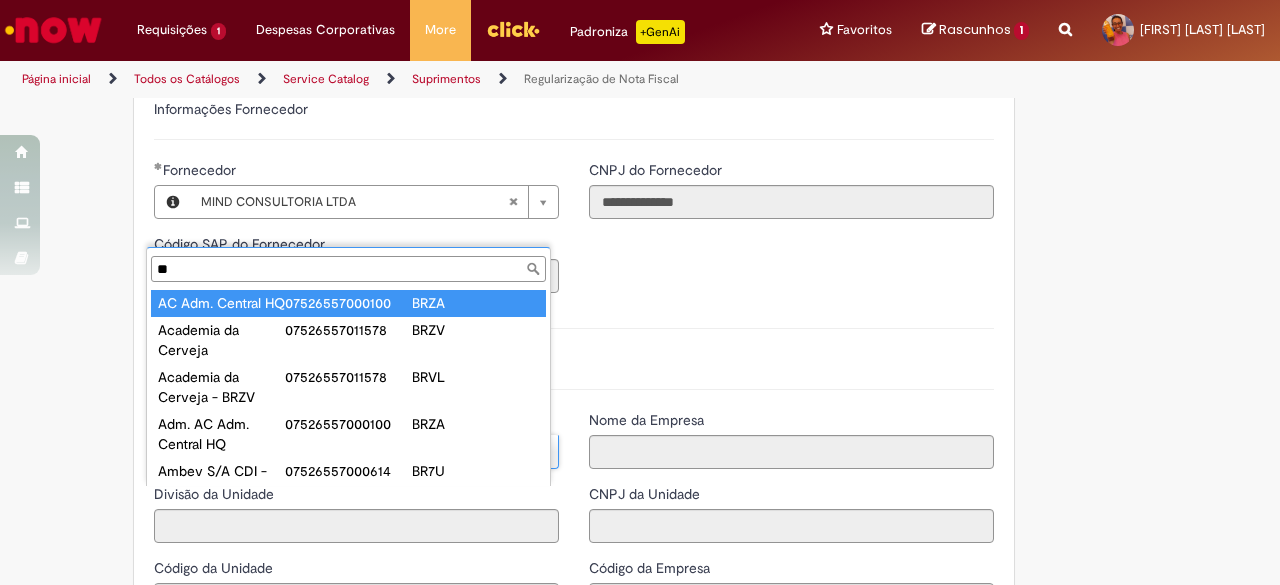 type on "**" 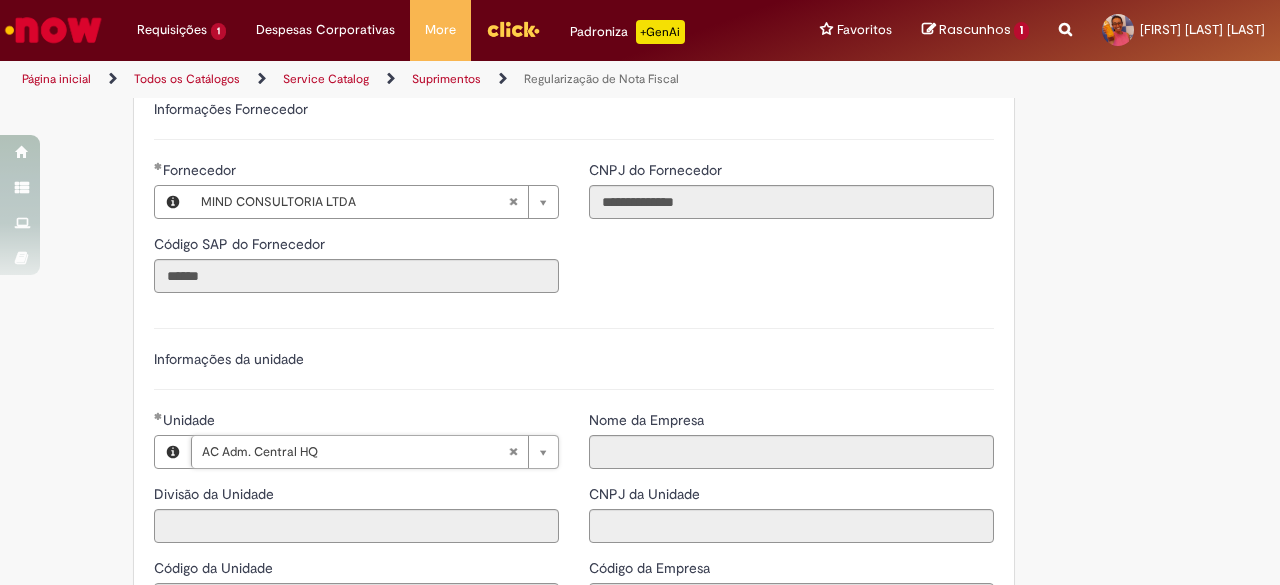 type on "****" 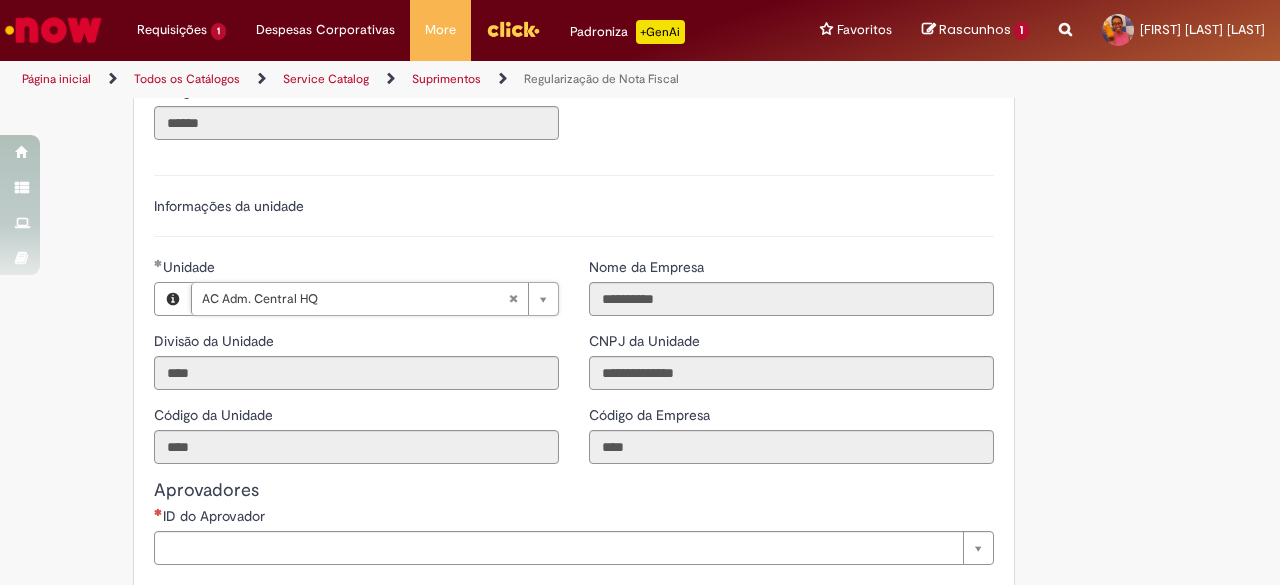 scroll, scrollTop: 1800, scrollLeft: 0, axis: vertical 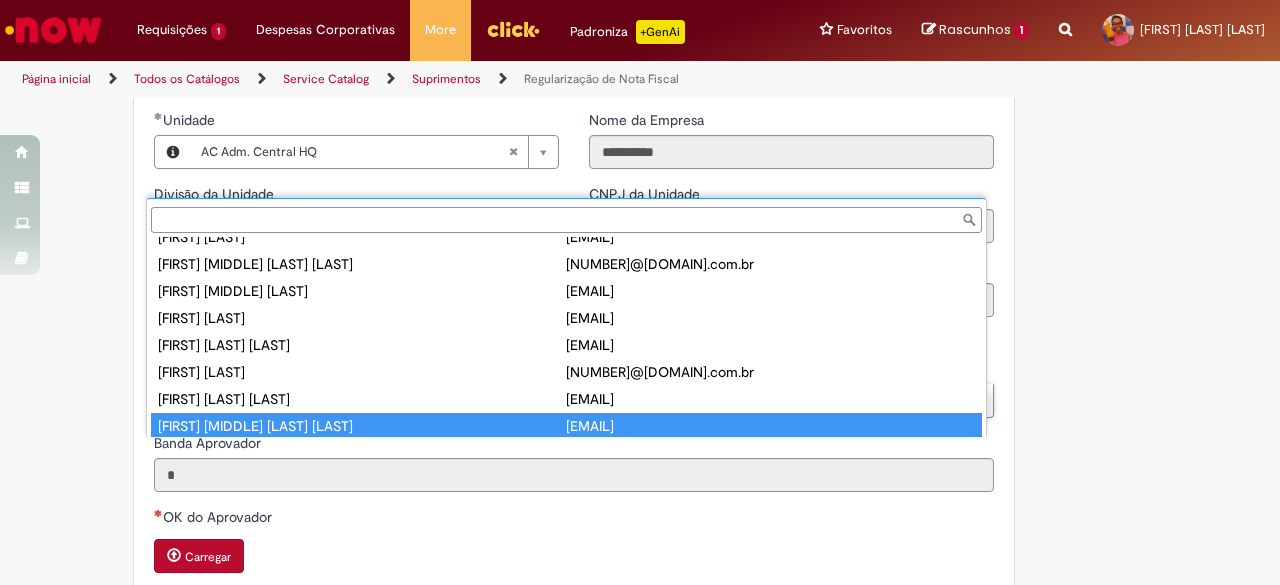 click on "ID do Aprovador" at bounding box center [566, 220] 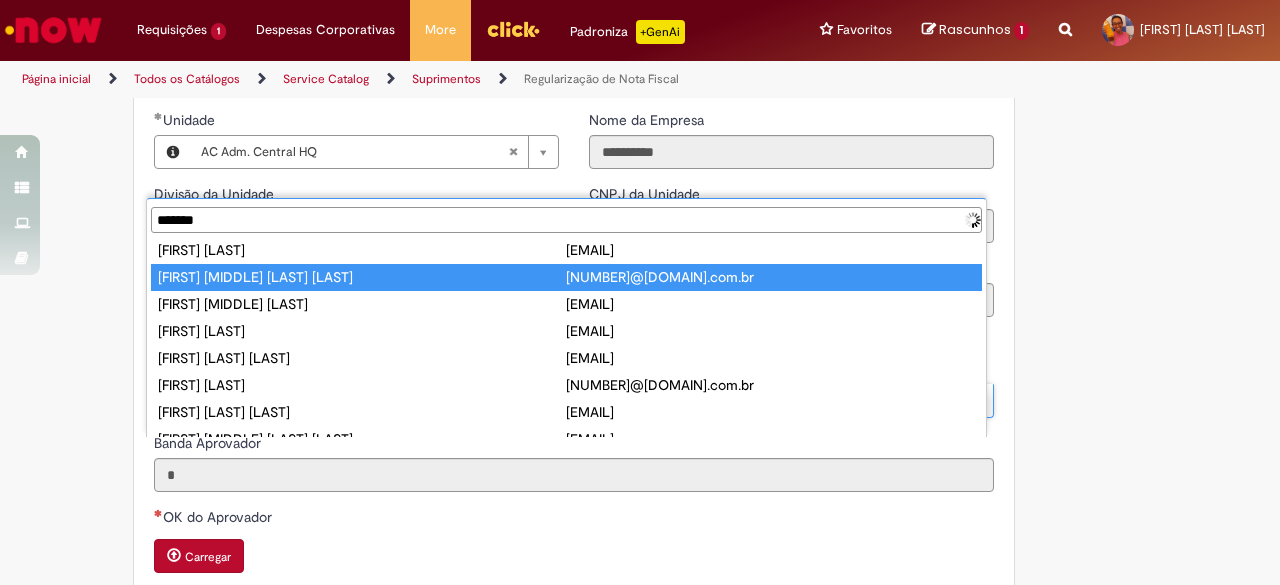 scroll, scrollTop: 0, scrollLeft: 0, axis: both 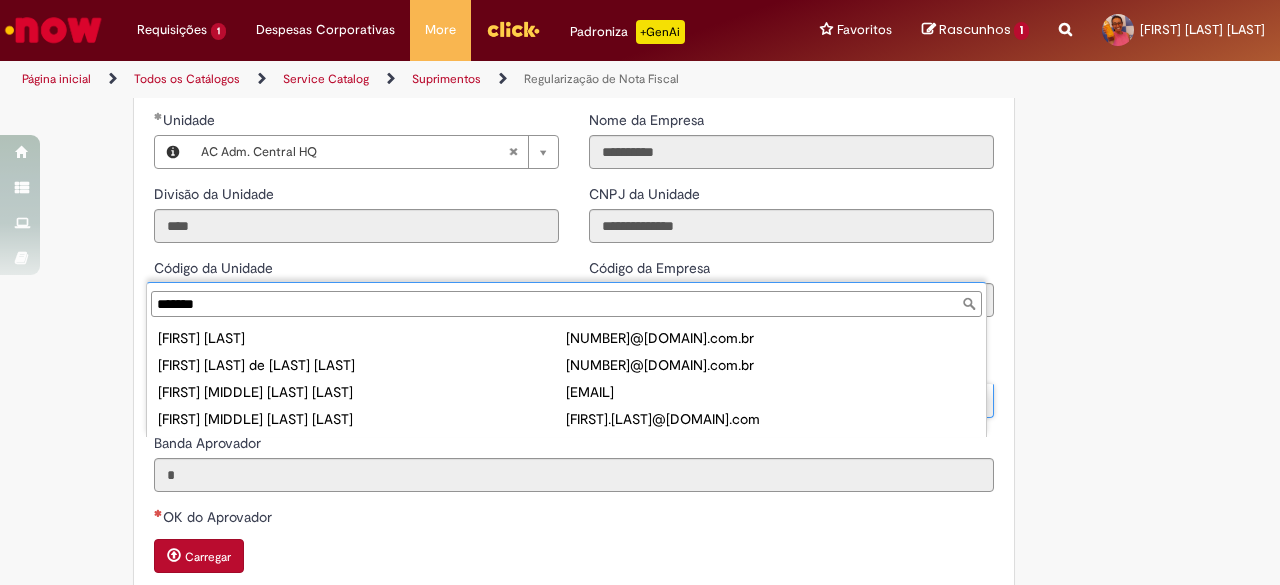 drag, startPoint x: 276, startPoint y: 295, endPoint x: 144, endPoint y: 313, distance: 133.22162 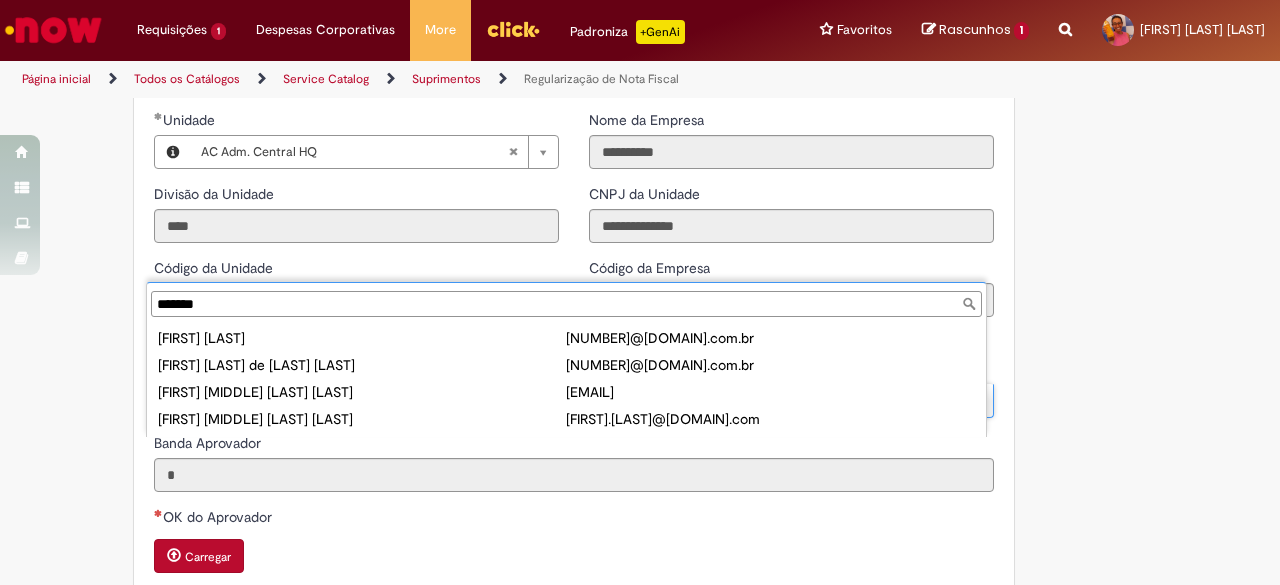 click on "Pular para o conteúdo da página
Requisições   1
Exibir Todas as Solicitações
Compra e negociação de serviços - 8 packs
4 mês(es) atrás 4 meses atrás  R12872945
Requisições   1
Exibir Todas as Solicitações
Compra e negociação de serviços - 8 packs
4 mês(es) atrás 4 meses atrás  R12872945
Despesas Corporativas
Minhas Despesas
Solicitar Adiantamento de Viagem
Solicitar Reembolso
Despesas Corporativas
Minhas Despesas
Solicitar Adiantamento de Viagem
Solicitar Reembolso
More
Minhas Pastas
Gestão de acessos
Solicitar Compra
Colabora
More
Minhas Pastas" at bounding box center (640, 292) 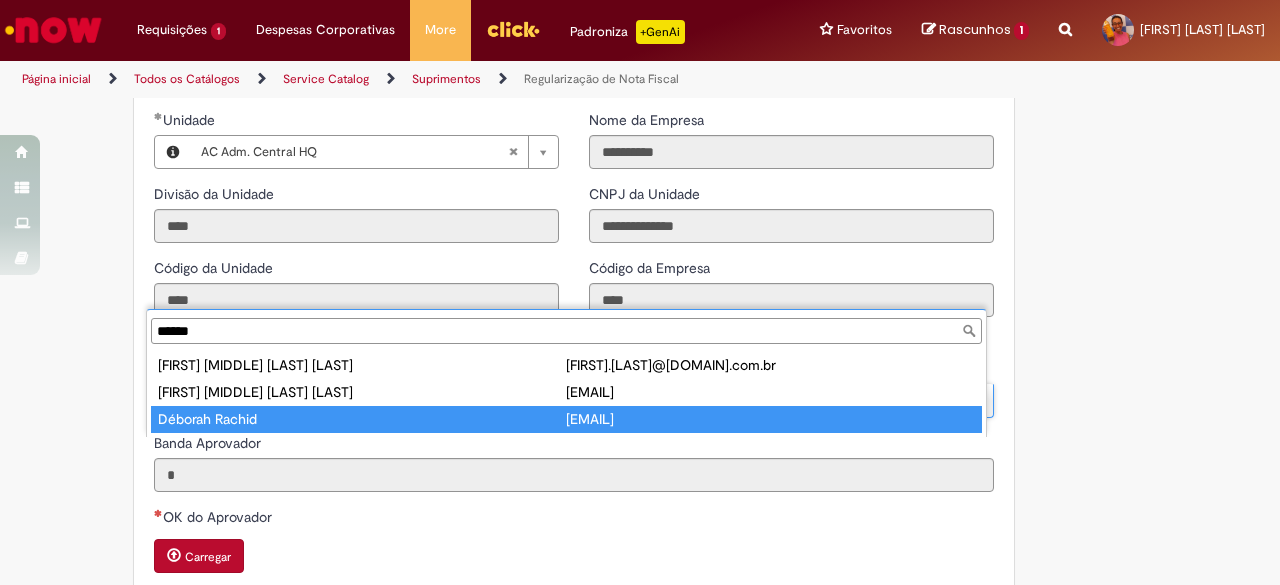 type on "******" 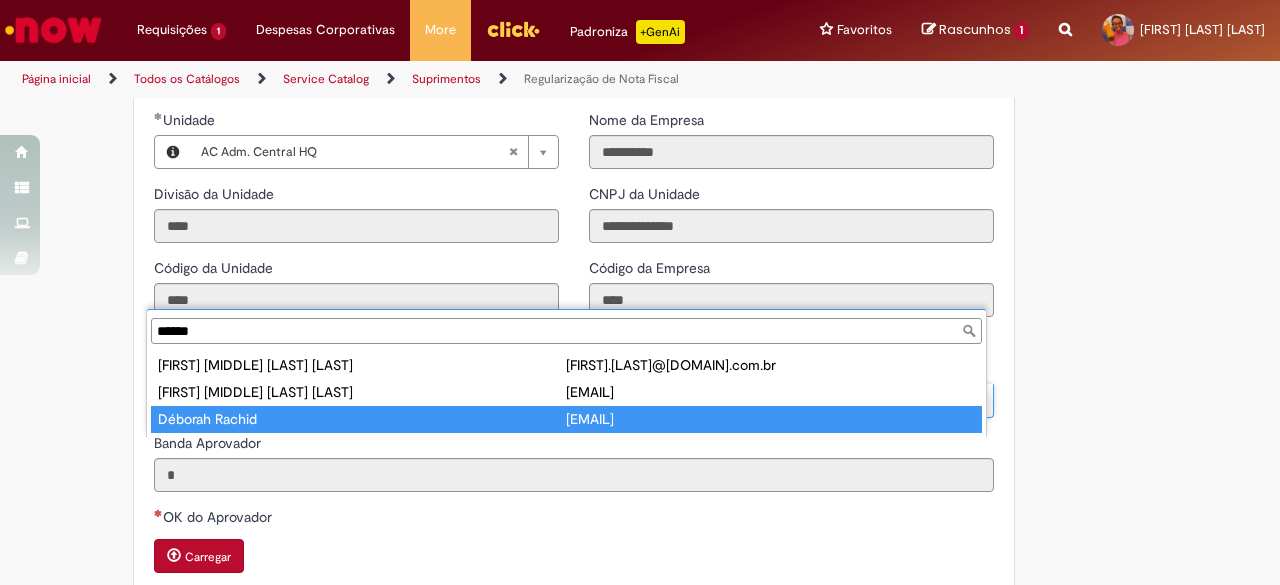 type on "**********" 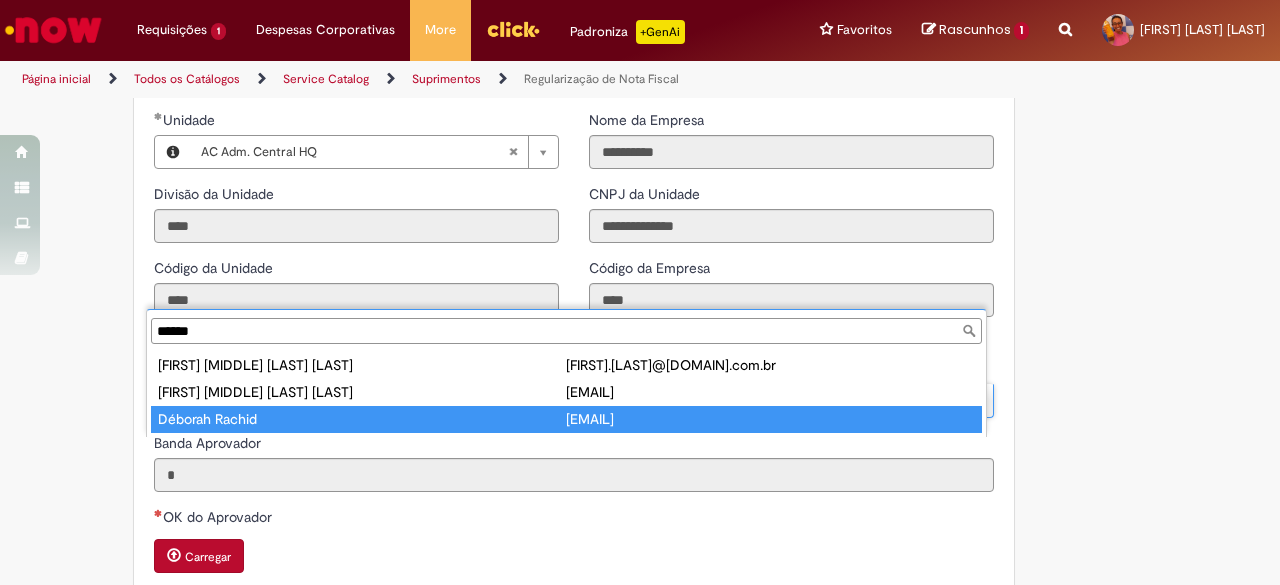 type on "**********" 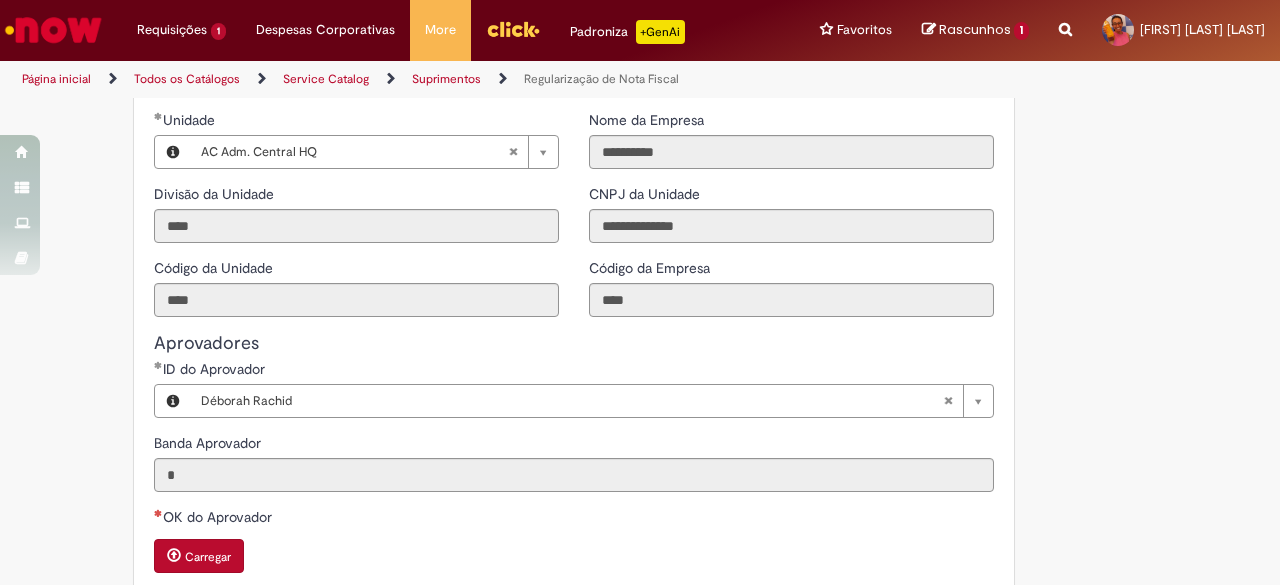 click on "**********" at bounding box center (574, -60) 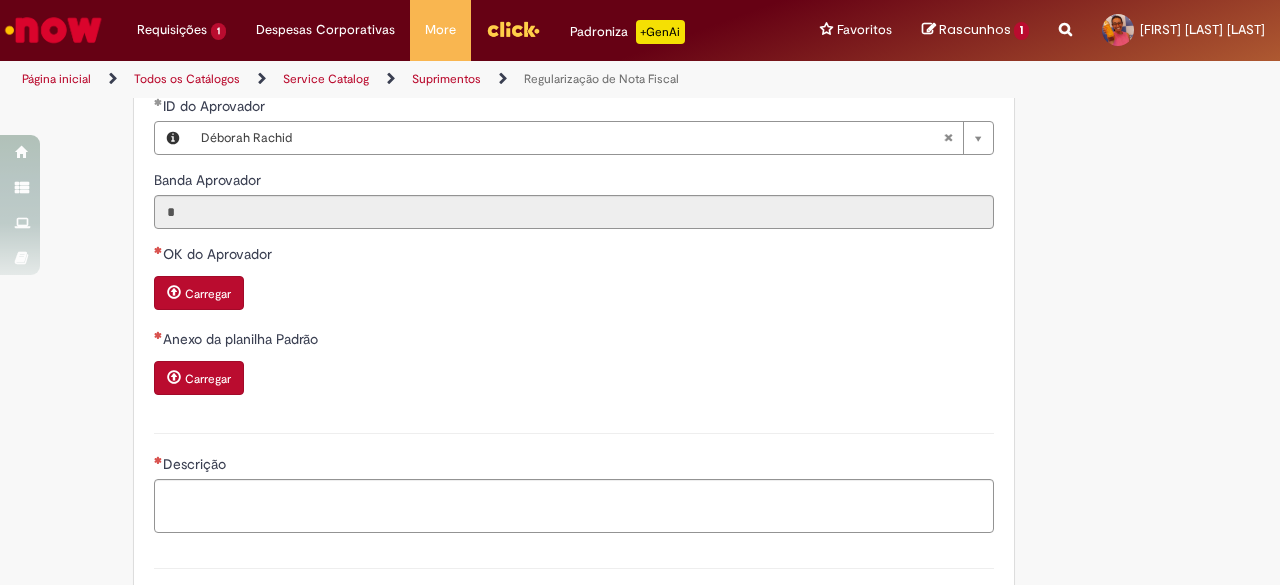 scroll, scrollTop: 2100, scrollLeft: 0, axis: vertical 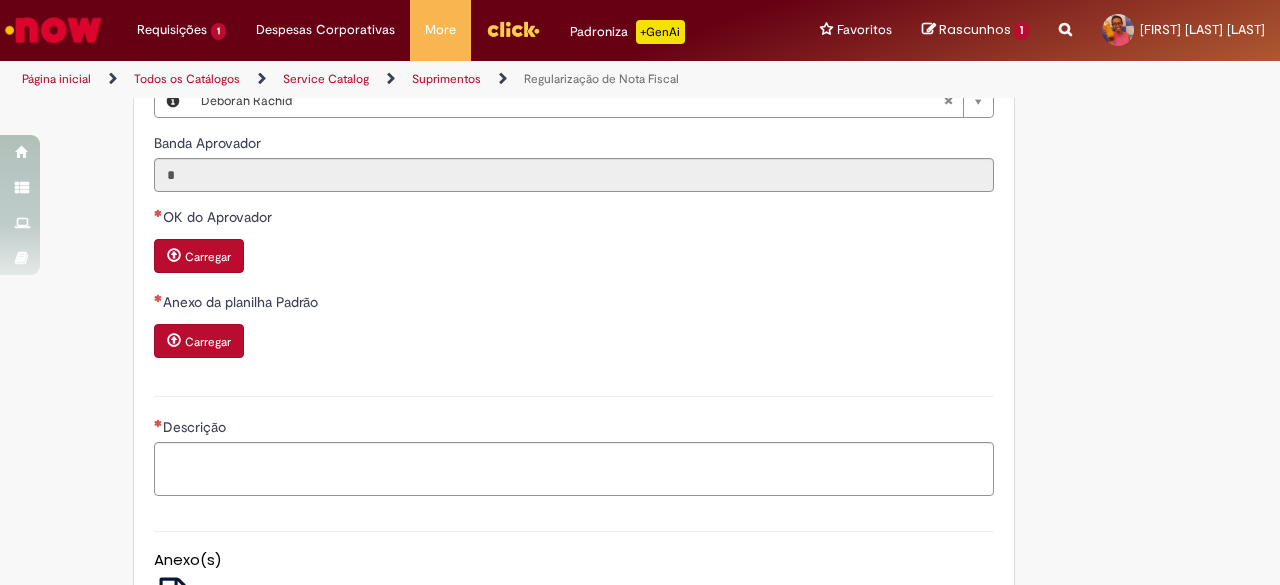 click on "Carregar" at bounding box center [208, 257] 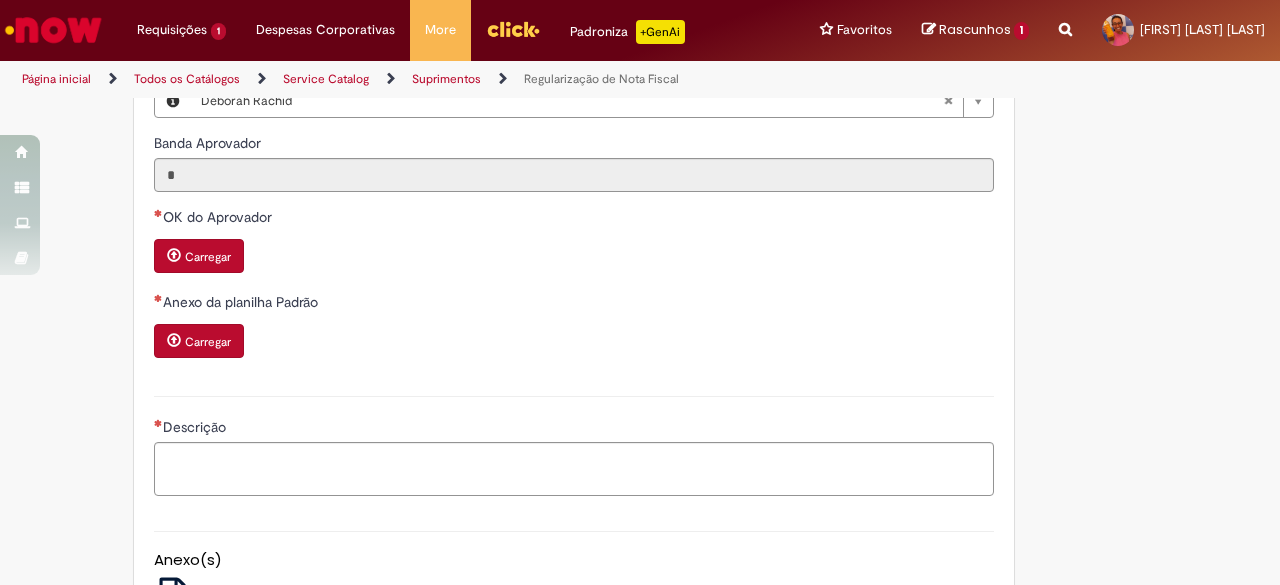 click on "Carregar" at bounding box center (208, 257) 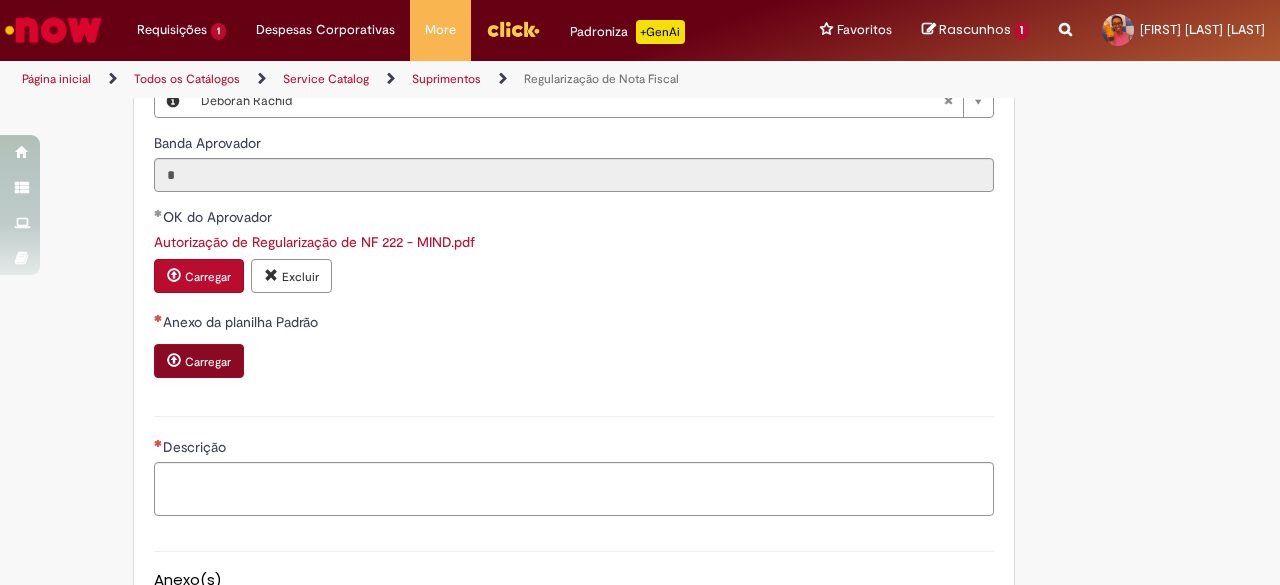 click on "Anexo da planilha Padrão" at bounding box center (574, 324) 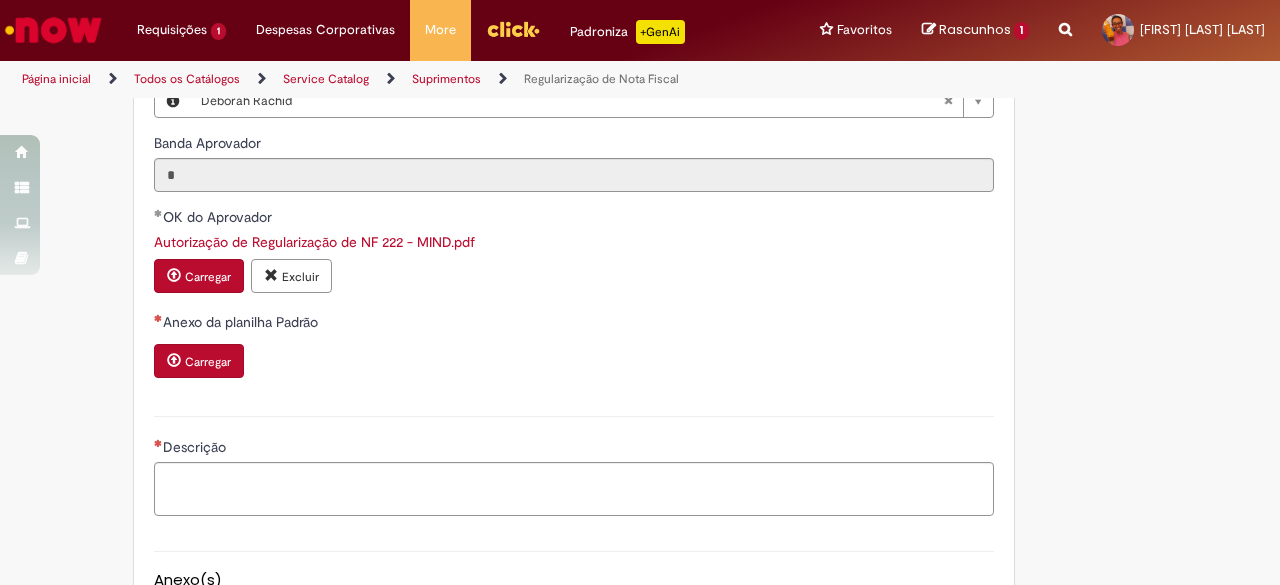 click on "Carregar" at bounding box center (199, 361) 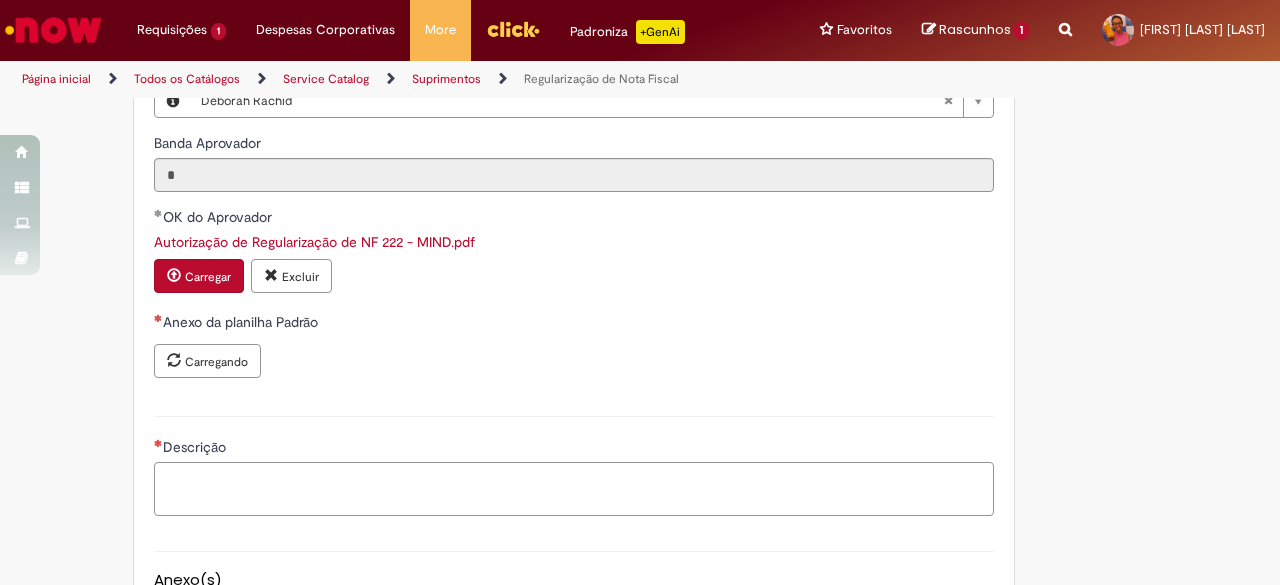 click on "Descrição" at bounding box center (574, 488) 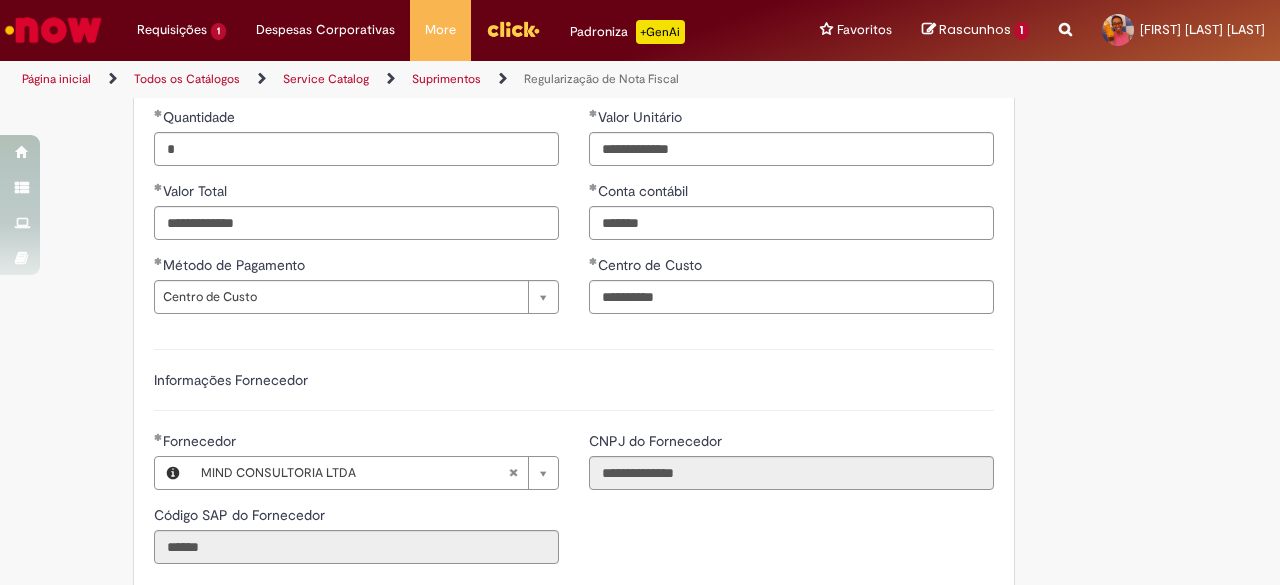 scroll, scrollTop: 1200, scrollLeft: 0, axis: vertical 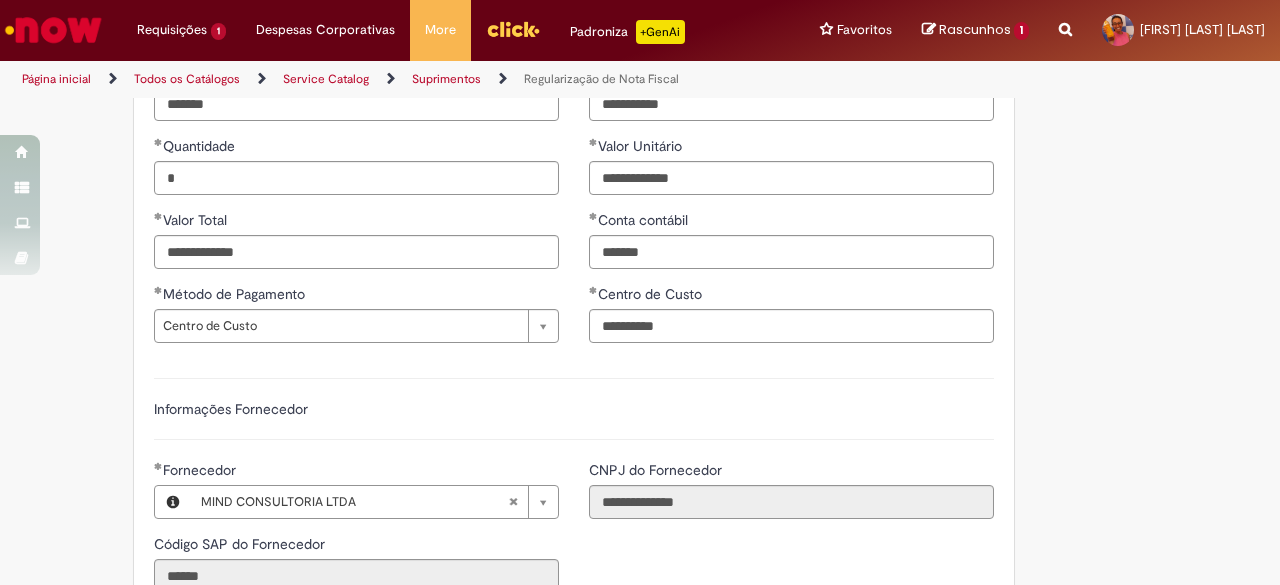 type on "**********" 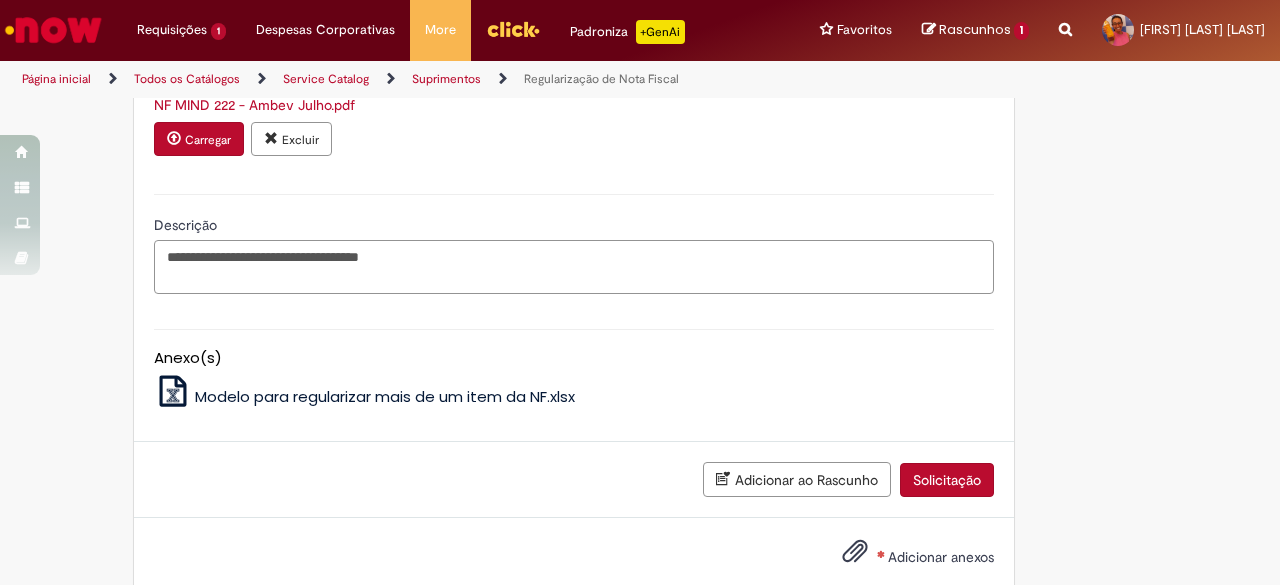 scroll, scrollTop: 2432, scrollLeft: 0, axis: vertical 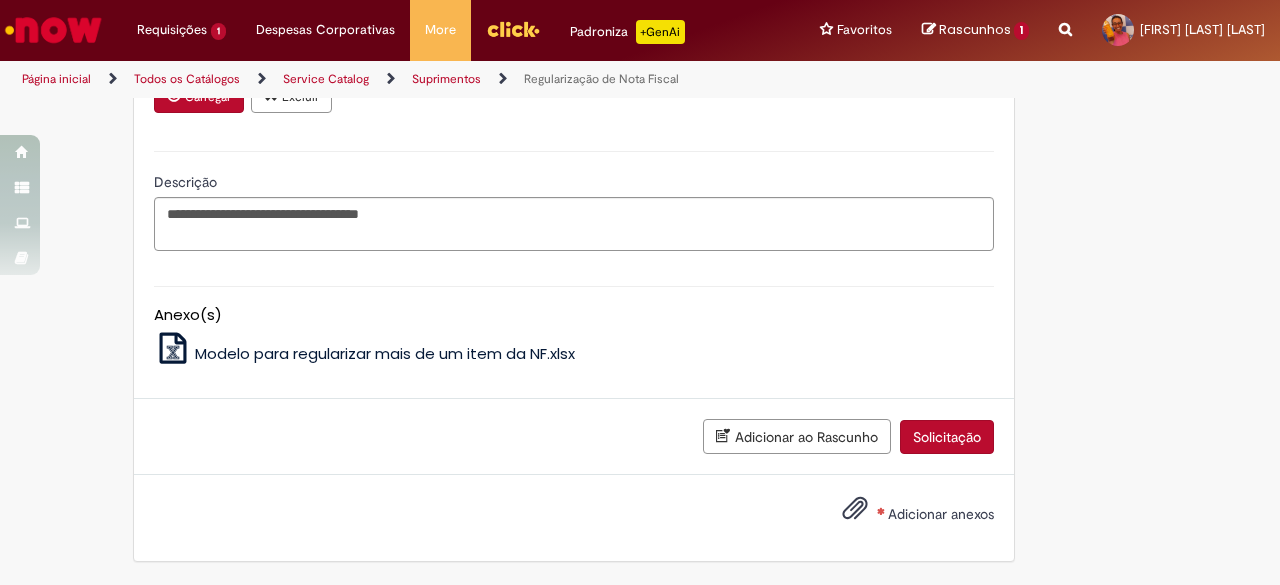 click on "Adicionar anexos" at bounding box center (941, 514) 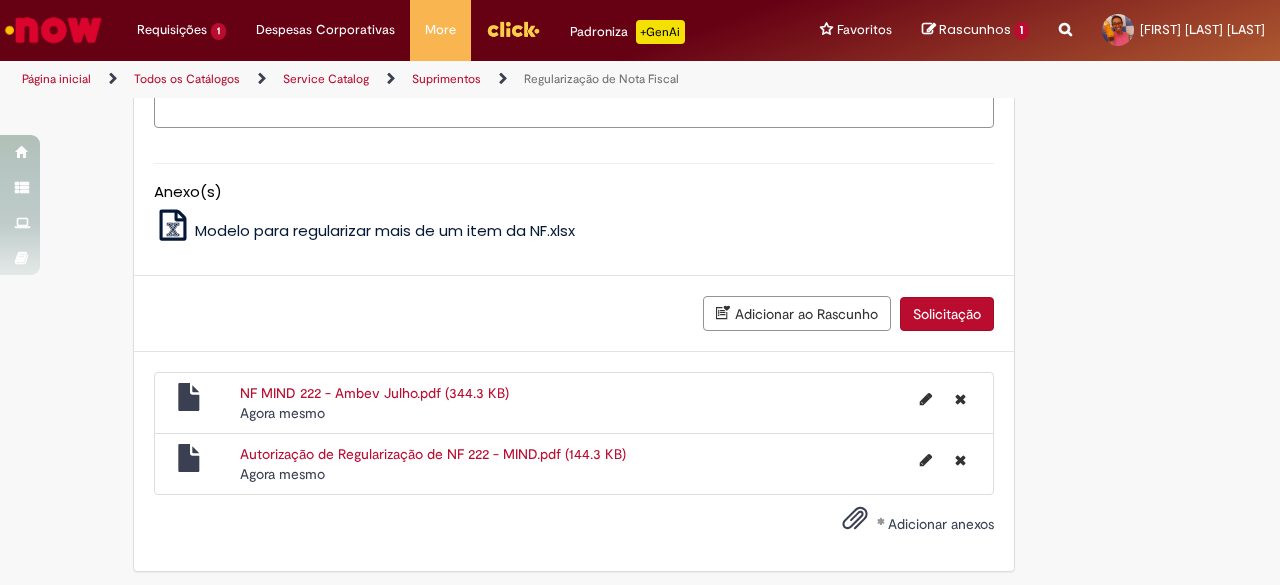 scroll, scrollTop: 2563, scrollLeft: 0, axis: vertical 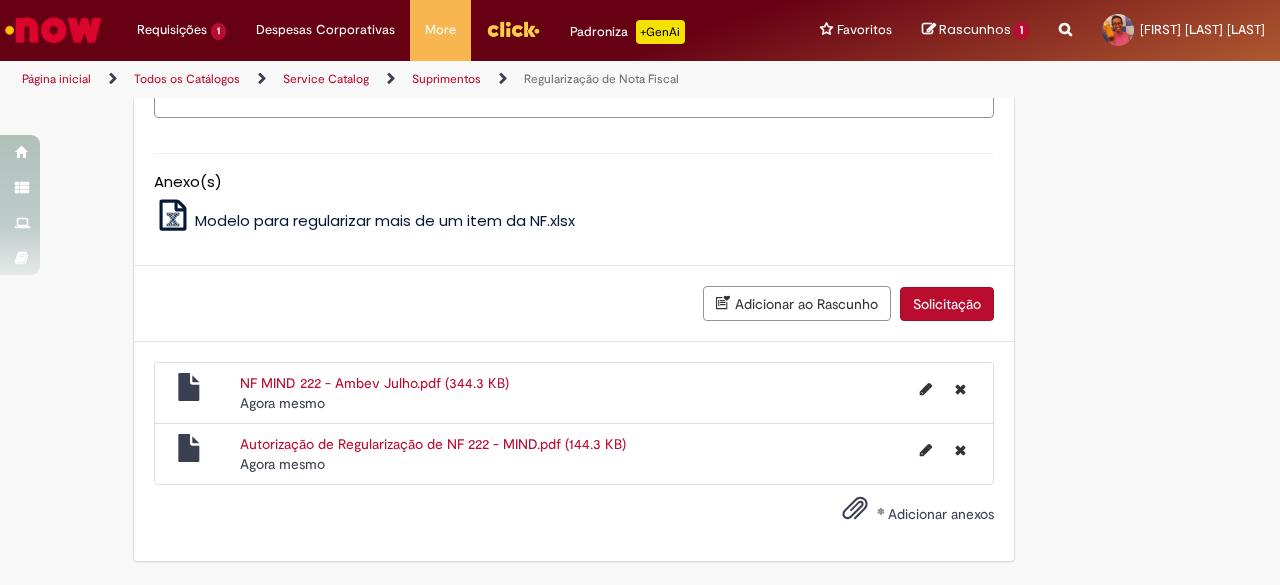 click on "Solicitação" at bounding box center (947, 304) 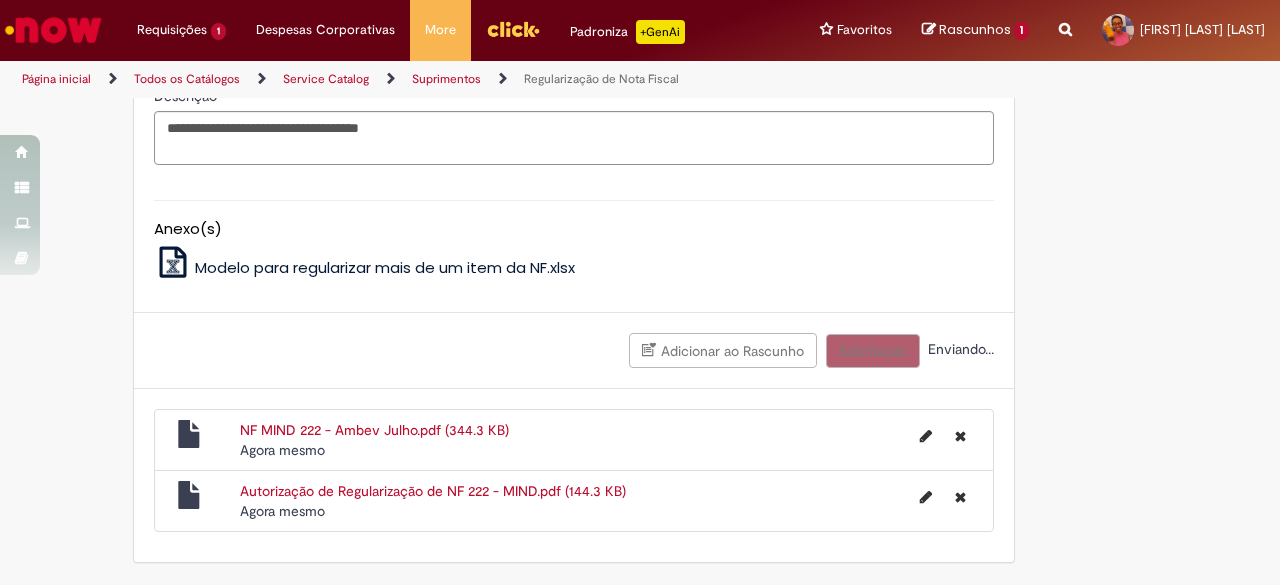 scroll, scrollTop: 2518, scrollLeft: 0, axis: vertical 